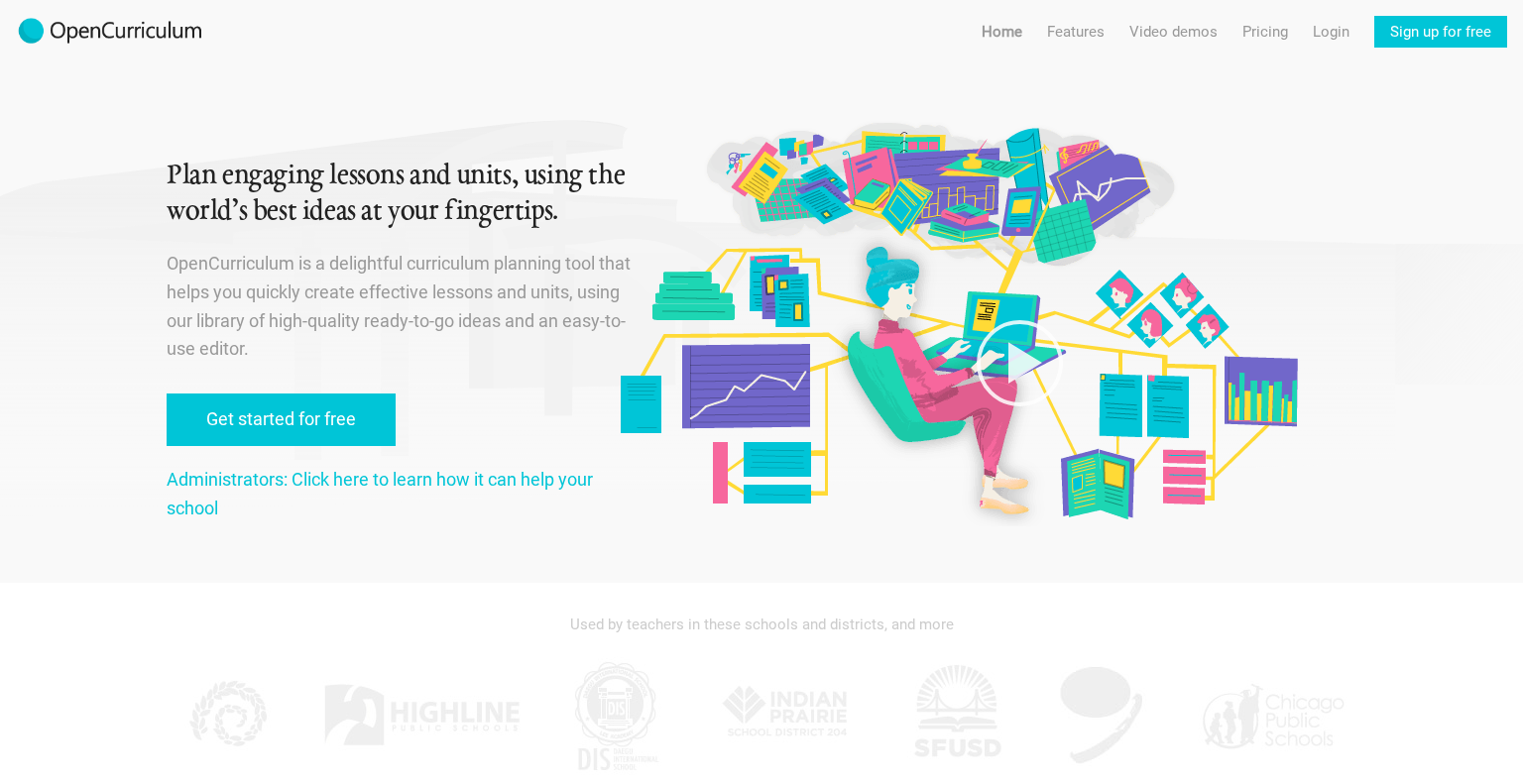 scroll, scrollTop: 0, scrollLeft: 0, axis: both 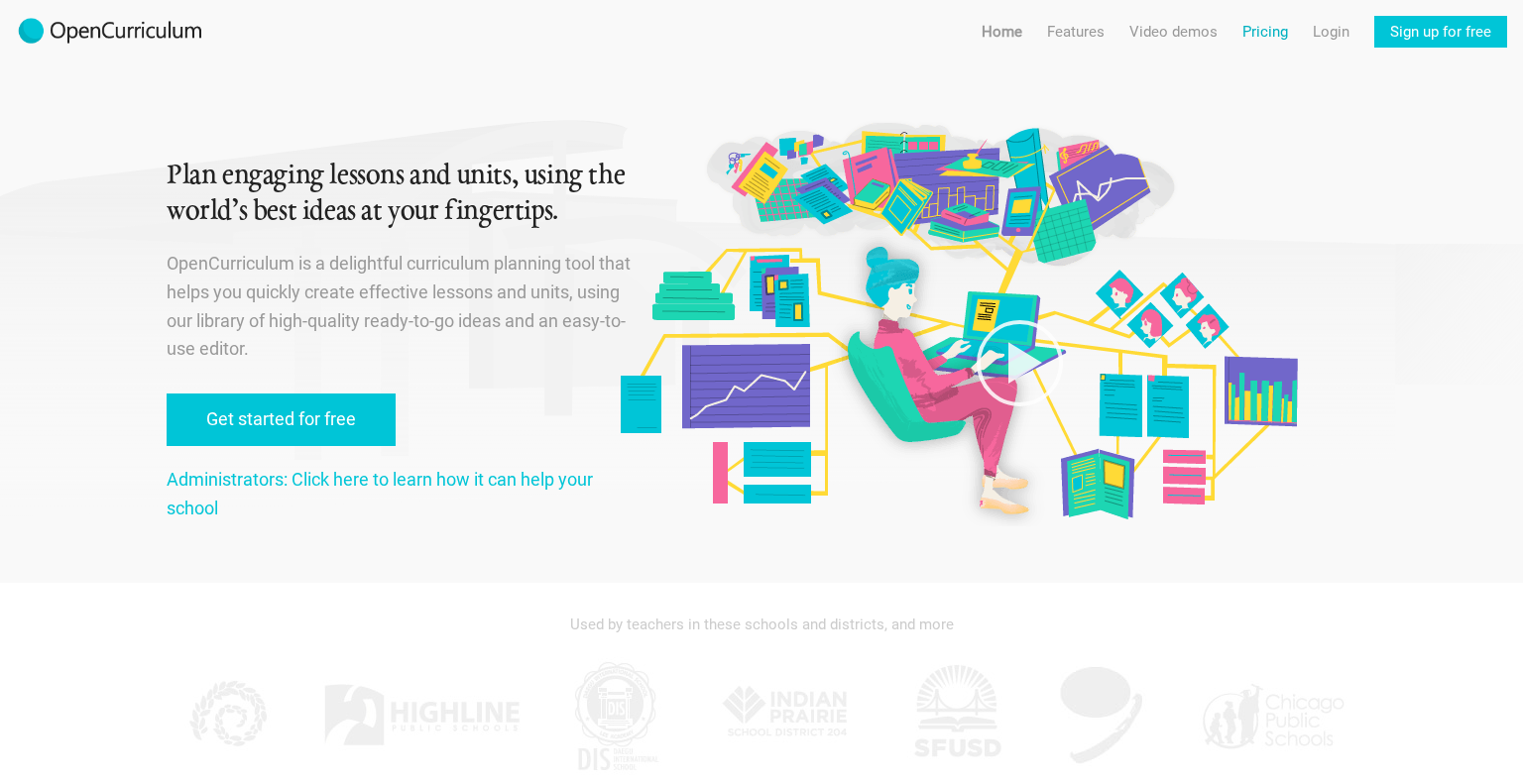 click on "Pricing" at bounding box center [1265, 32] 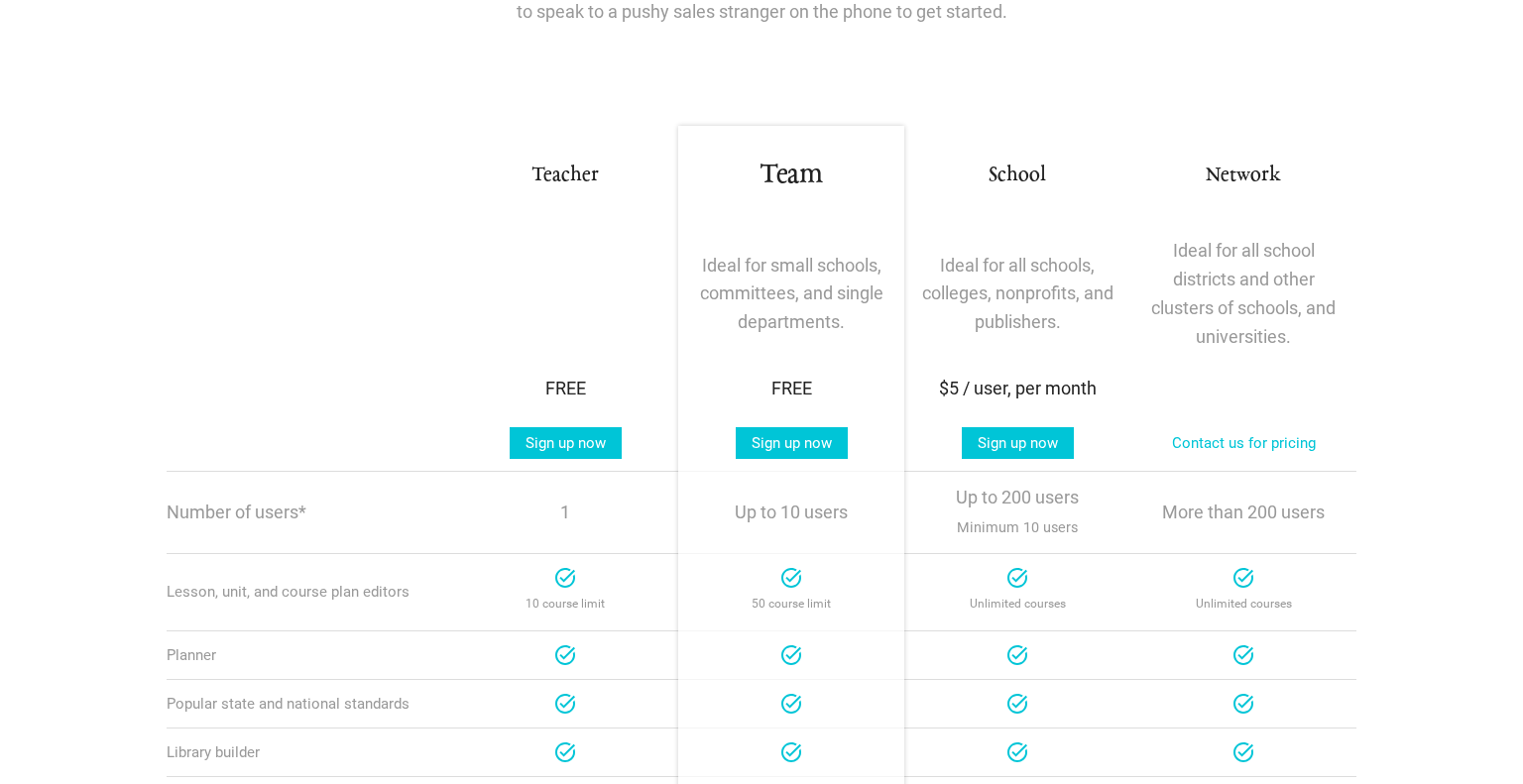 scroll, scrollTop: 223, scrollLeft: 0, axis: vertical 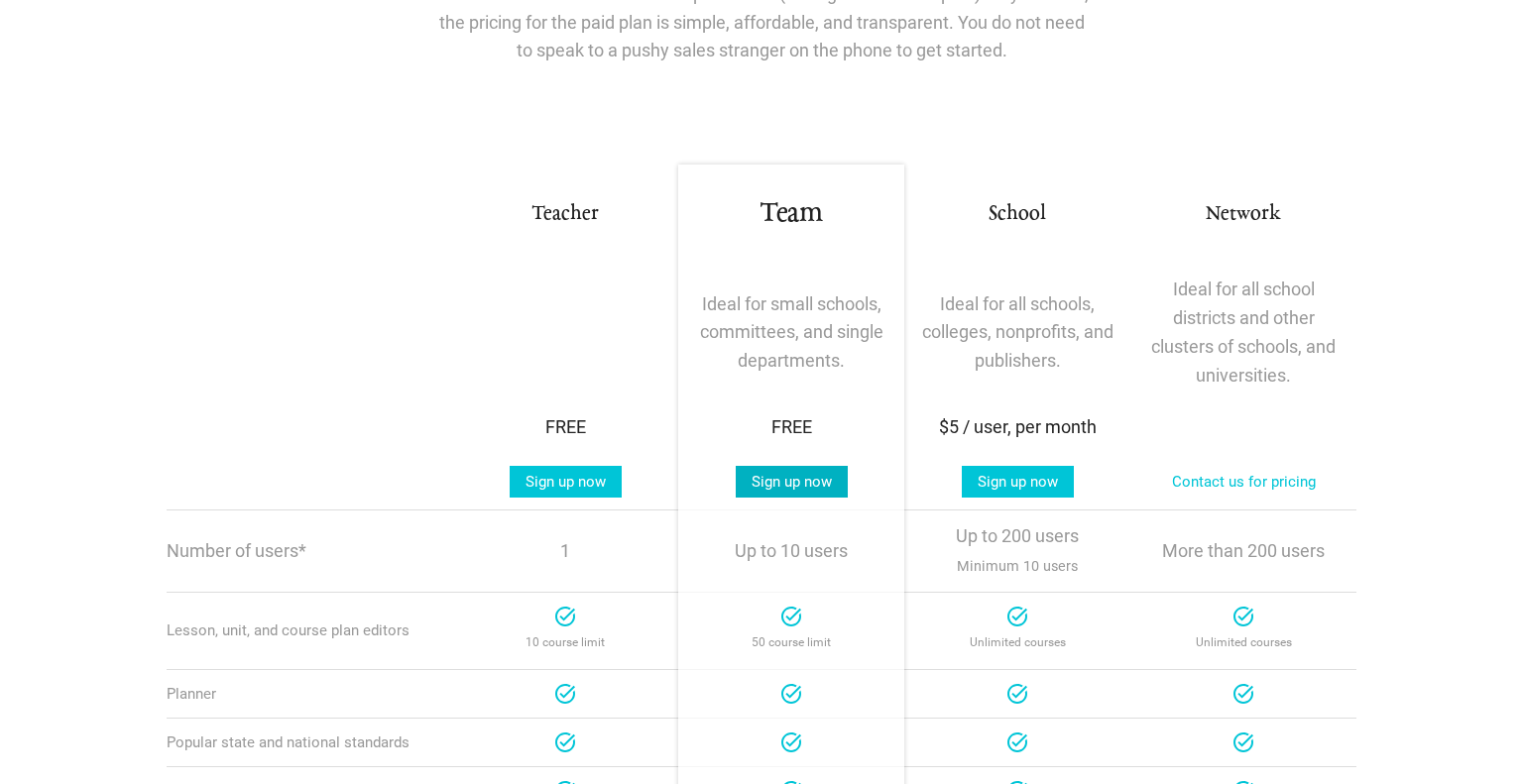 click on "Sign up now" at bounding box center (791, 482) 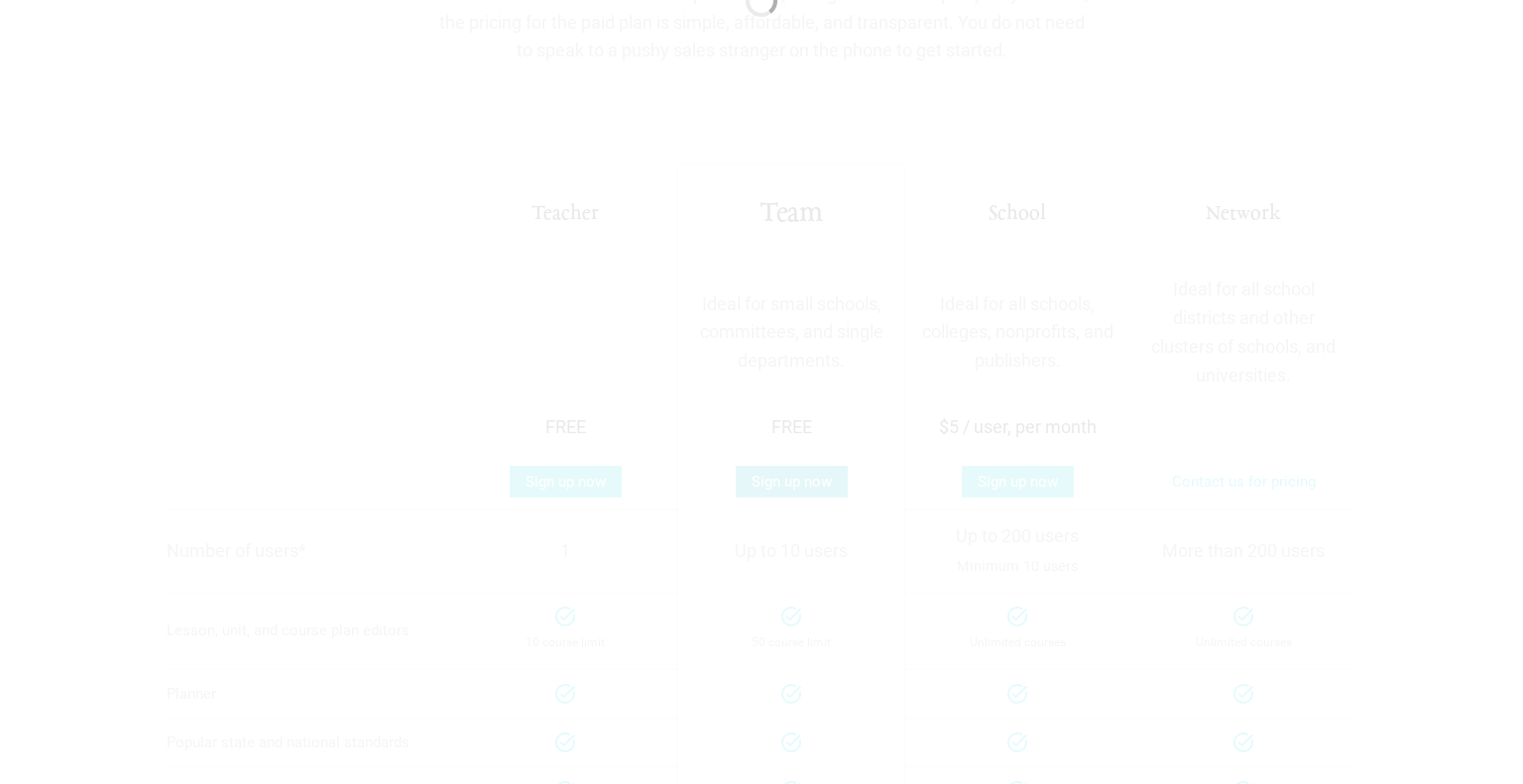 scroll, scrollTop: 0, scrollLeft: 0, axis: both 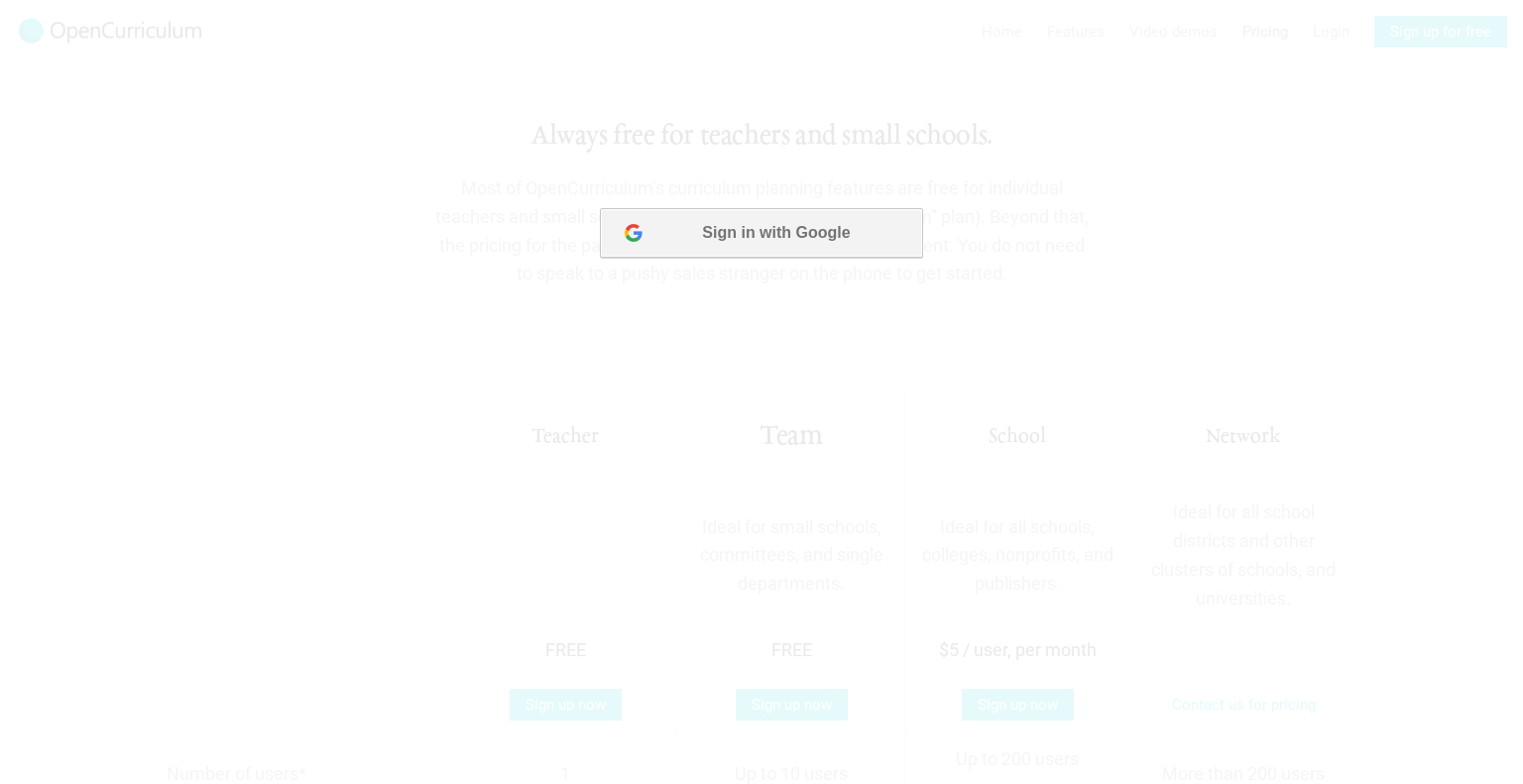 click on "Sign in with Google" at bounding box center (761, 233) 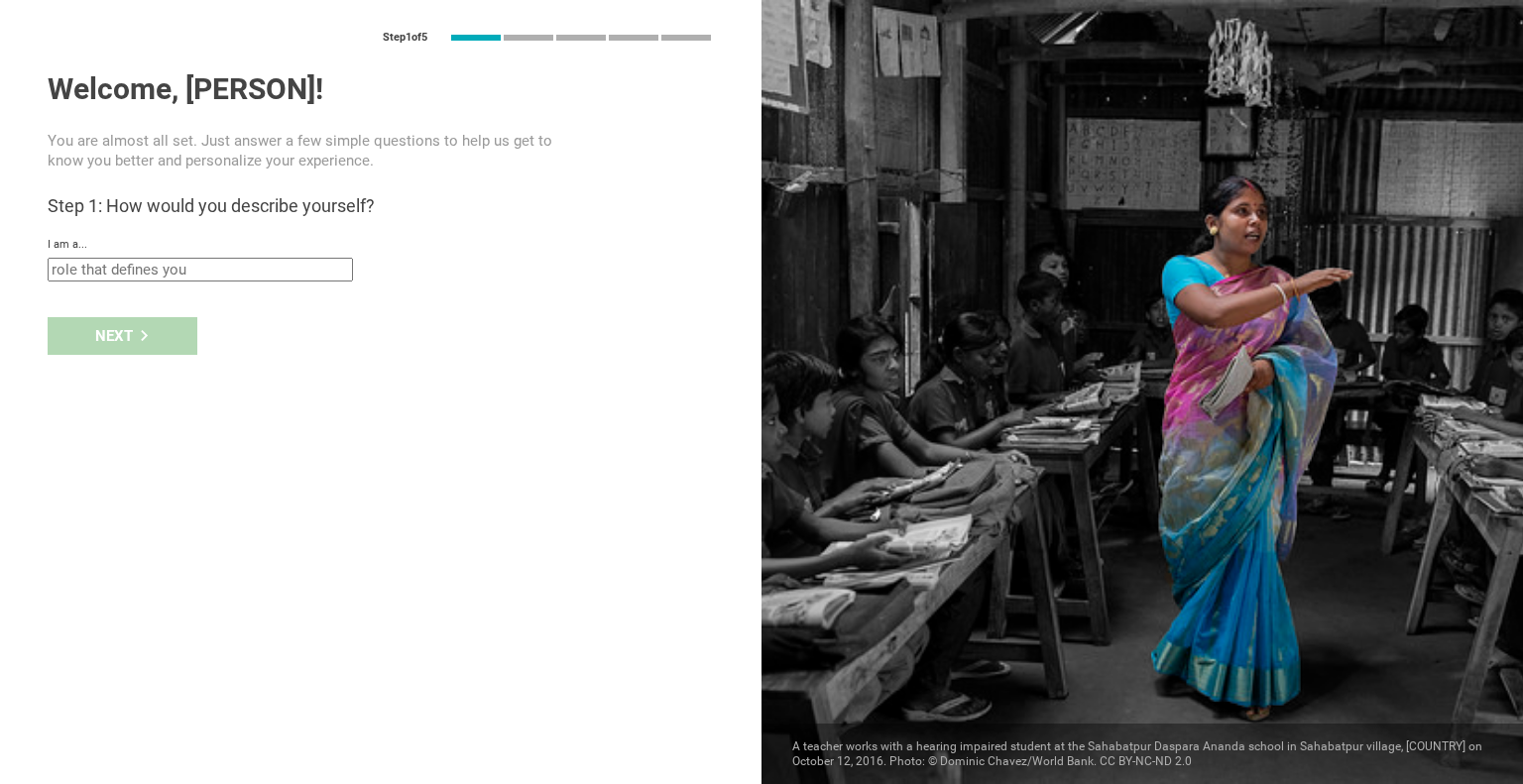 click at bounding box center (200, 270) 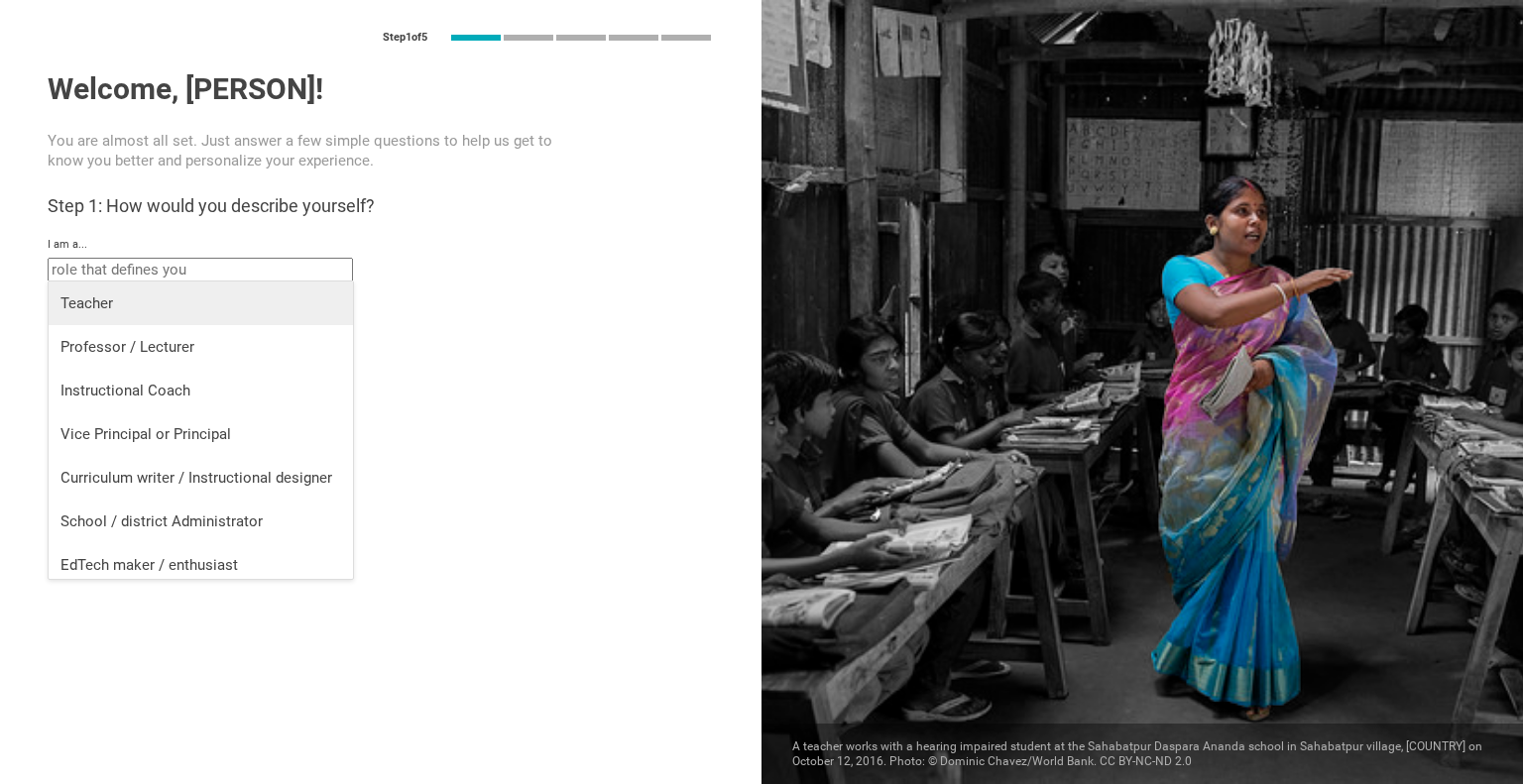 click on "Teacher" at bounding box center [200, 303] 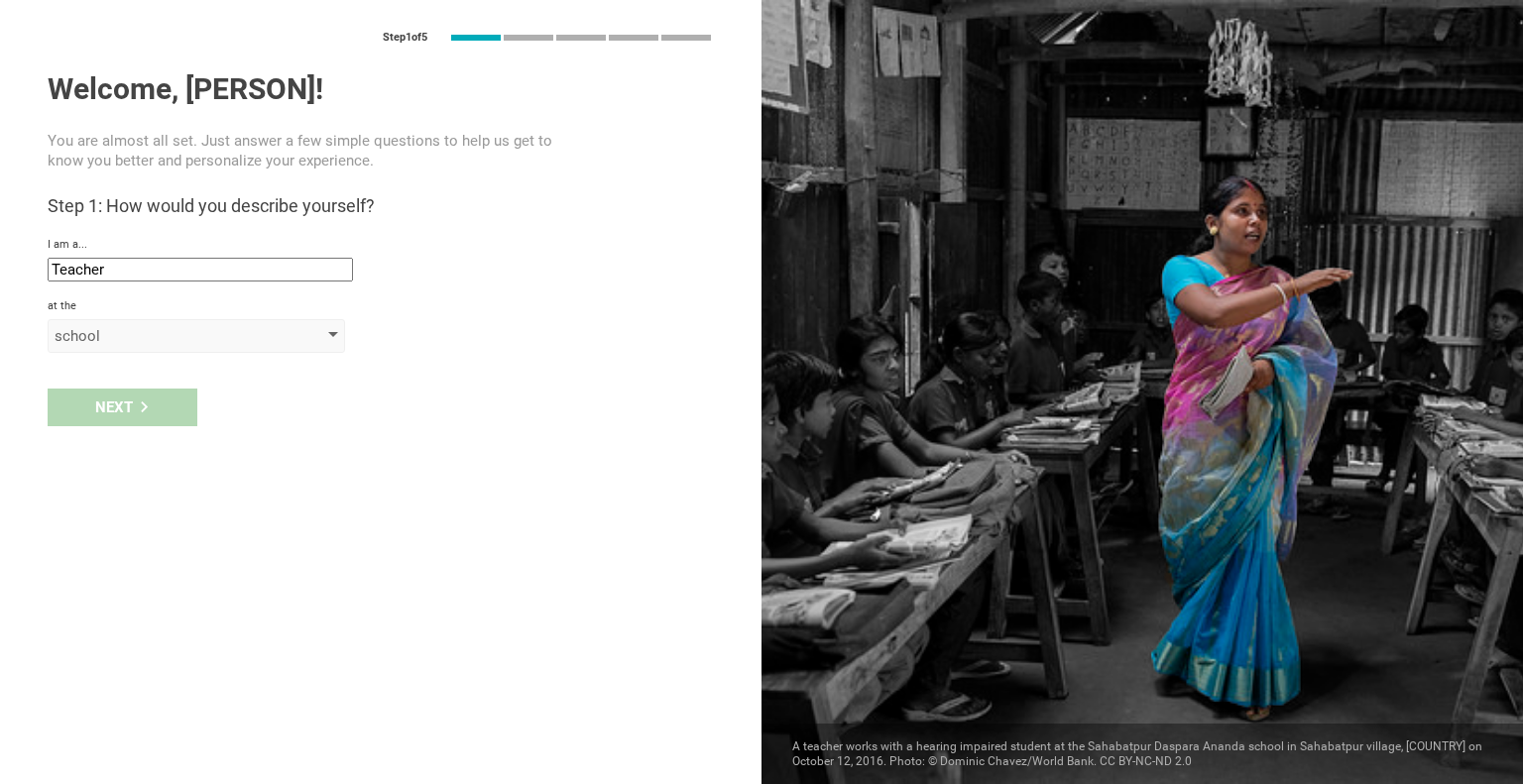 click on "school" at bounding box center (168, 336) 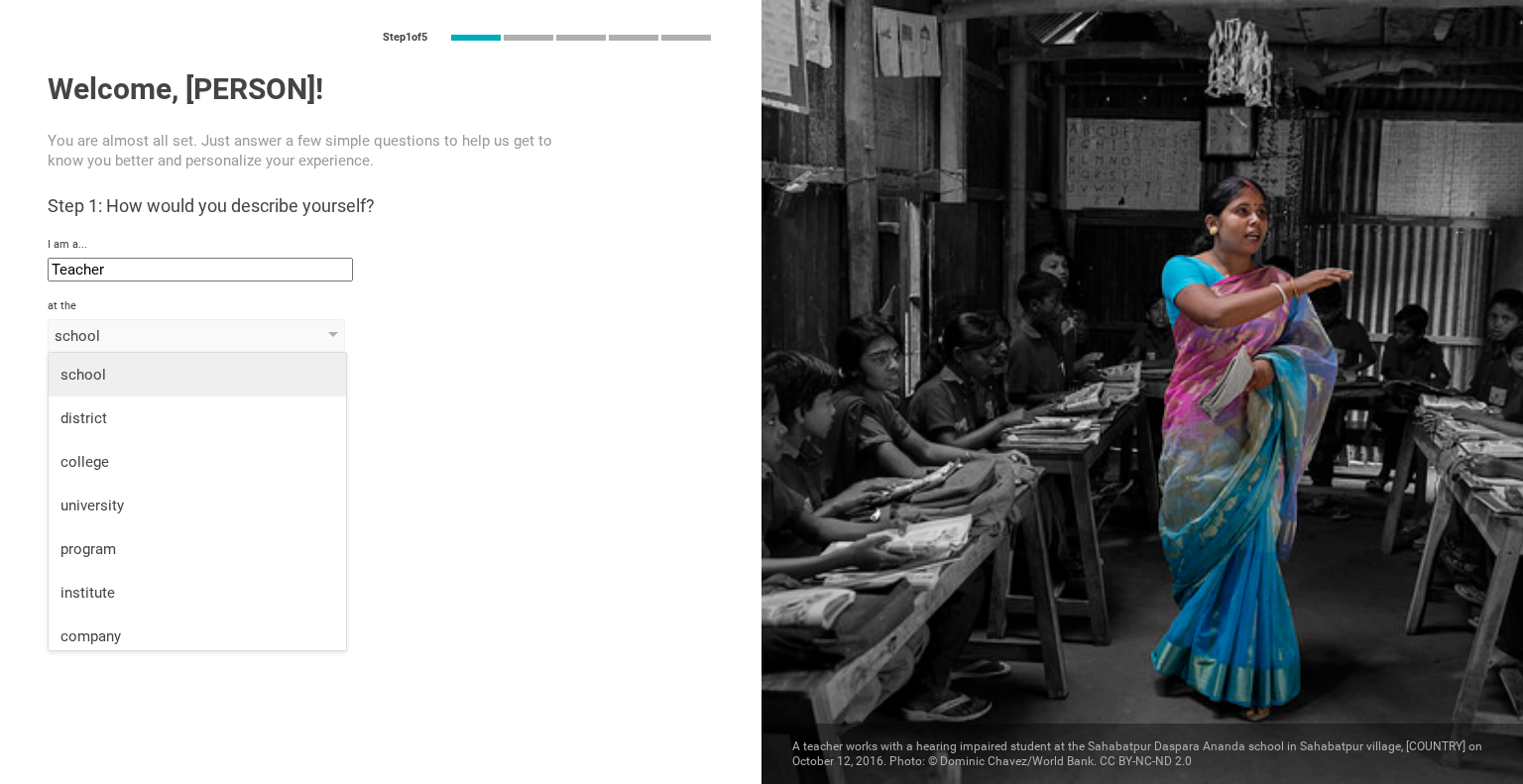 click on "school" at bounding box center (197, 375) 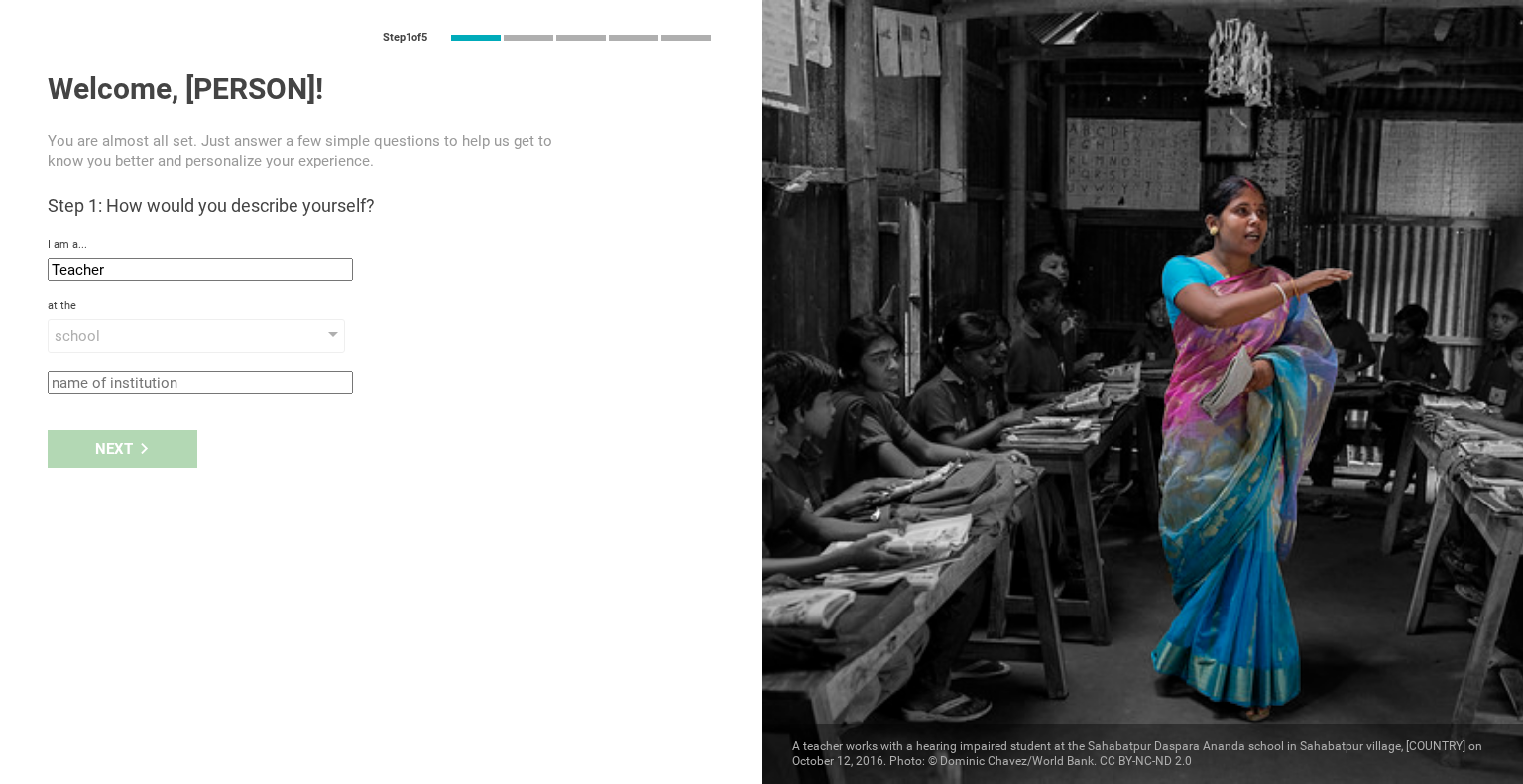 click 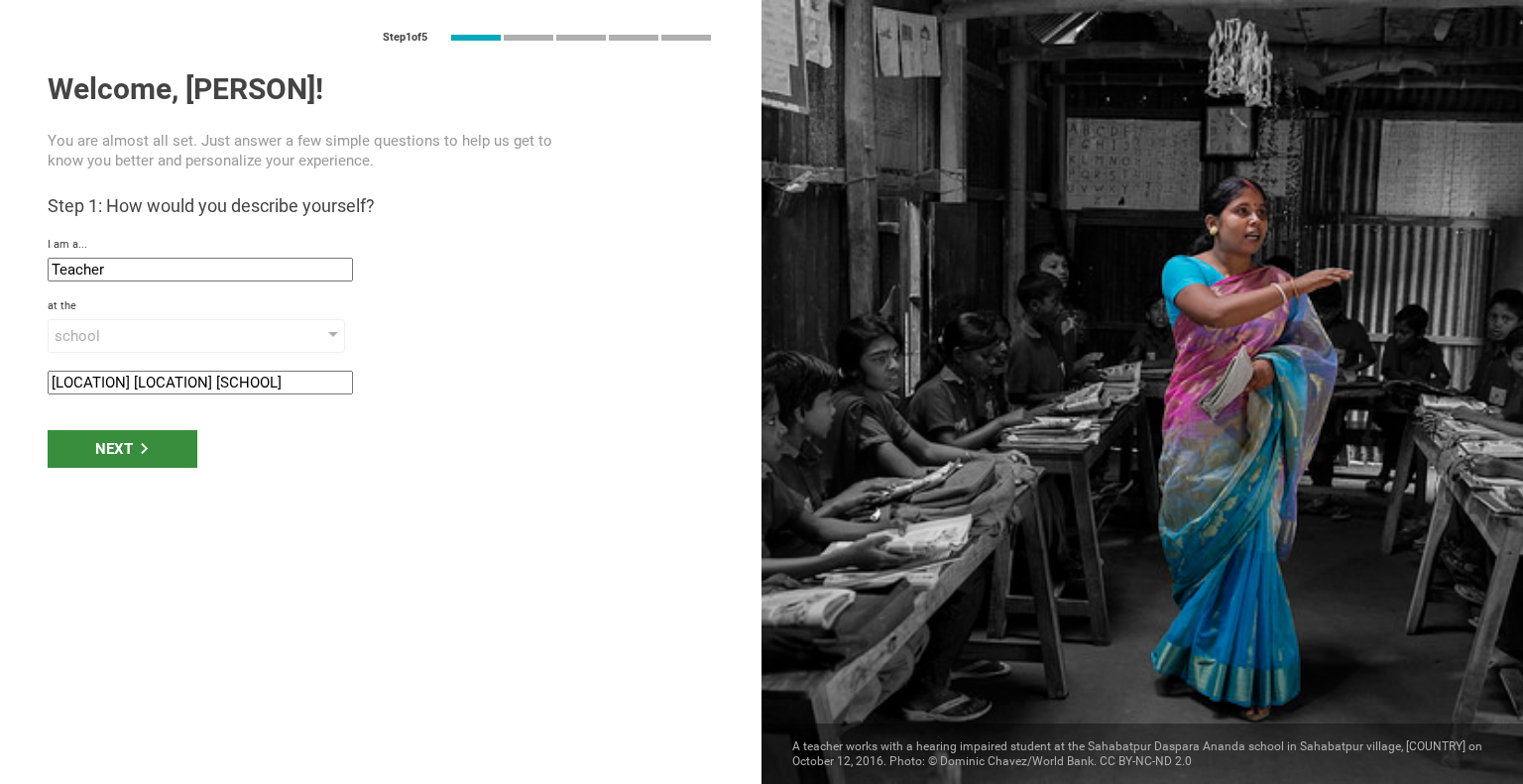type on "[LOCATION] [LOCATION] [SCHOOL]" 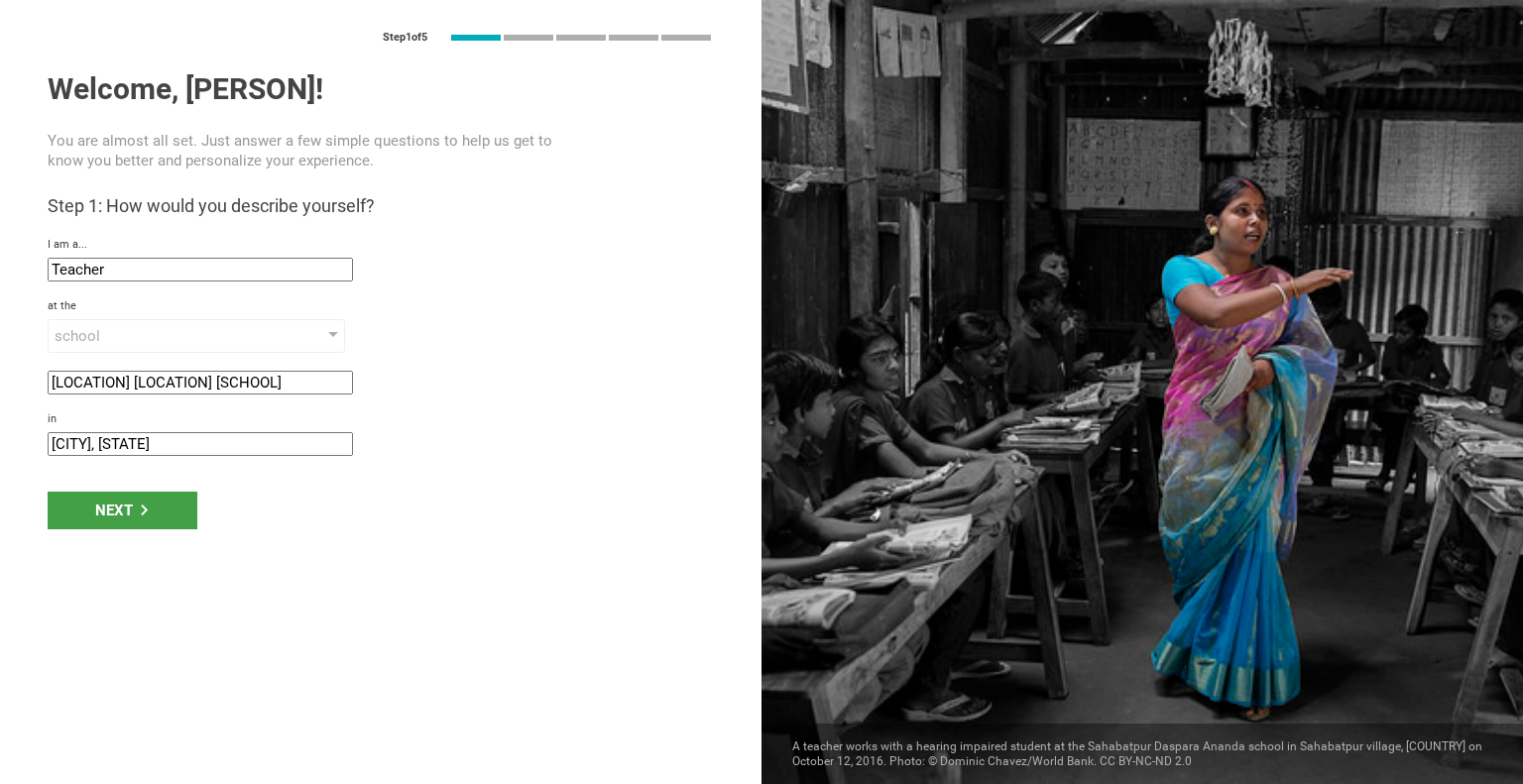 click on "[CITY], [STATE]" 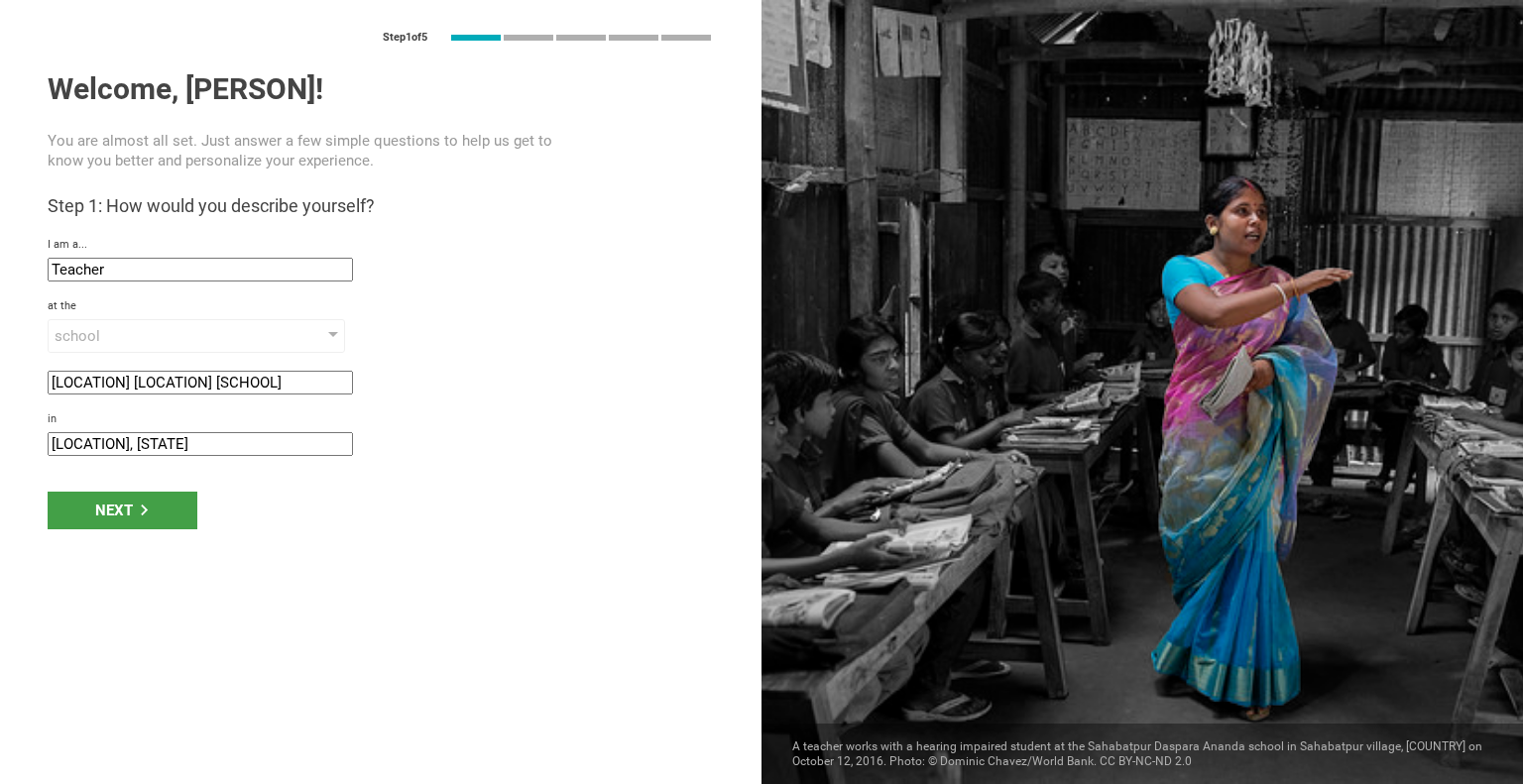 type on "[LOCATION], [STATE]" 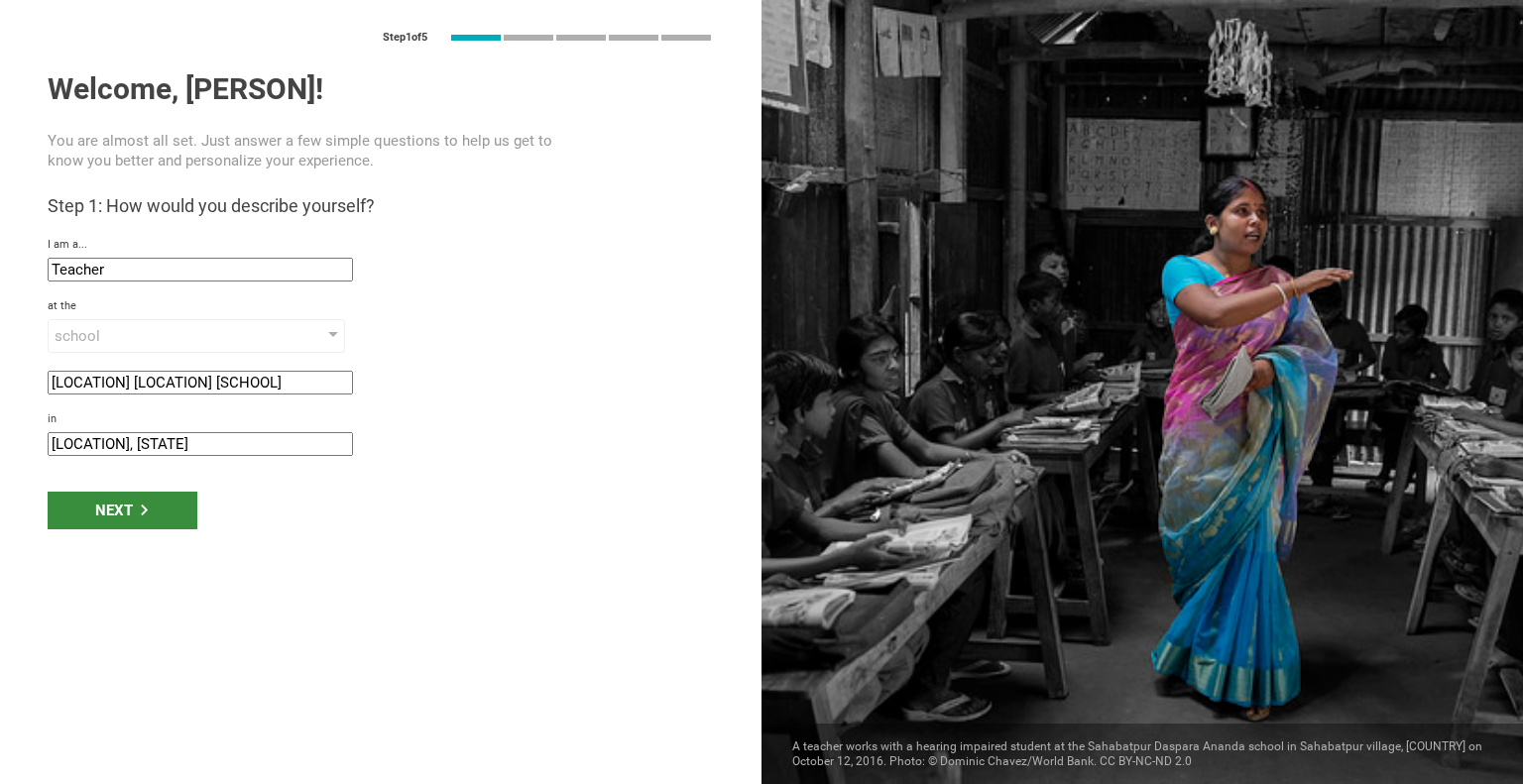 click on "Next" at bounding box center [122, 510] 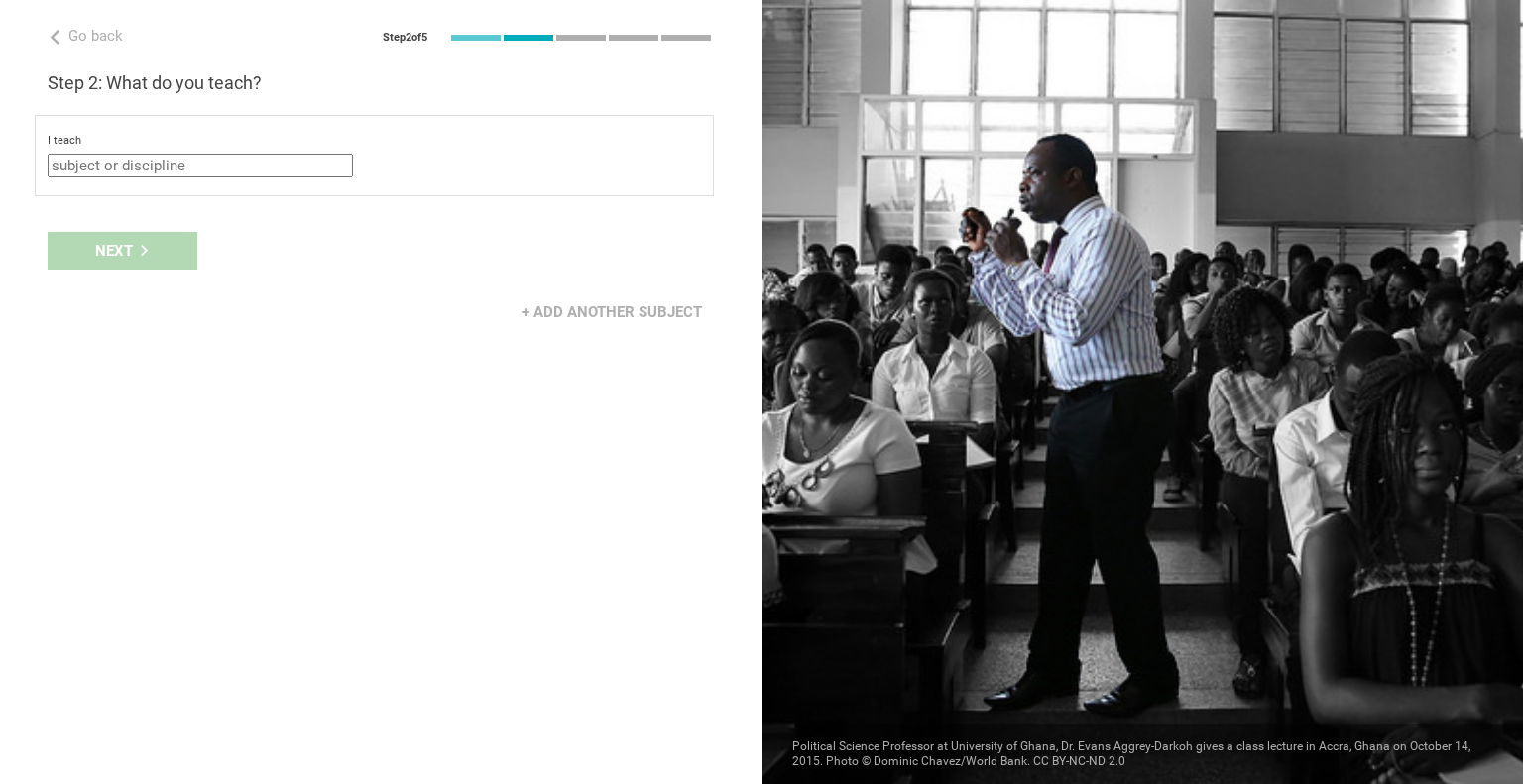 click at bounding box center [200, 166] 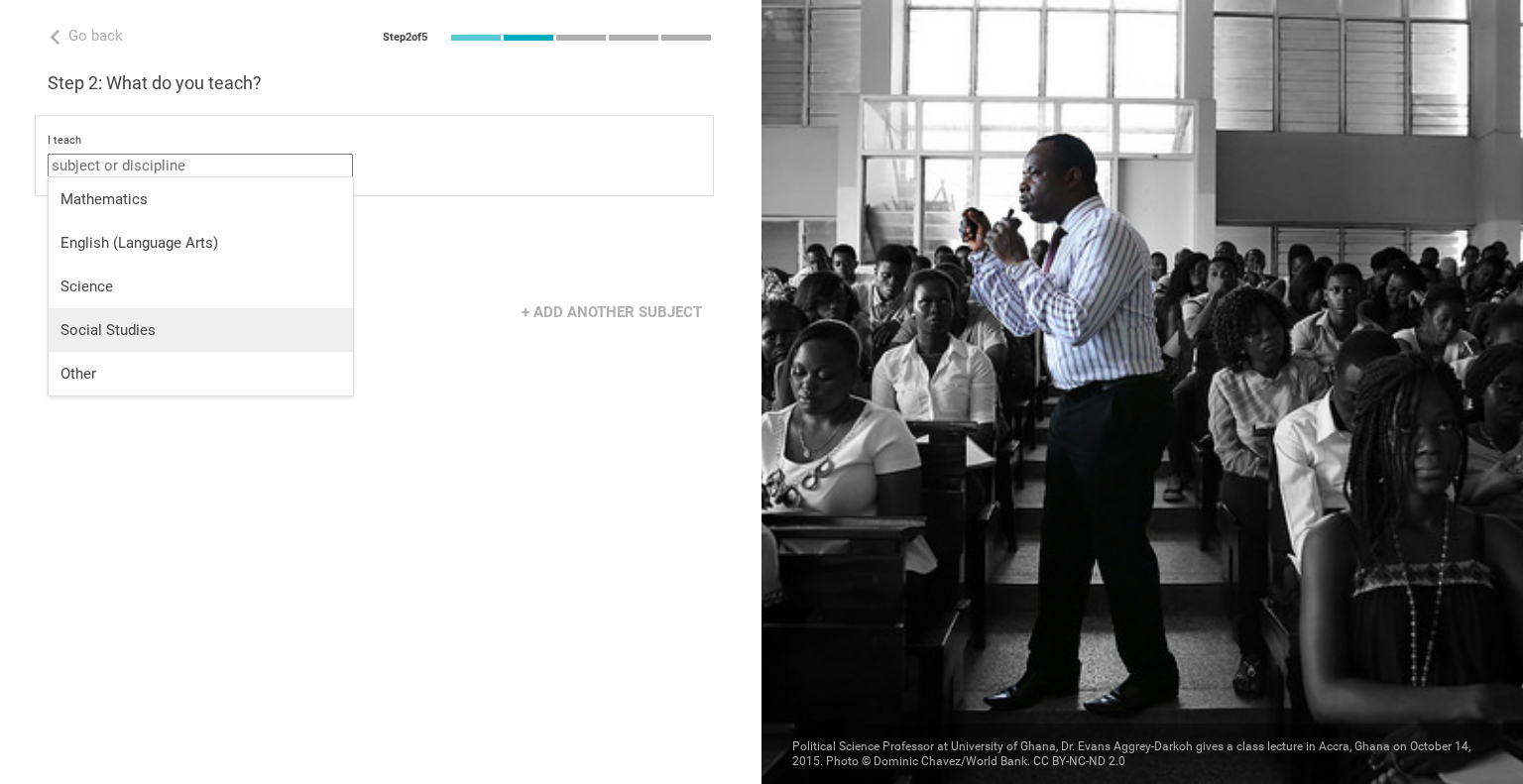 click on "Social Studies" at bounding box center [200, 330] 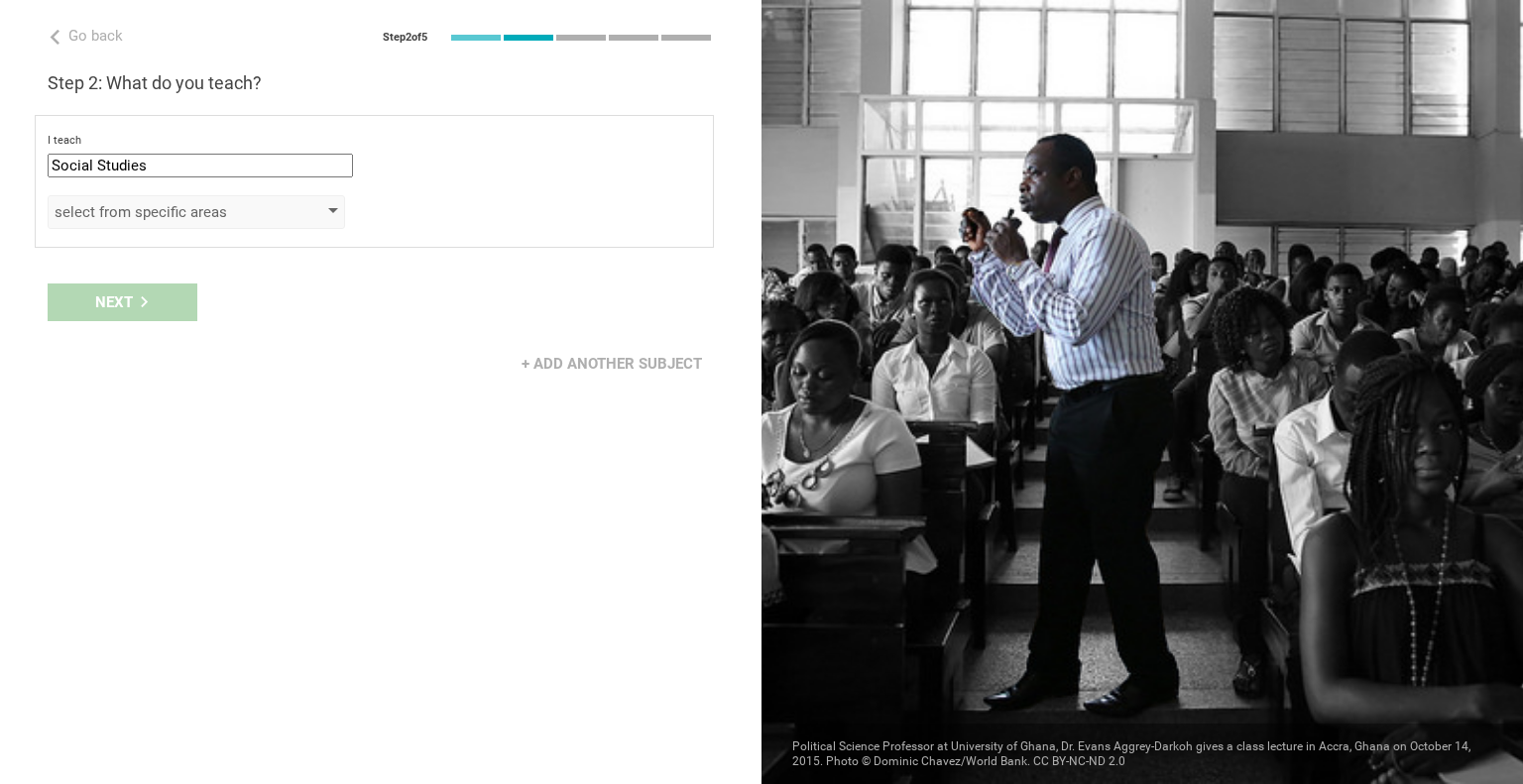 click on "select from specific areas" at bounding box center [168, 212] 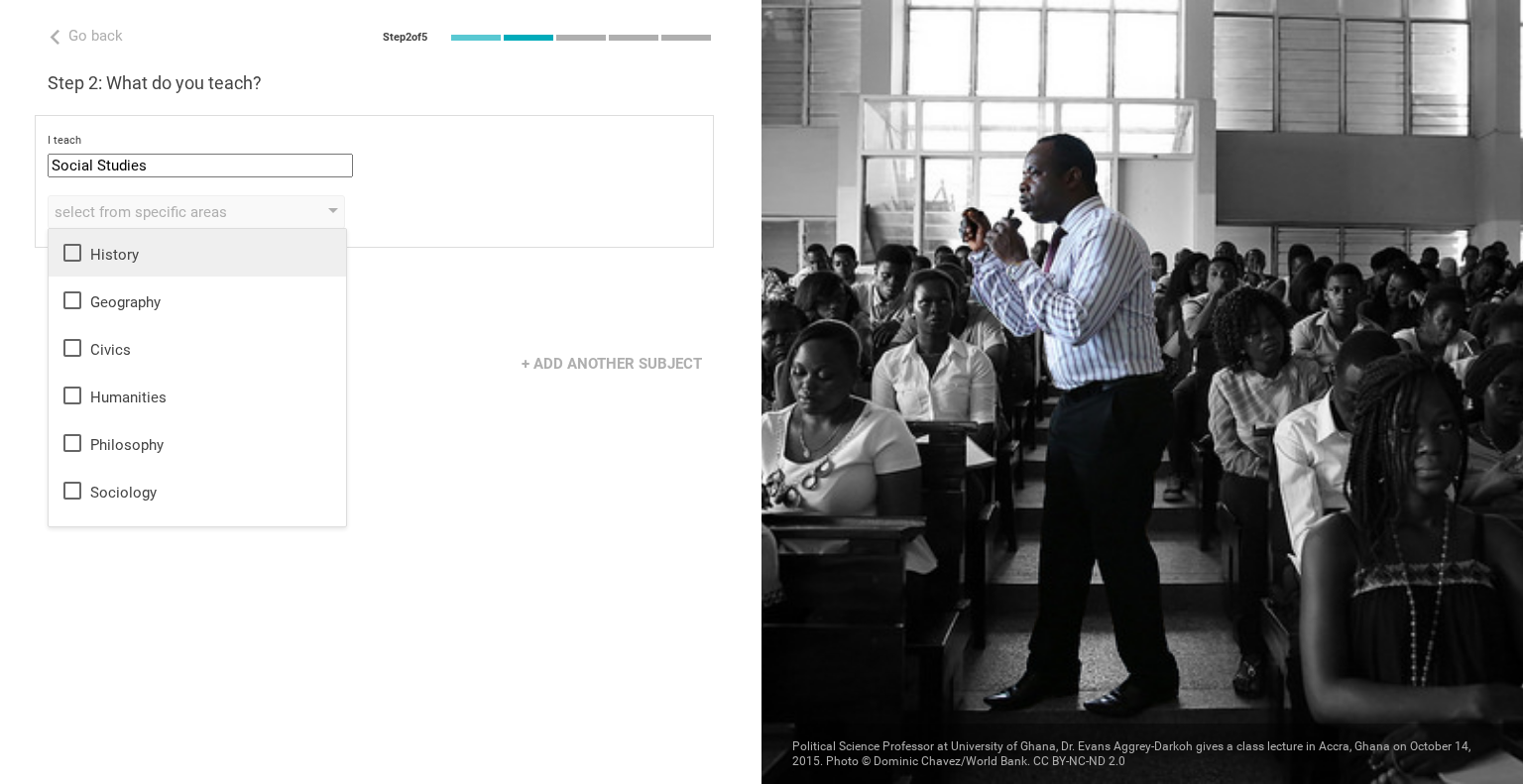 click on "History" at bounding box center [197, 253] 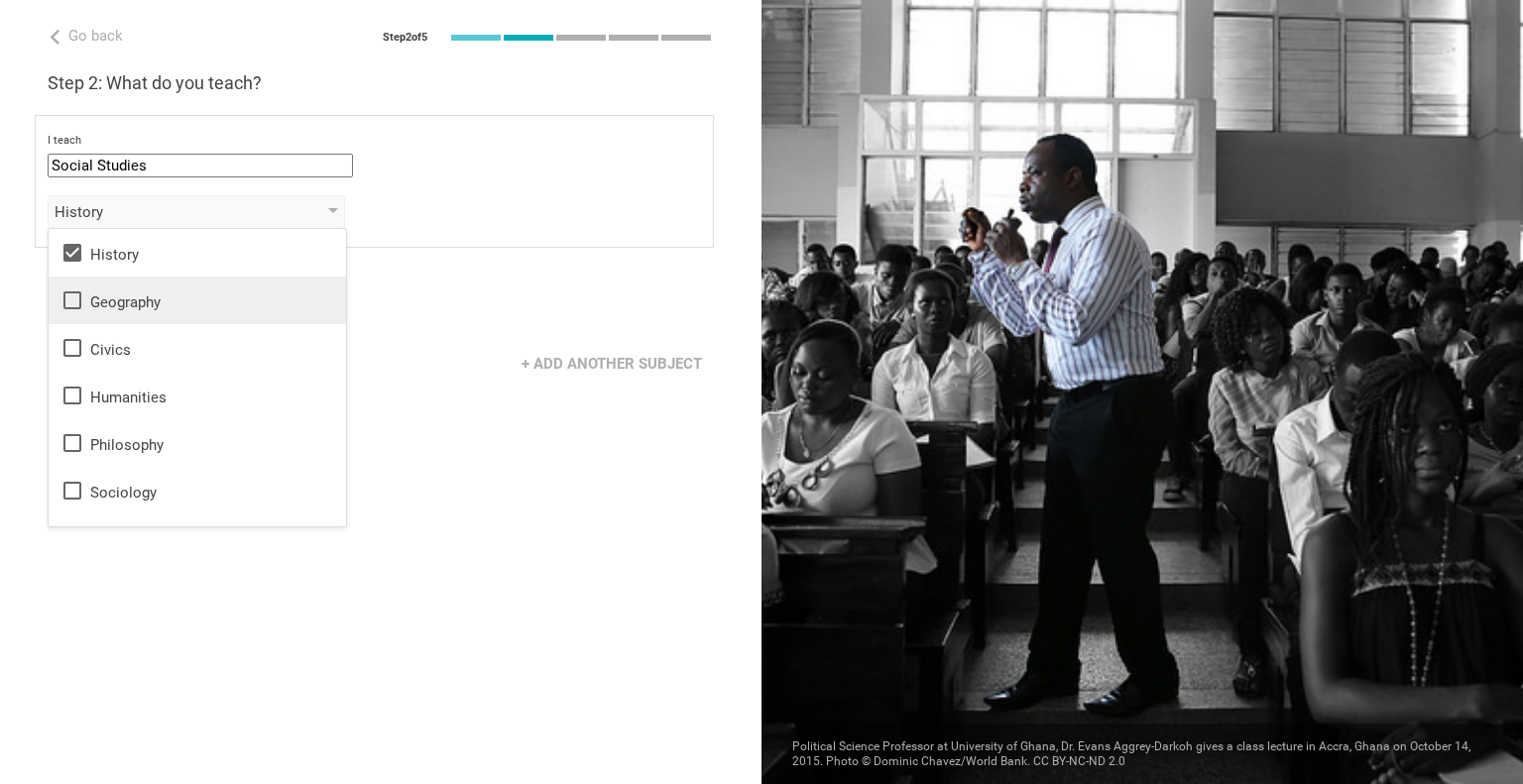 click on "Geography" at bounding box center (197, 300) 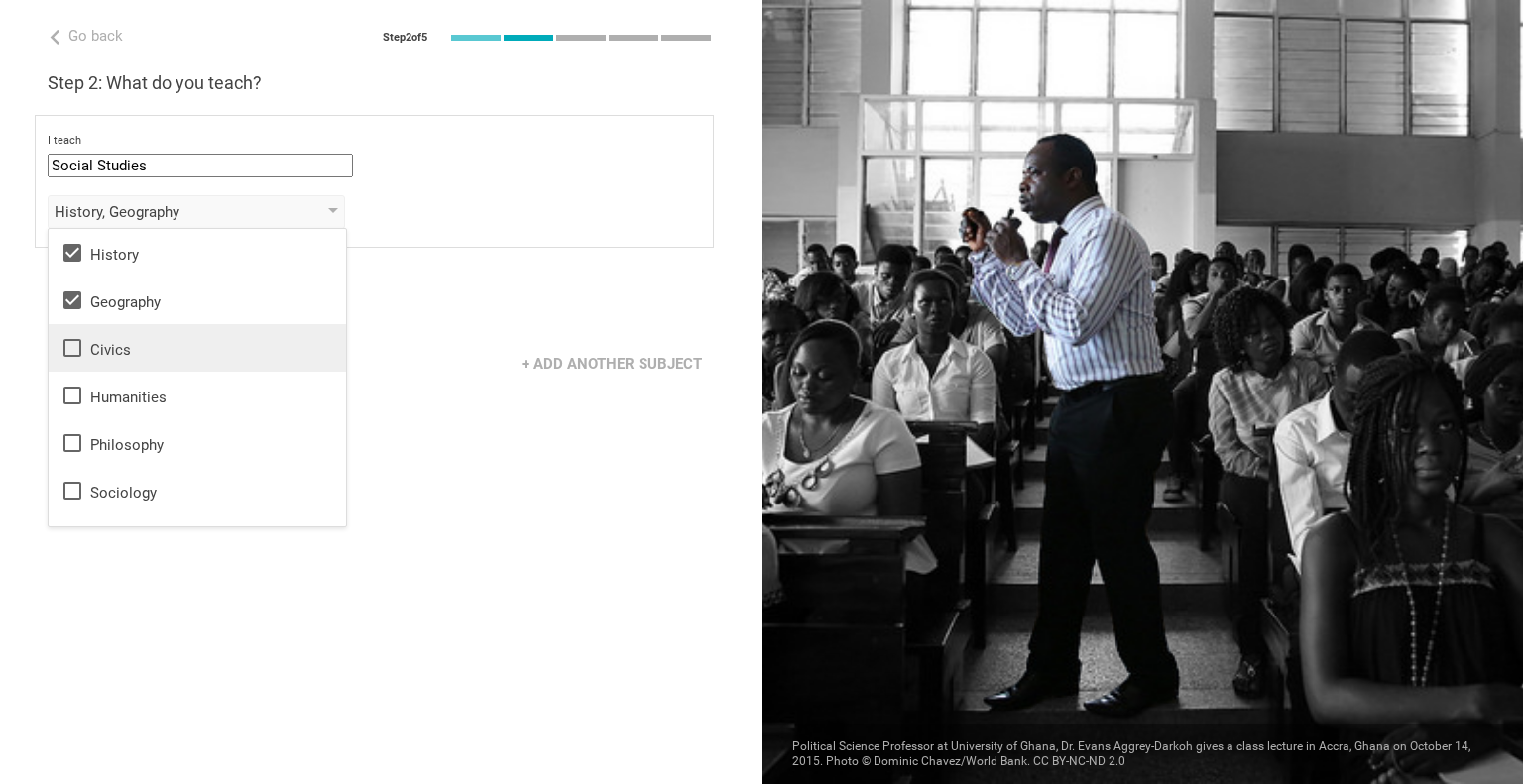 click 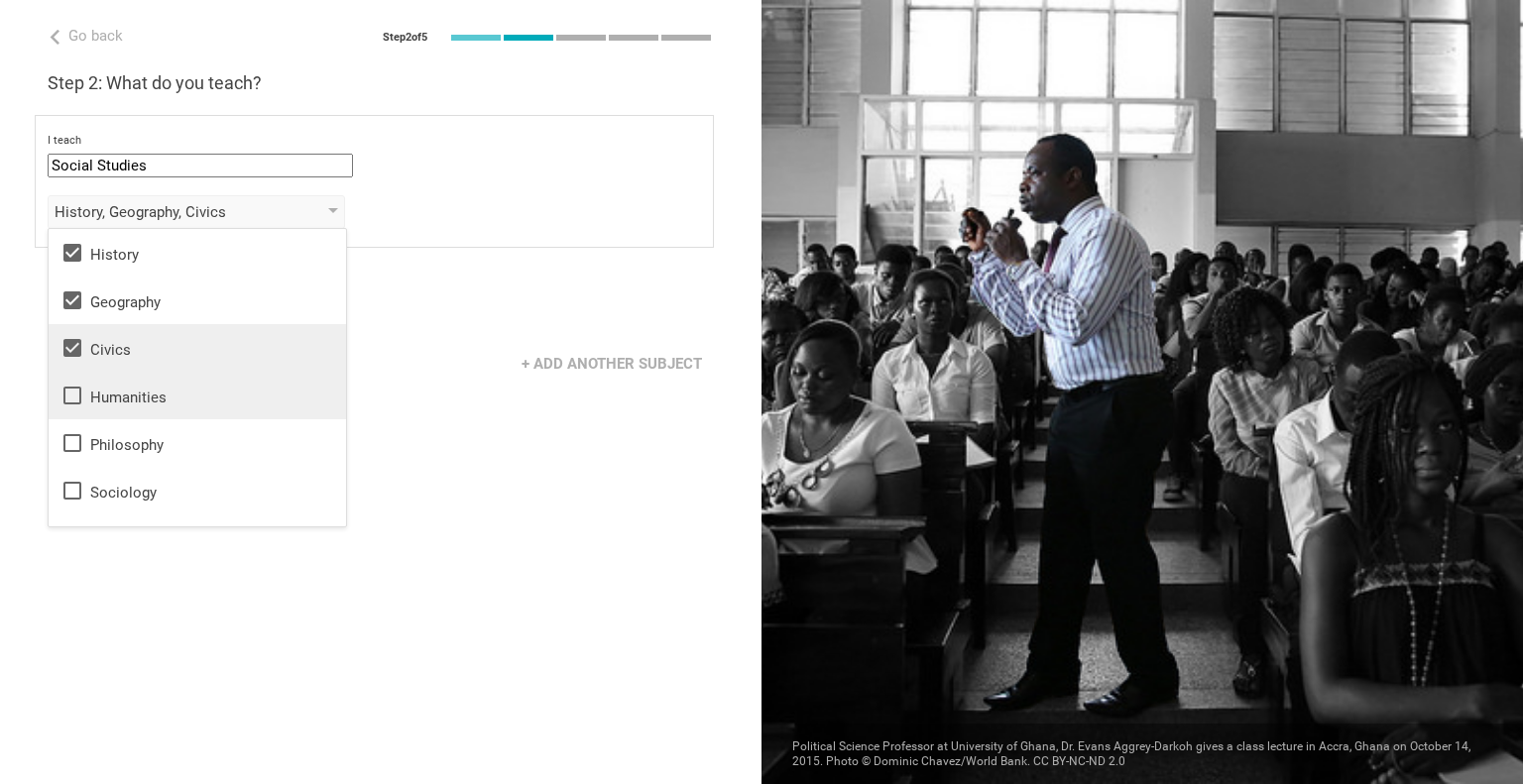 click 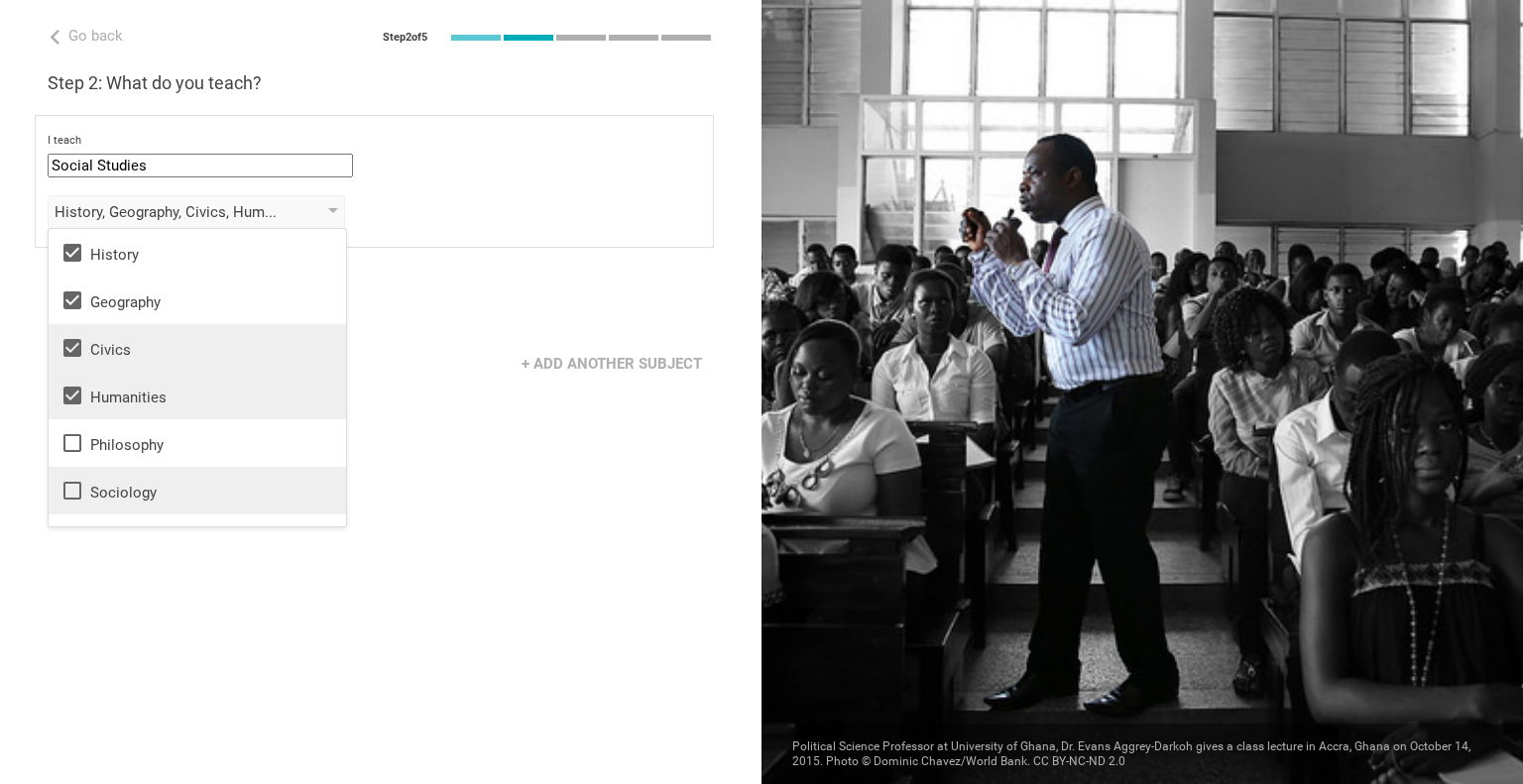 scroll, scrollTop: 36, scrollLeft: 0, axis: vertical 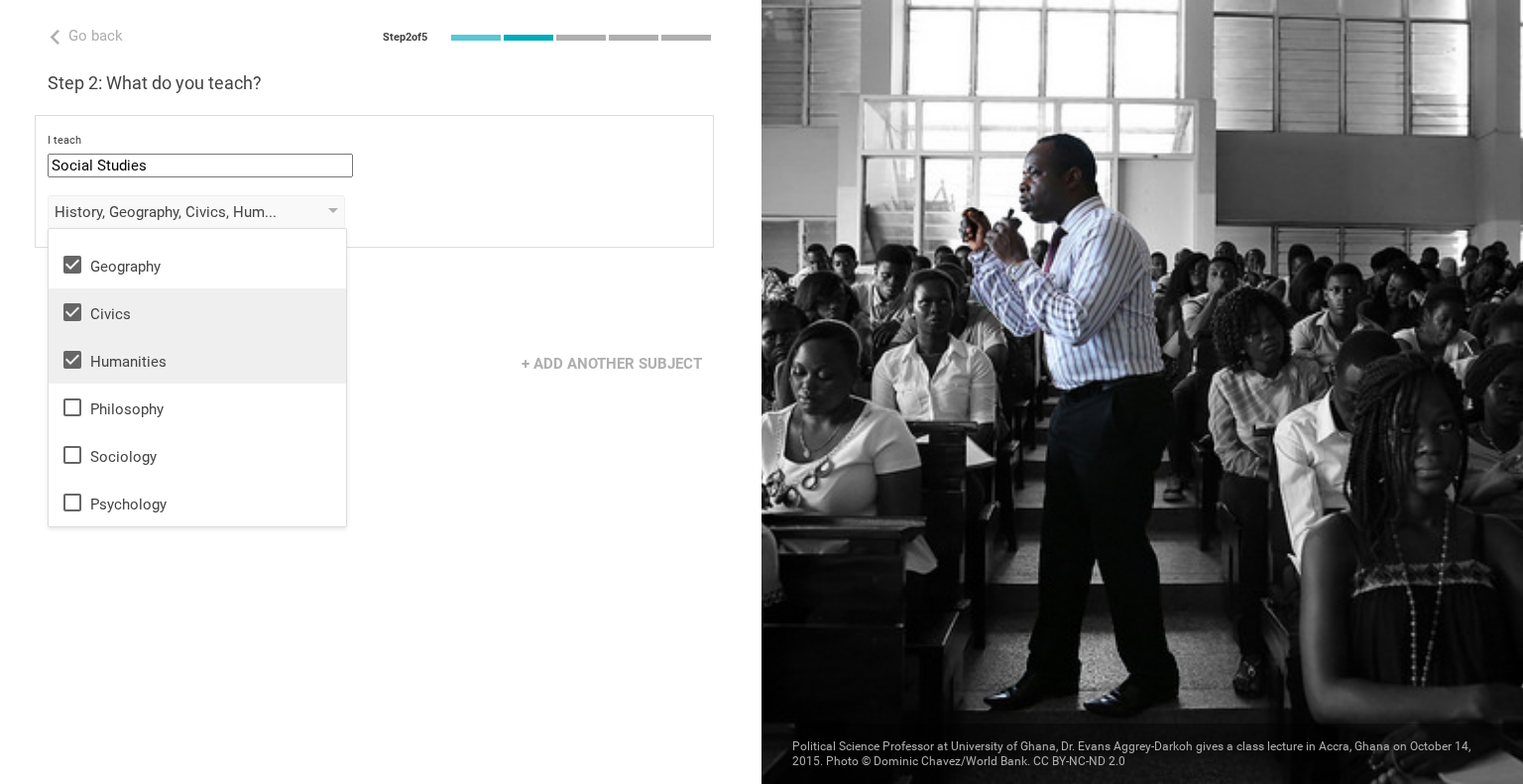 click on "History, Geography, Civics, Humanities History Geography Civics Humanities Philosophy Sociology Psychology" at bounding box center [374, 212] 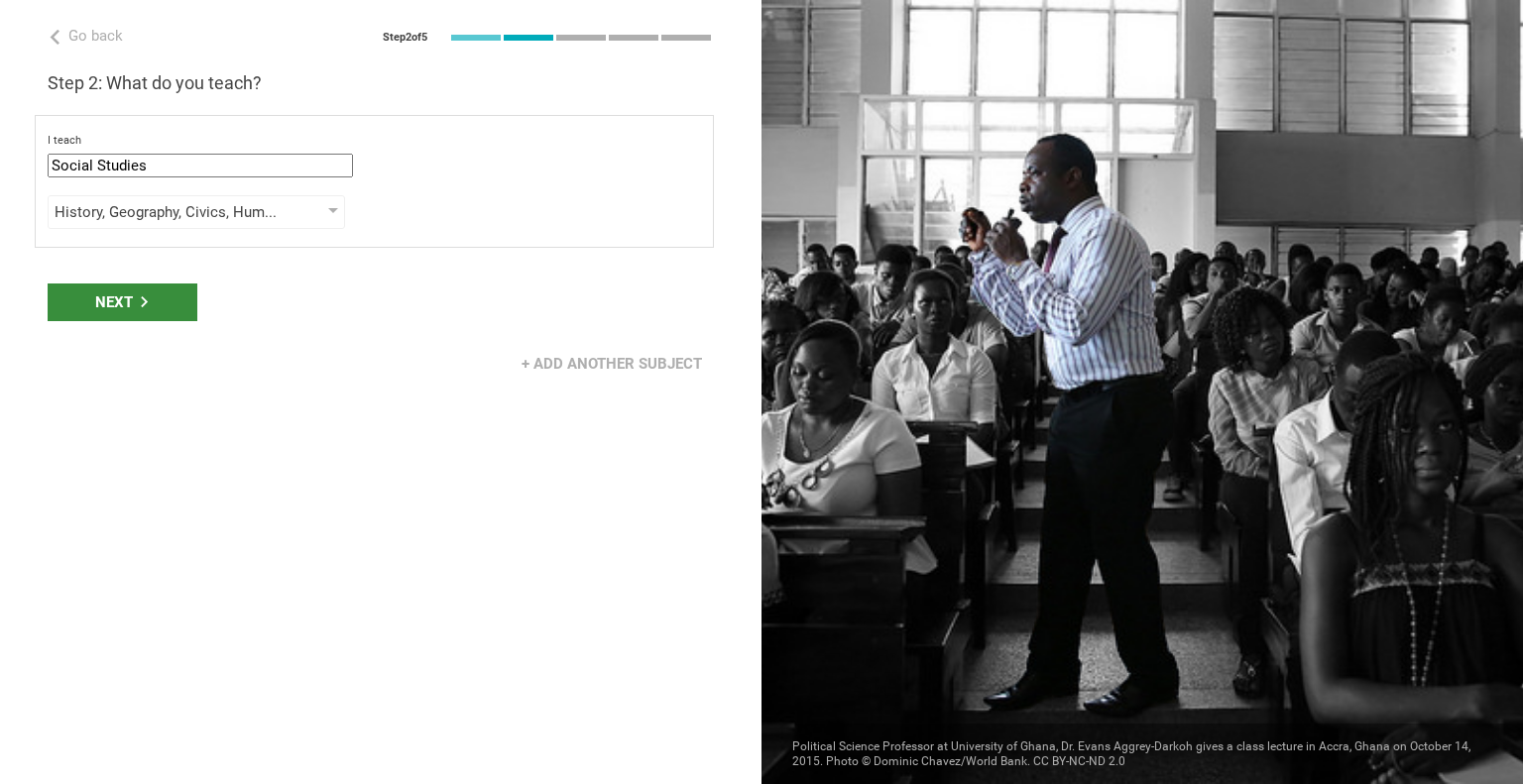 click on "Next" at bounding box center (122, 302) 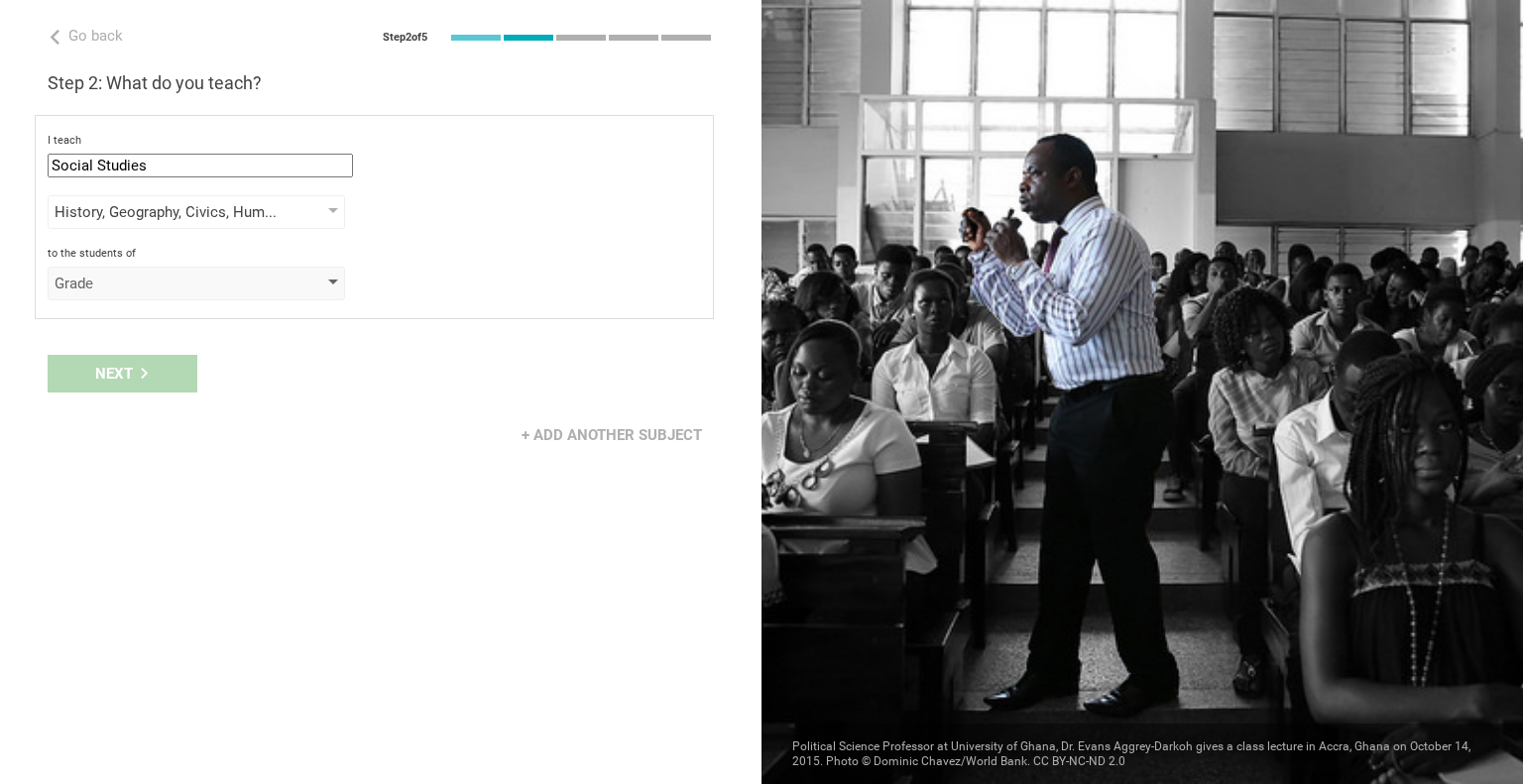 click on "Grade" at bounding box center [168, 283] 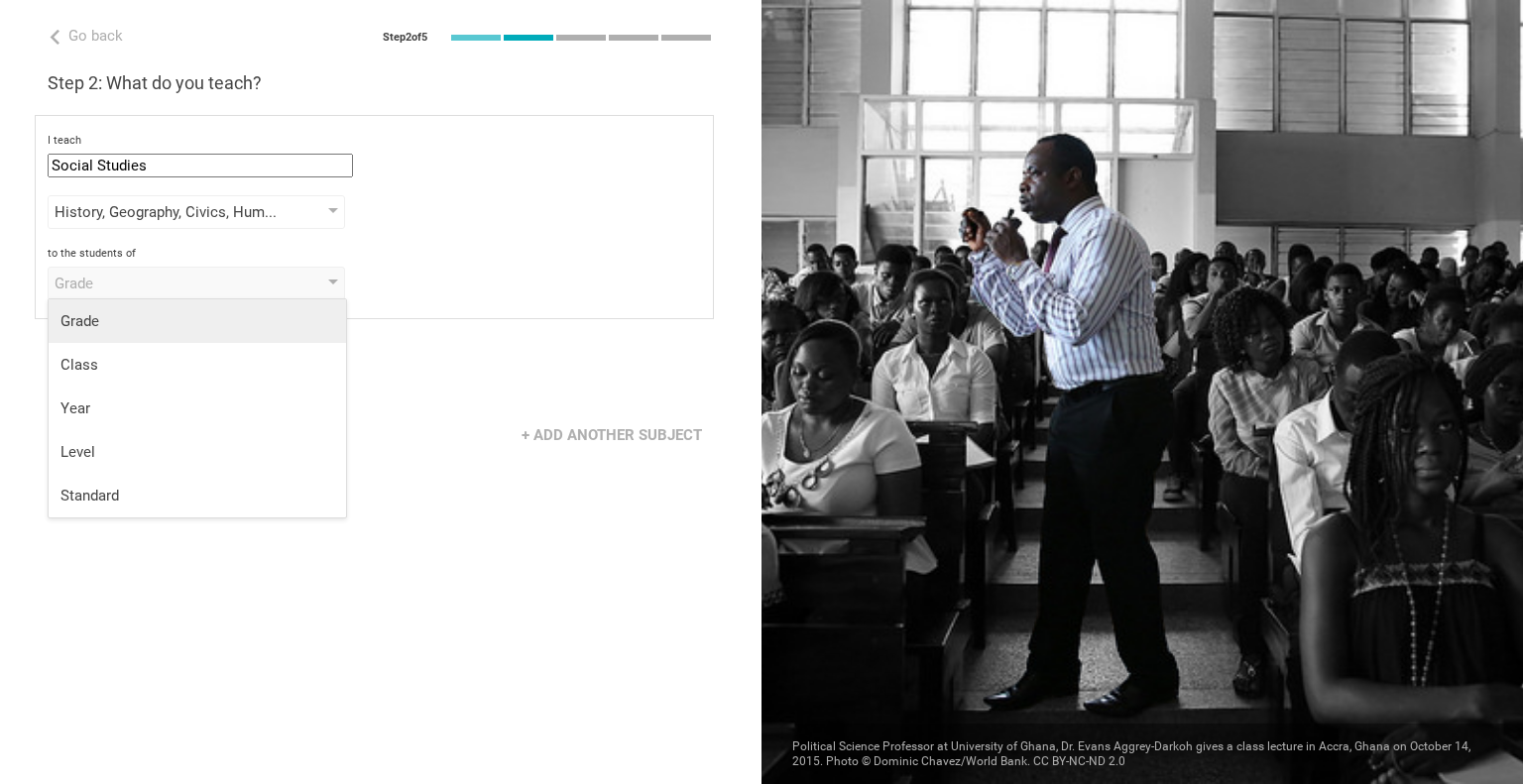 click on "Grade" at bounding box center [197, 321] 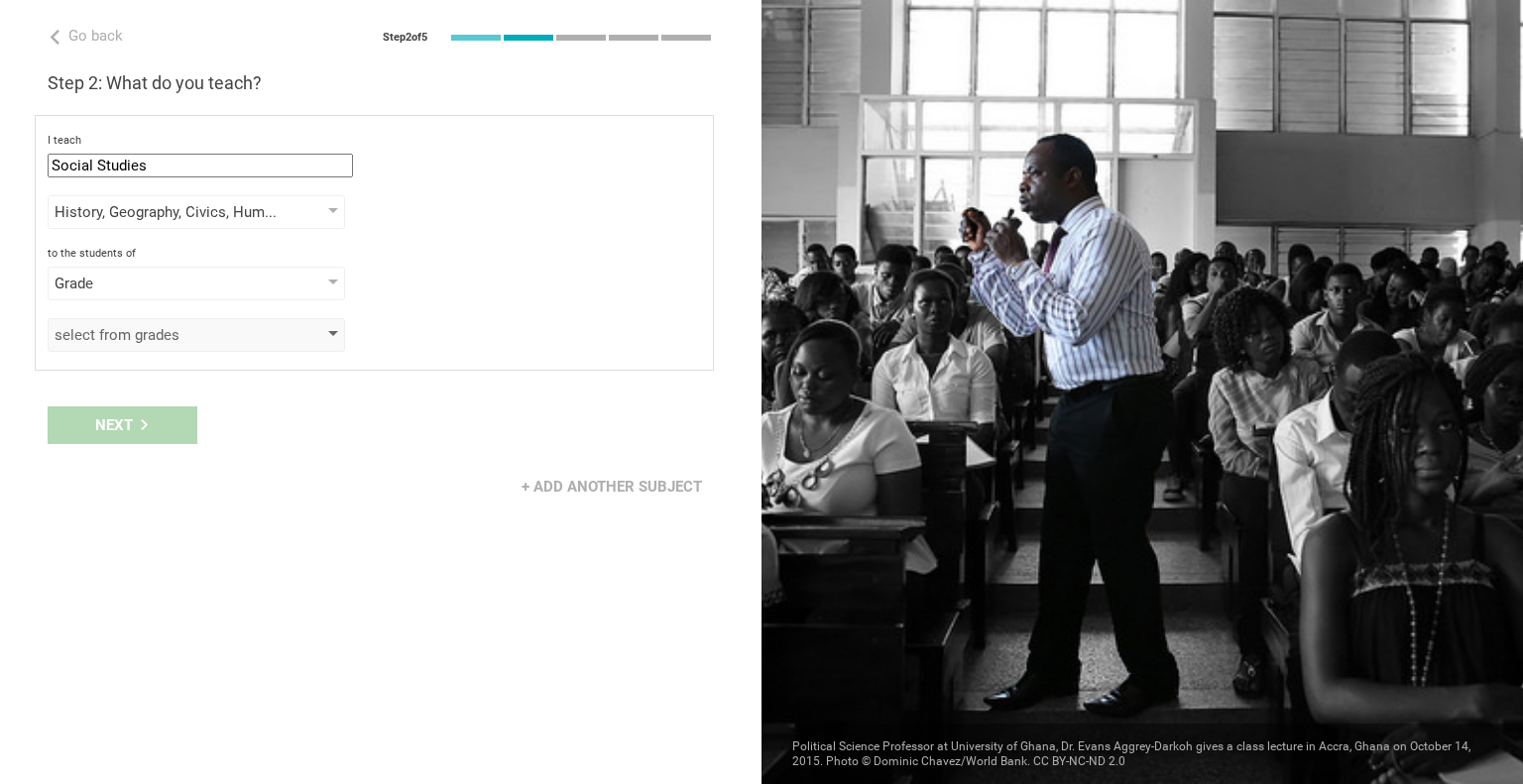 click on "select from grades" at bounding box center (168, 335) 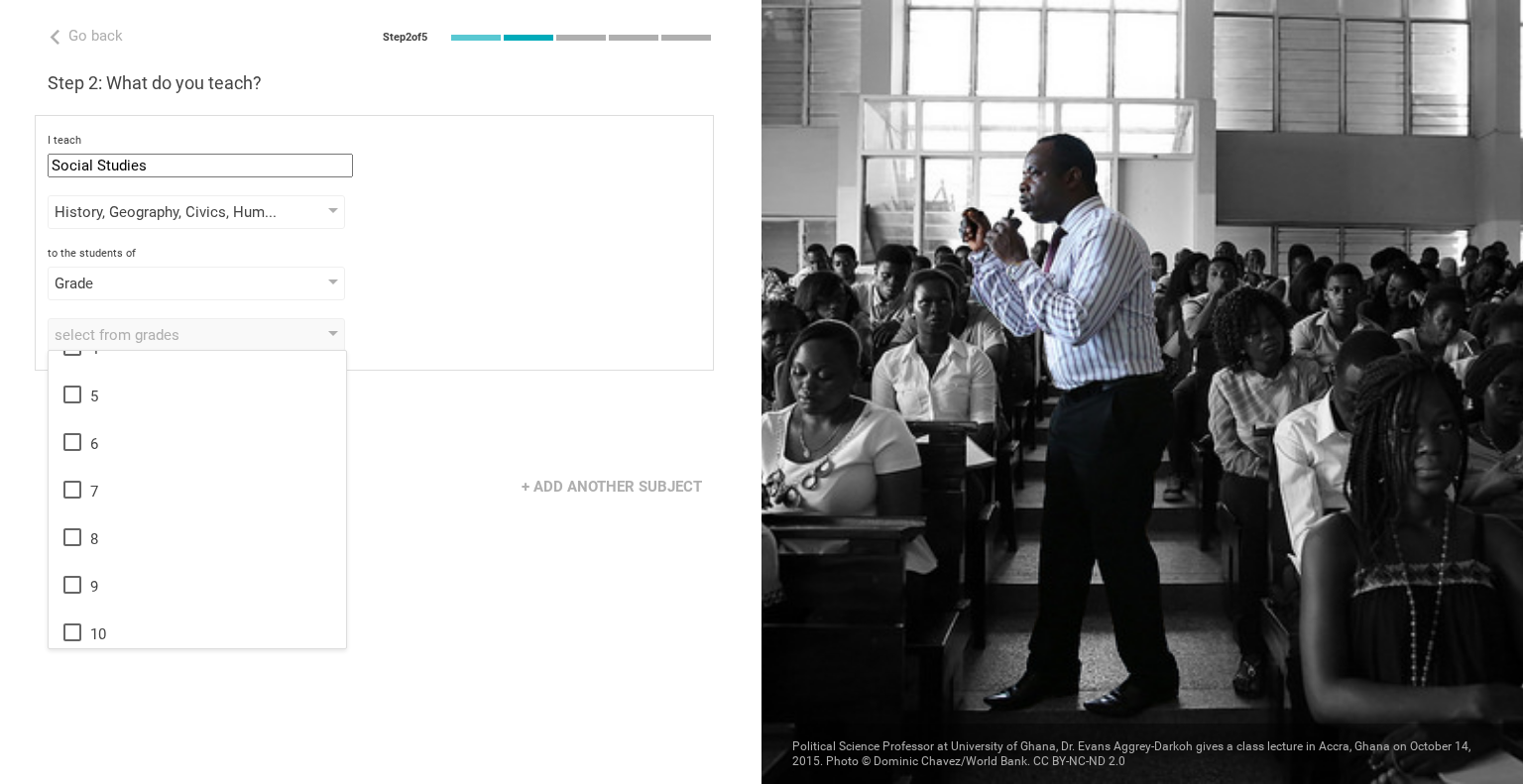 scroll, scrollTop: 179, scrollLeft: 0, axis: vertical 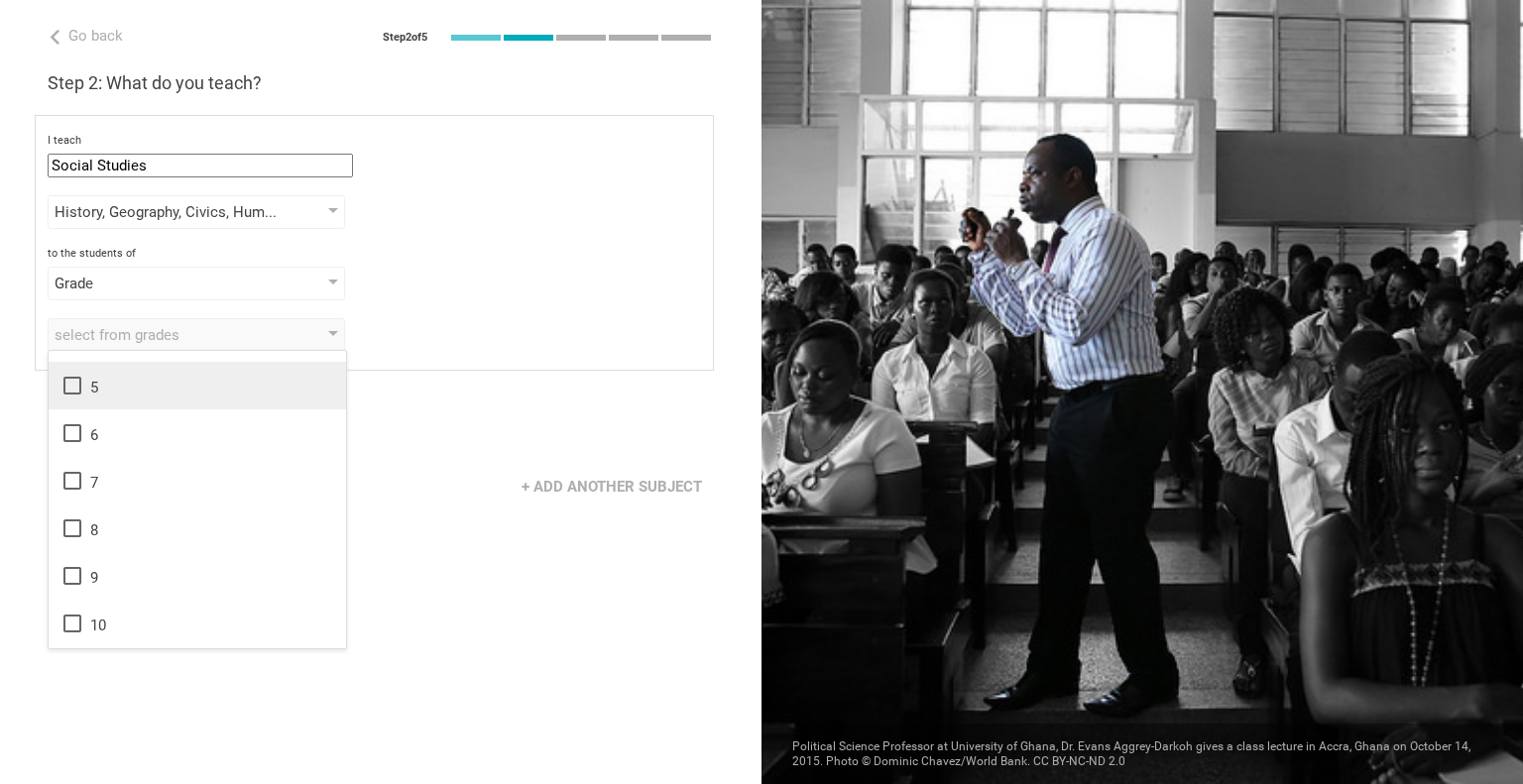 click on "5" at bounding box center (197, 386) 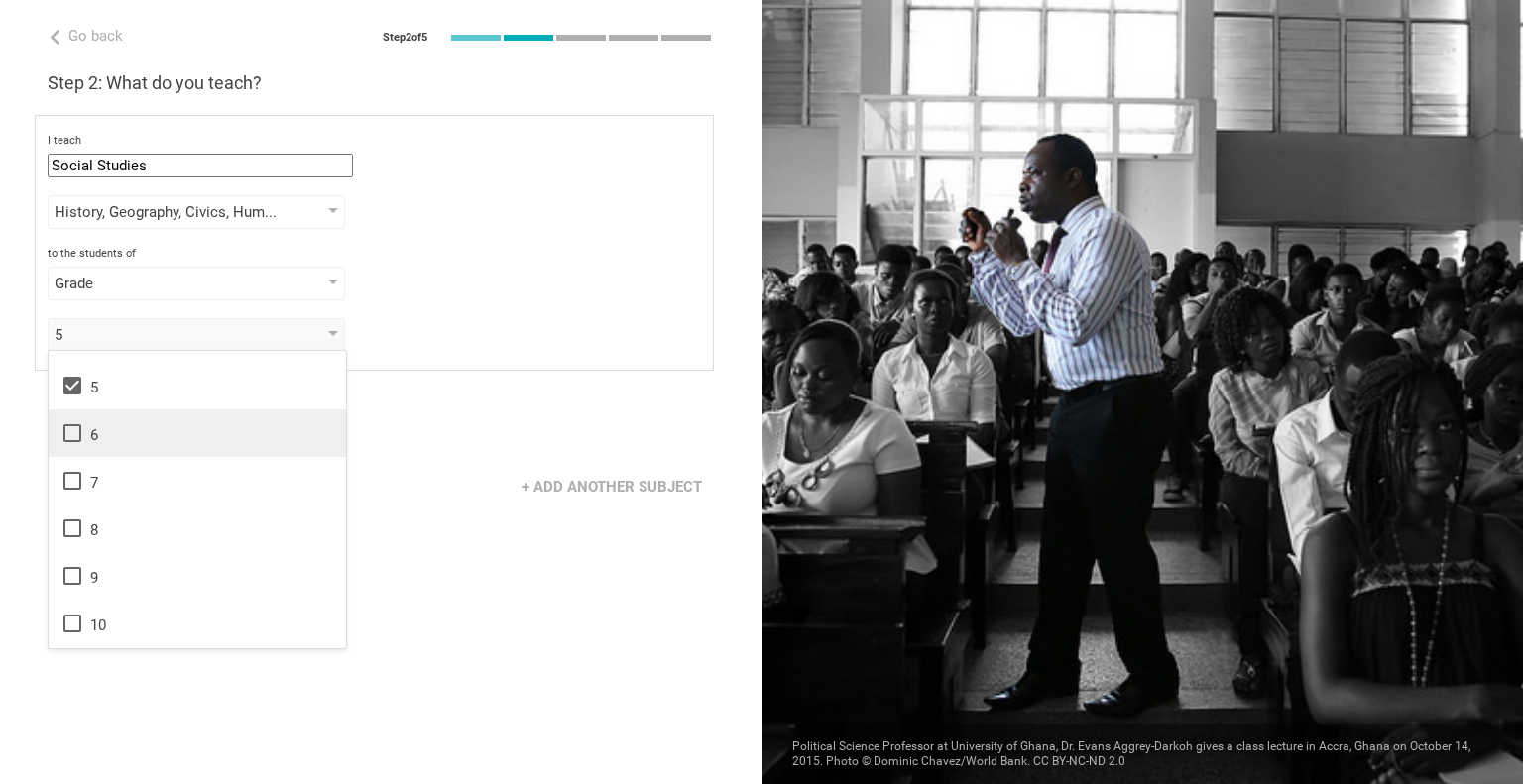 click 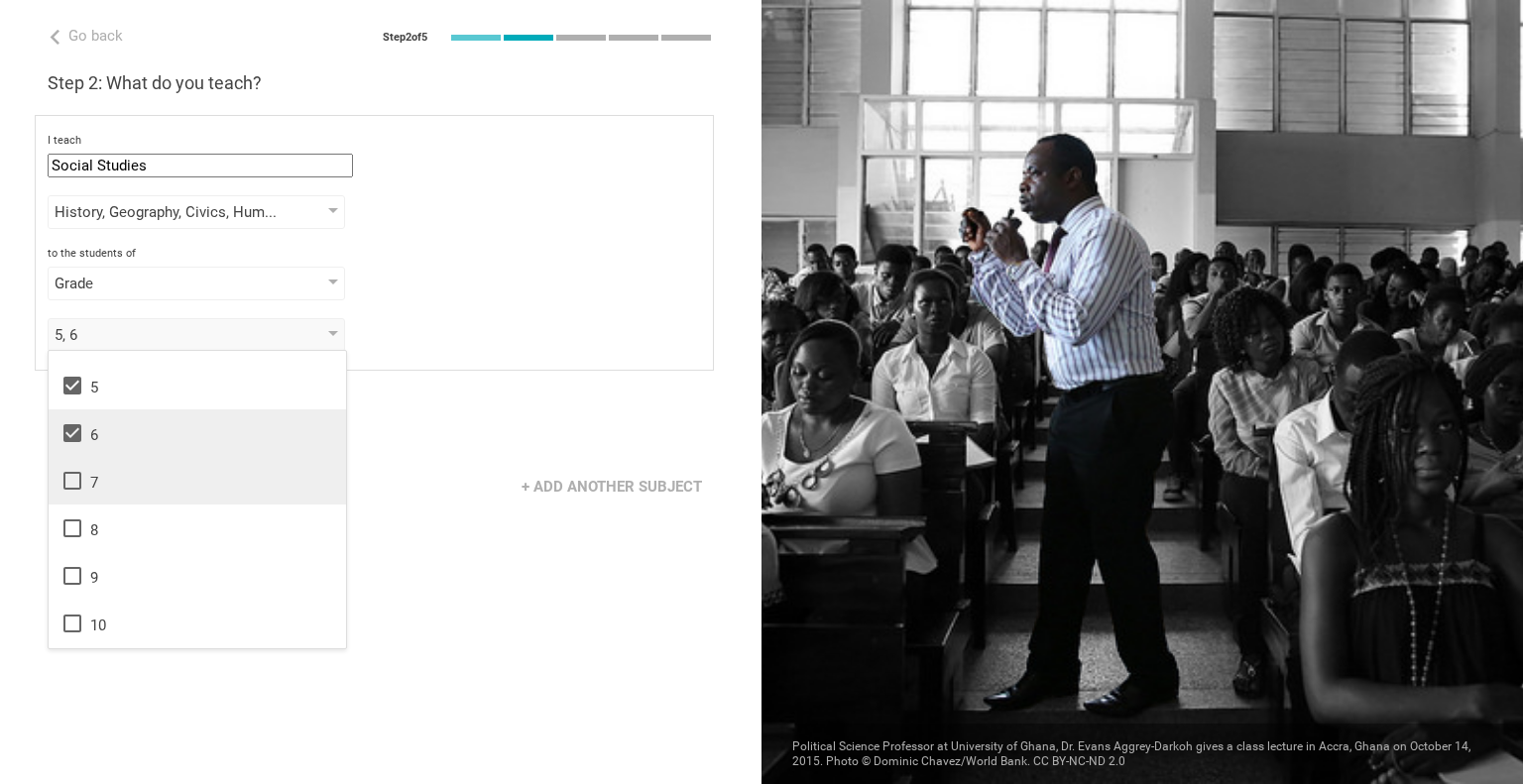 click 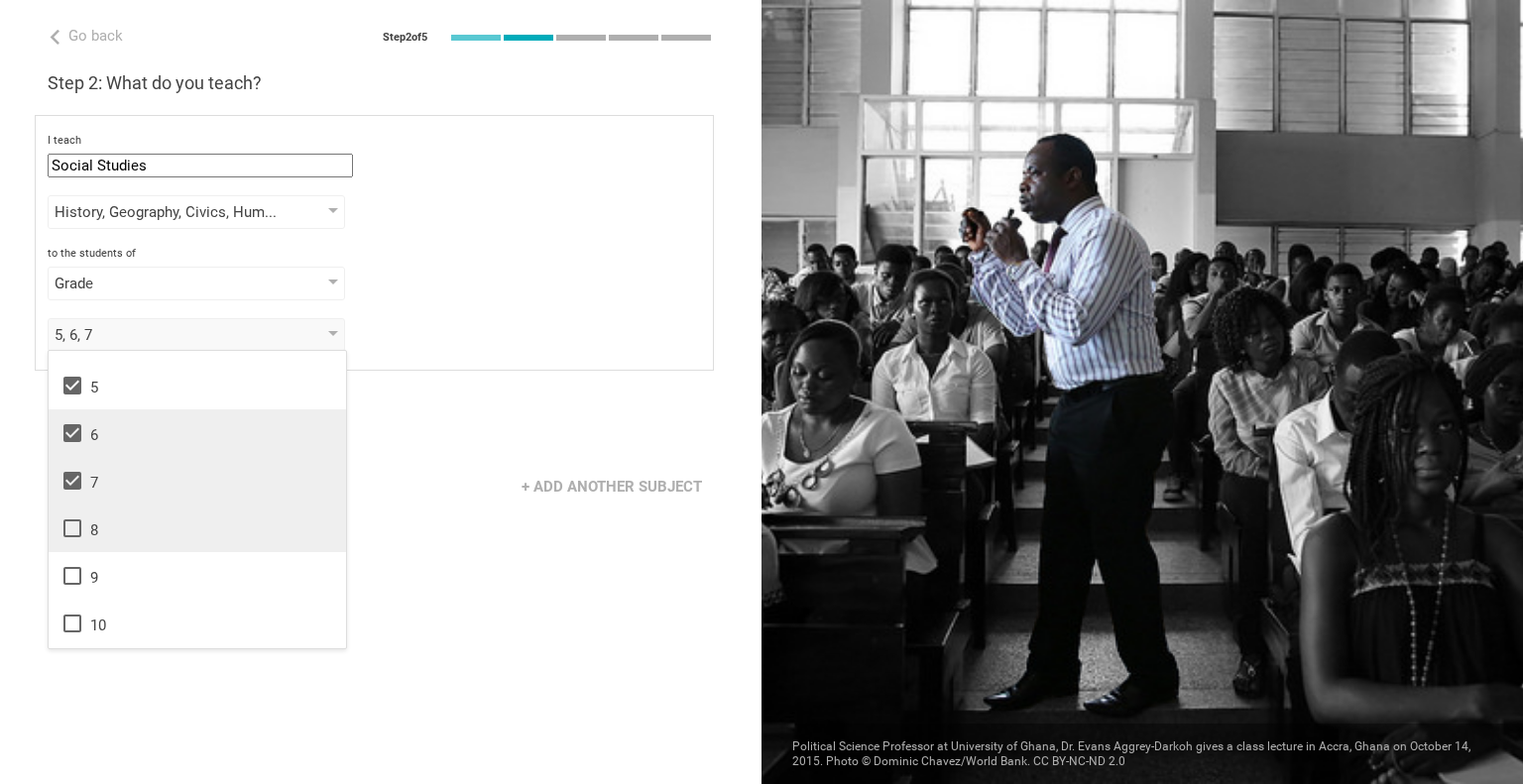 click 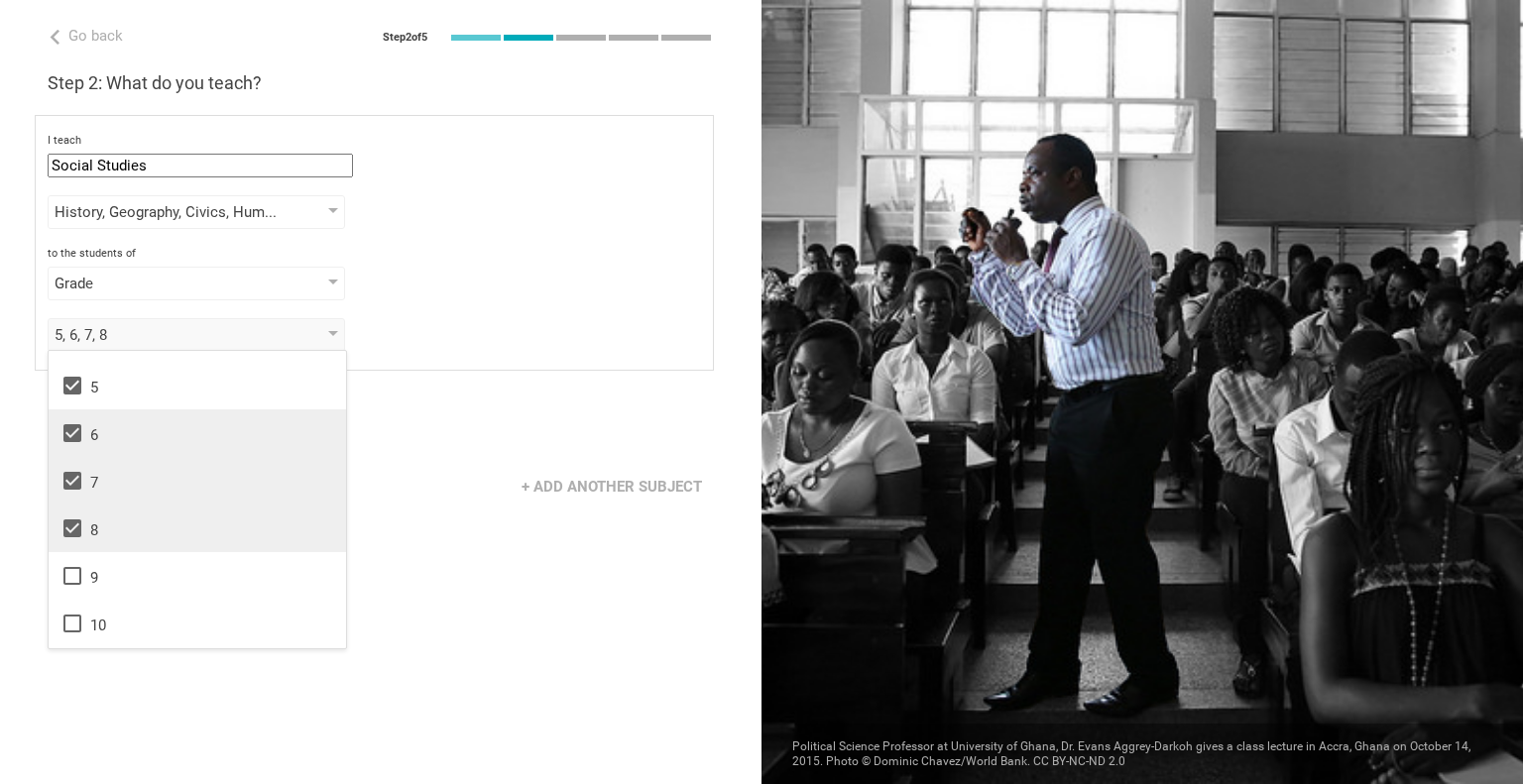 click on "5, 6, 7, 8 1 2 3 4 5 6 7 8 9 10 11 12 13" at bounding box center [374, 335] 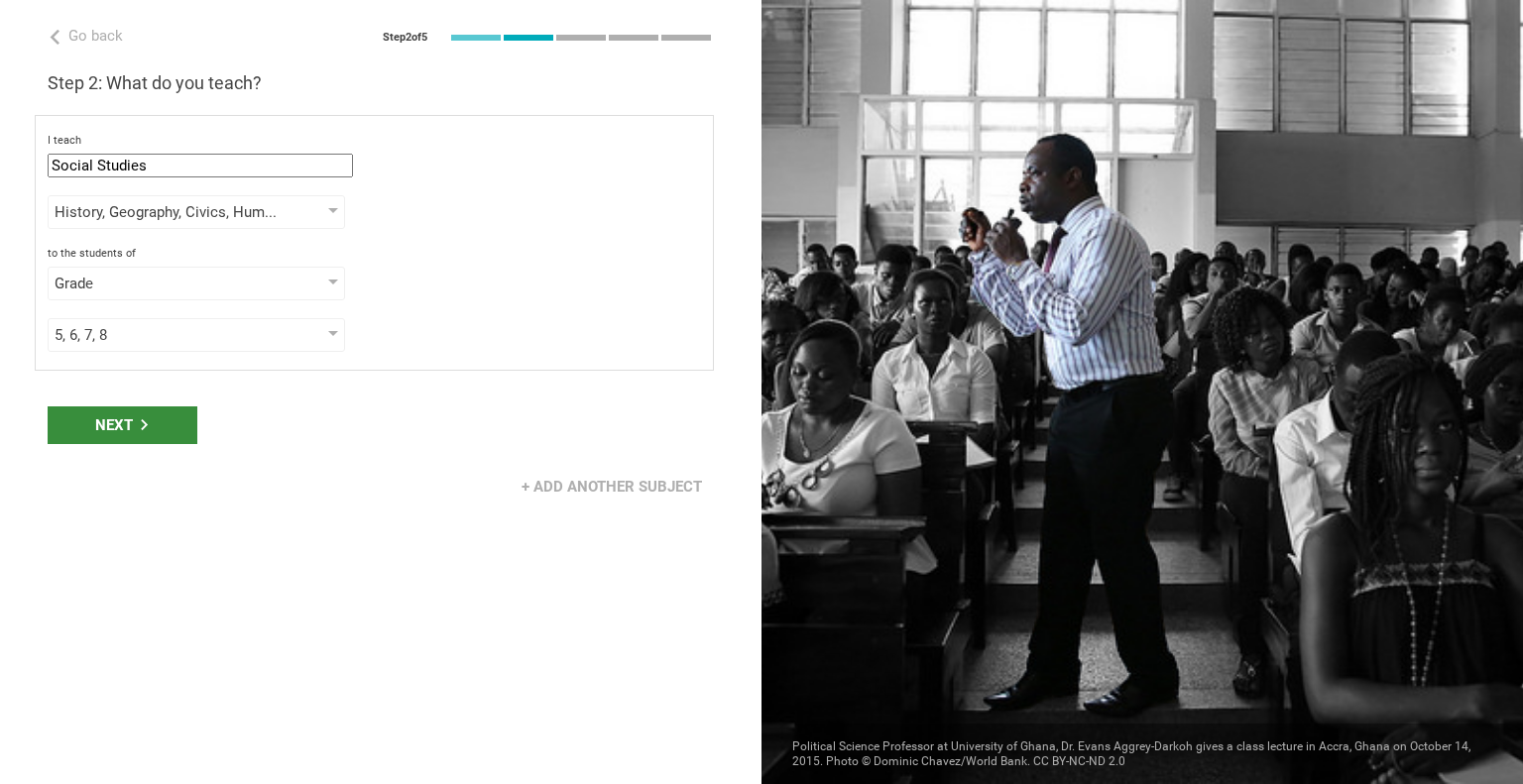 click on "Next" at bounding box center (122, 425) 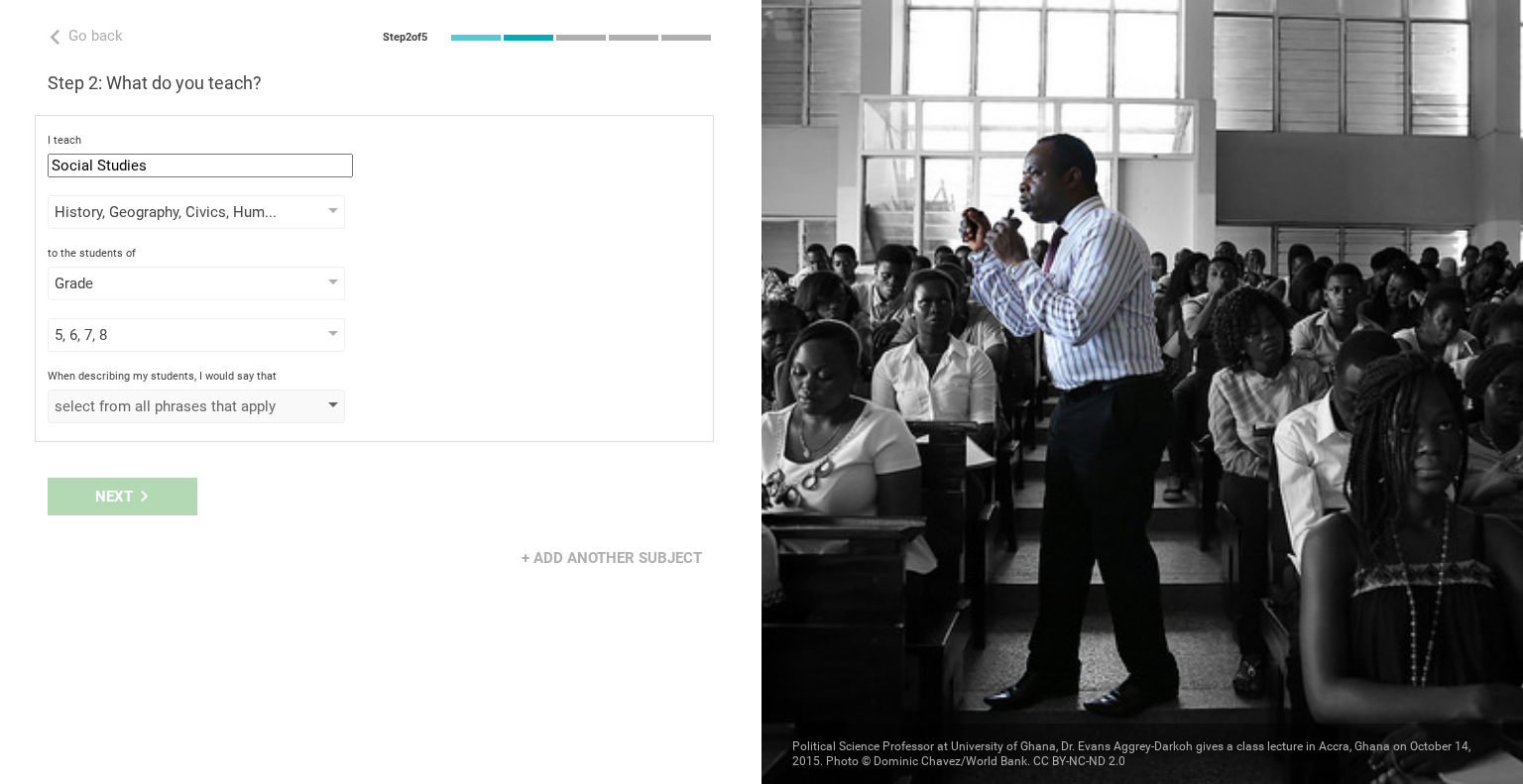 click on "select from all phrases that apply" at bounding box center (168, 406) 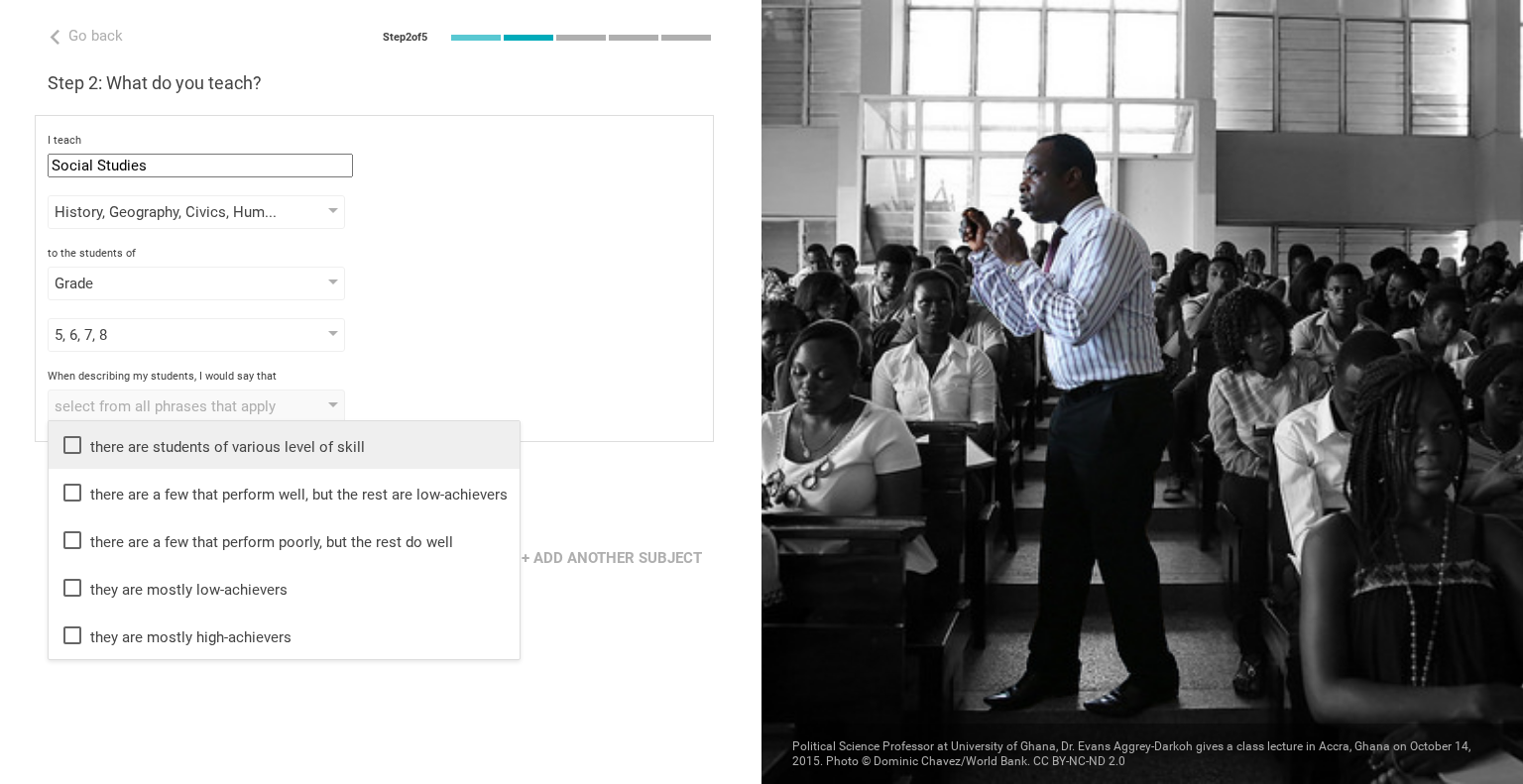 click on "there are students of various level of skill" at bounding box center (284, 445) 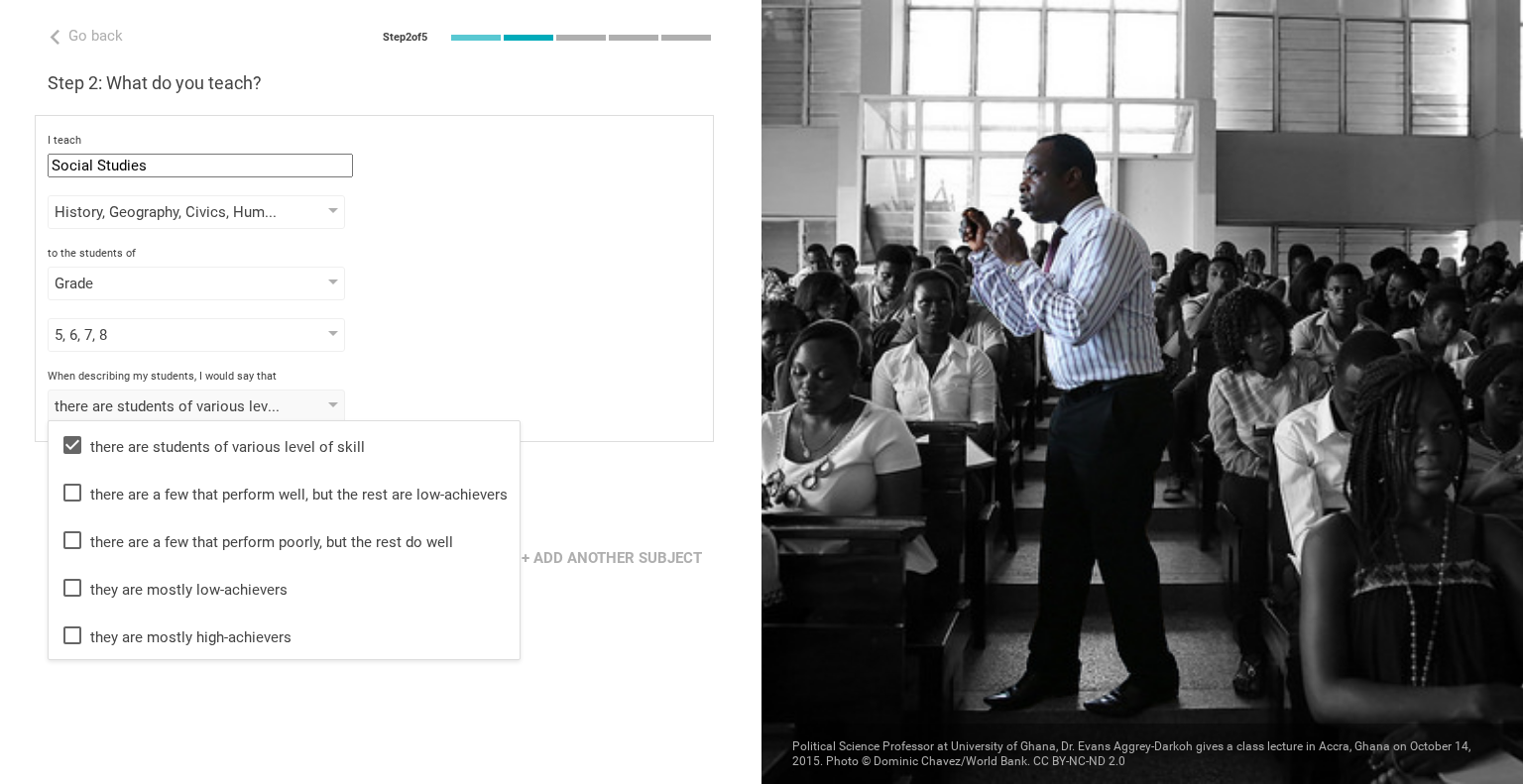 click on "I teach Social Studies Mathematics English (Language Arts) Science Social Studies Other History, Geography, Civics, Humanities History Geography Civics Humanities Philosophy Sociology Psychology to the students of Grade Grade Year Level Standard 5, 6, 7, 8 1 2 3 4 5 6 7 8 9 10 11 12 13 When describing my students, I would say that there are students of various level of skill there are students of various level of skill there are a few that perform well, but the rest are low-achievers there are a few that perform poorly, but the rest do well they are mostly low-achievers they are mostly high-achievers" at bounding box center (374, 279) 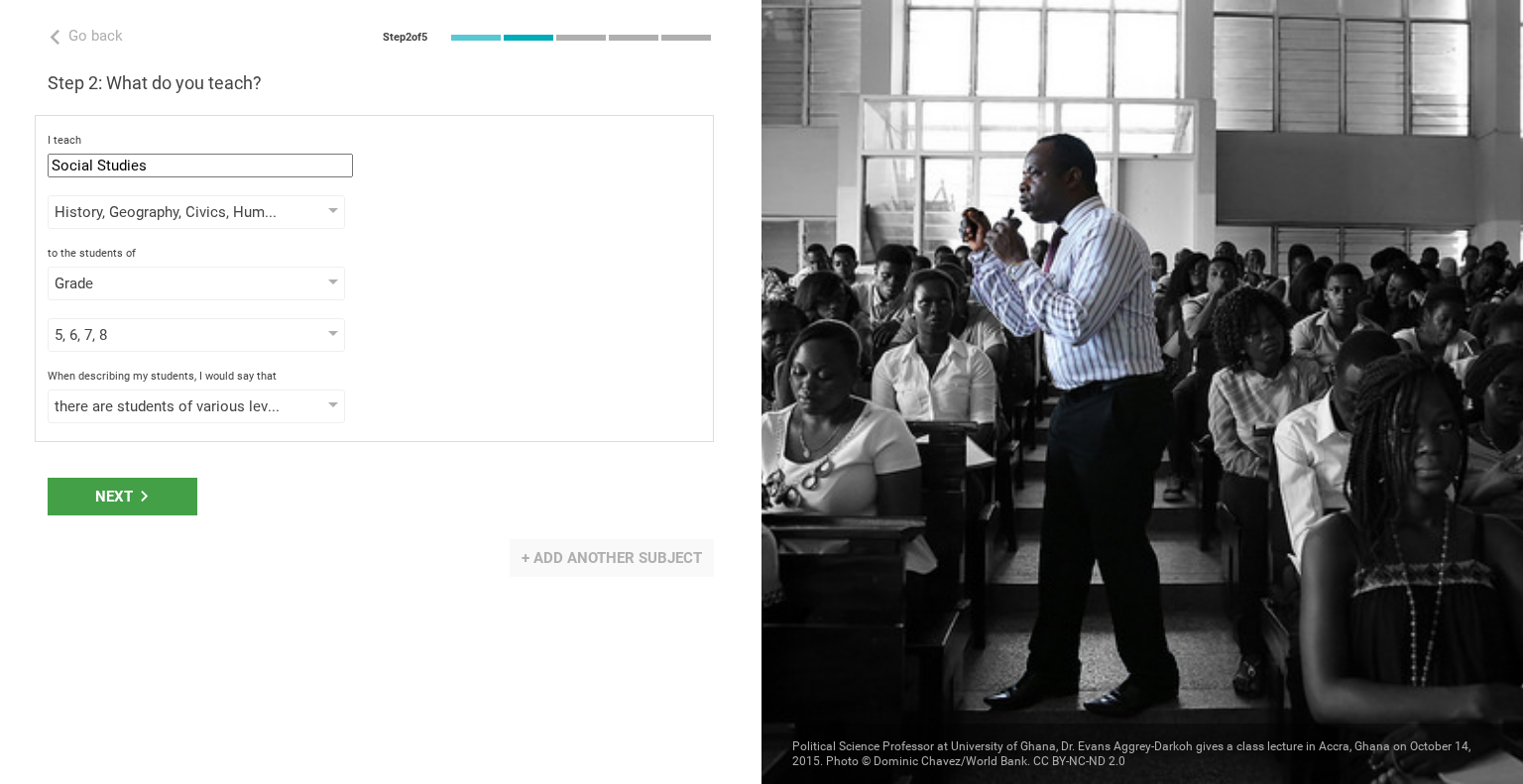 click on "+ Add another subject" at bounding box center (612, 558) 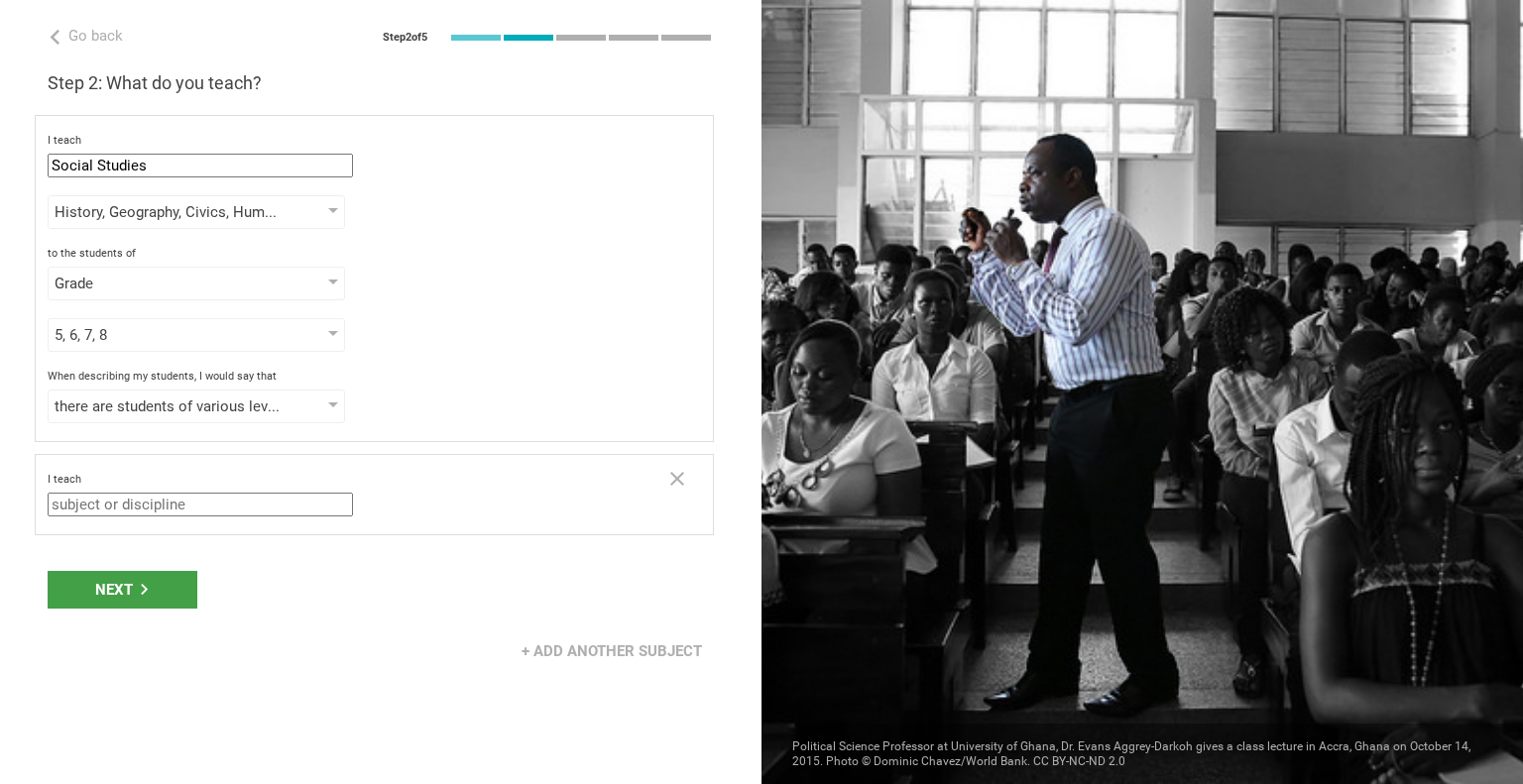 click at bounding box center [200, 504] 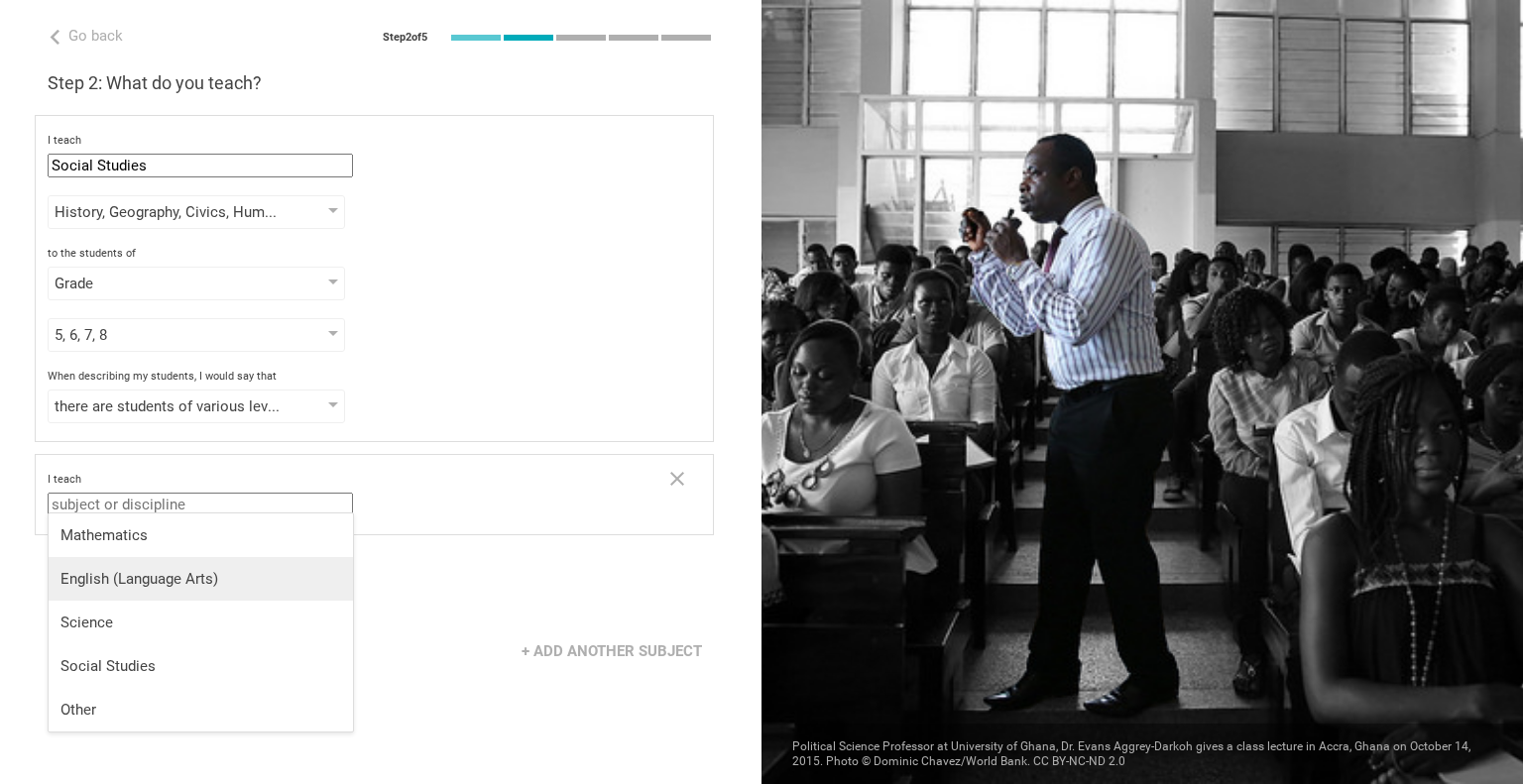 click on "English (Language Arts)" at bounding box center (200, 579) 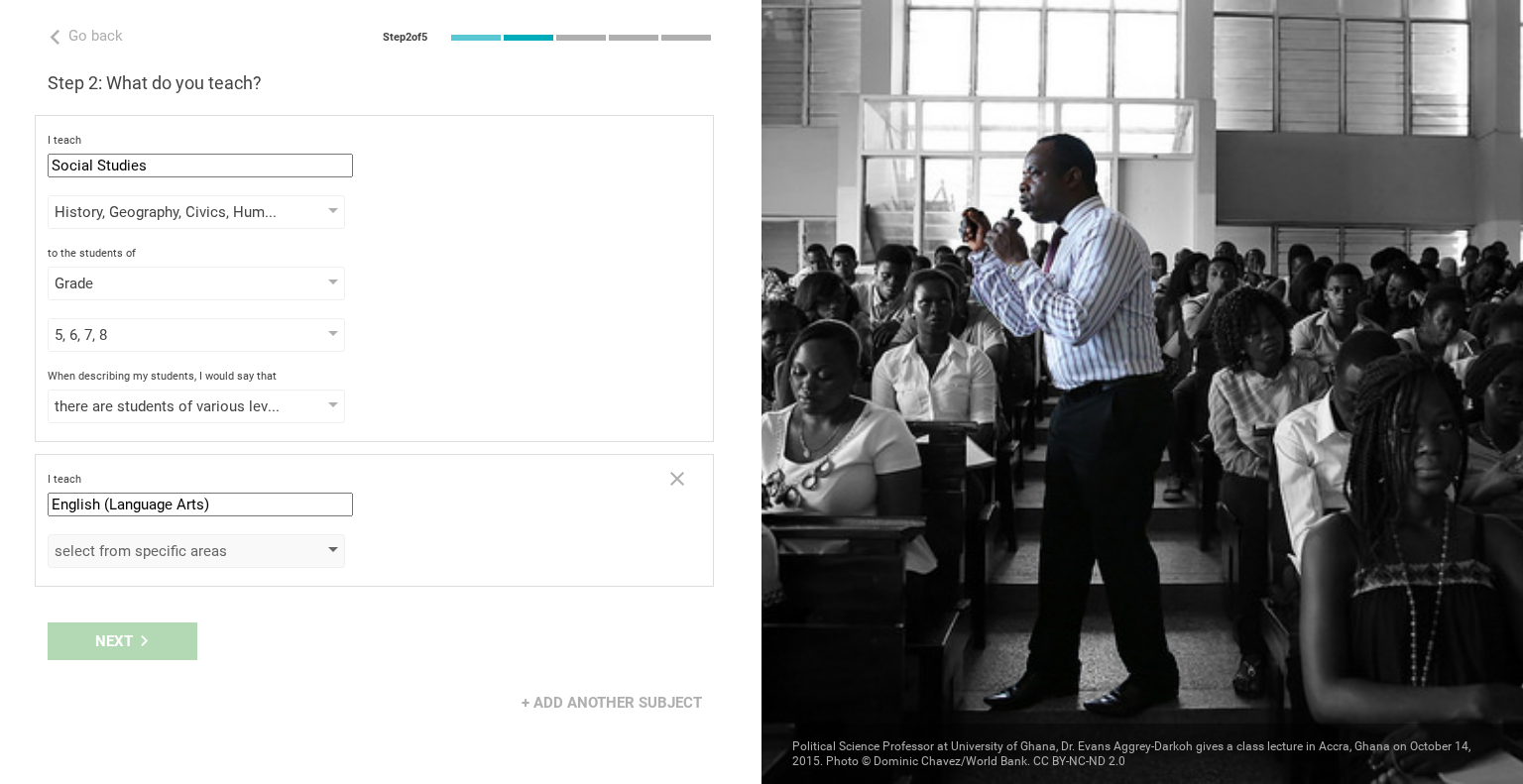 click on "select from specific areas" at bounding box center (168, 551) 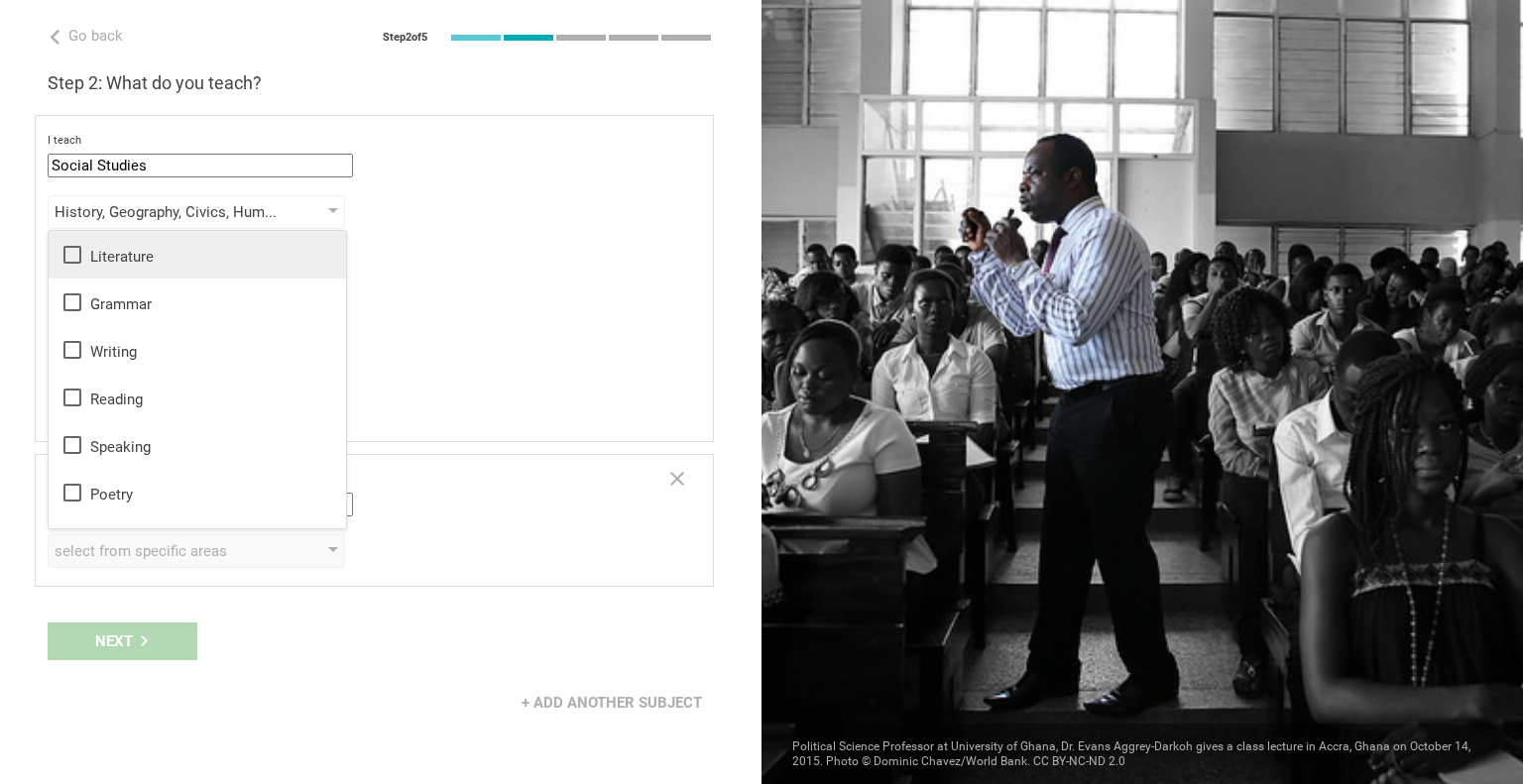 click 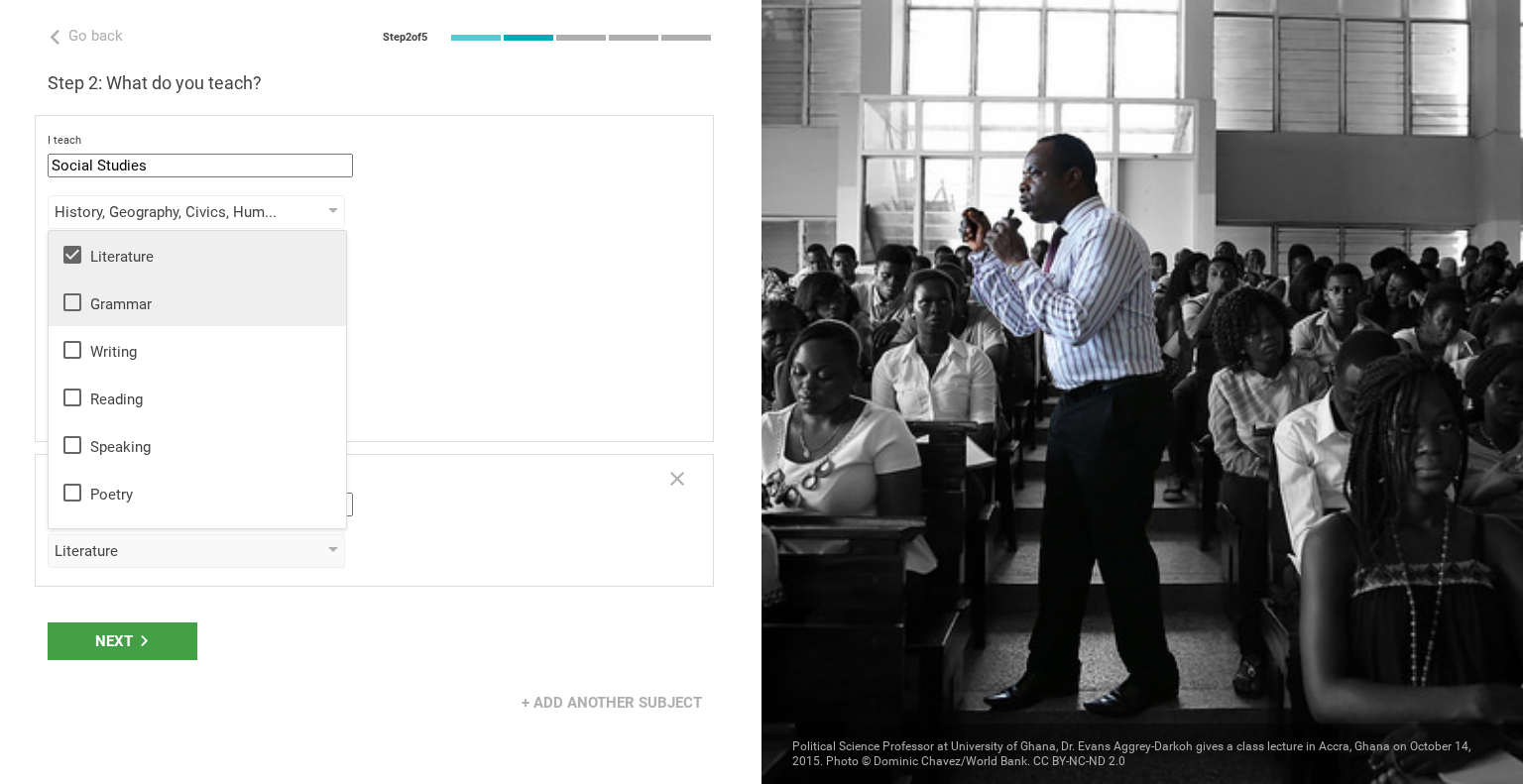 click 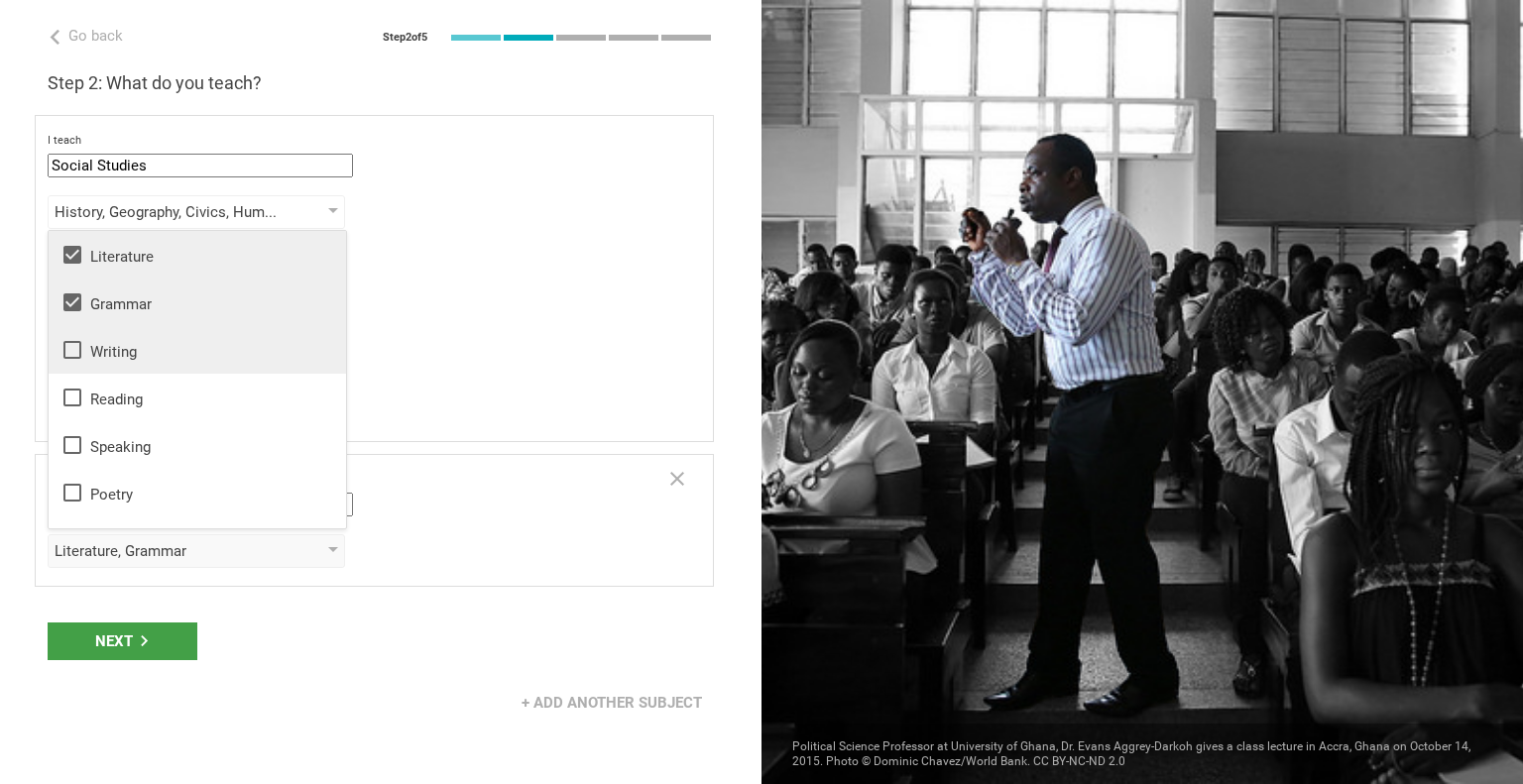 click 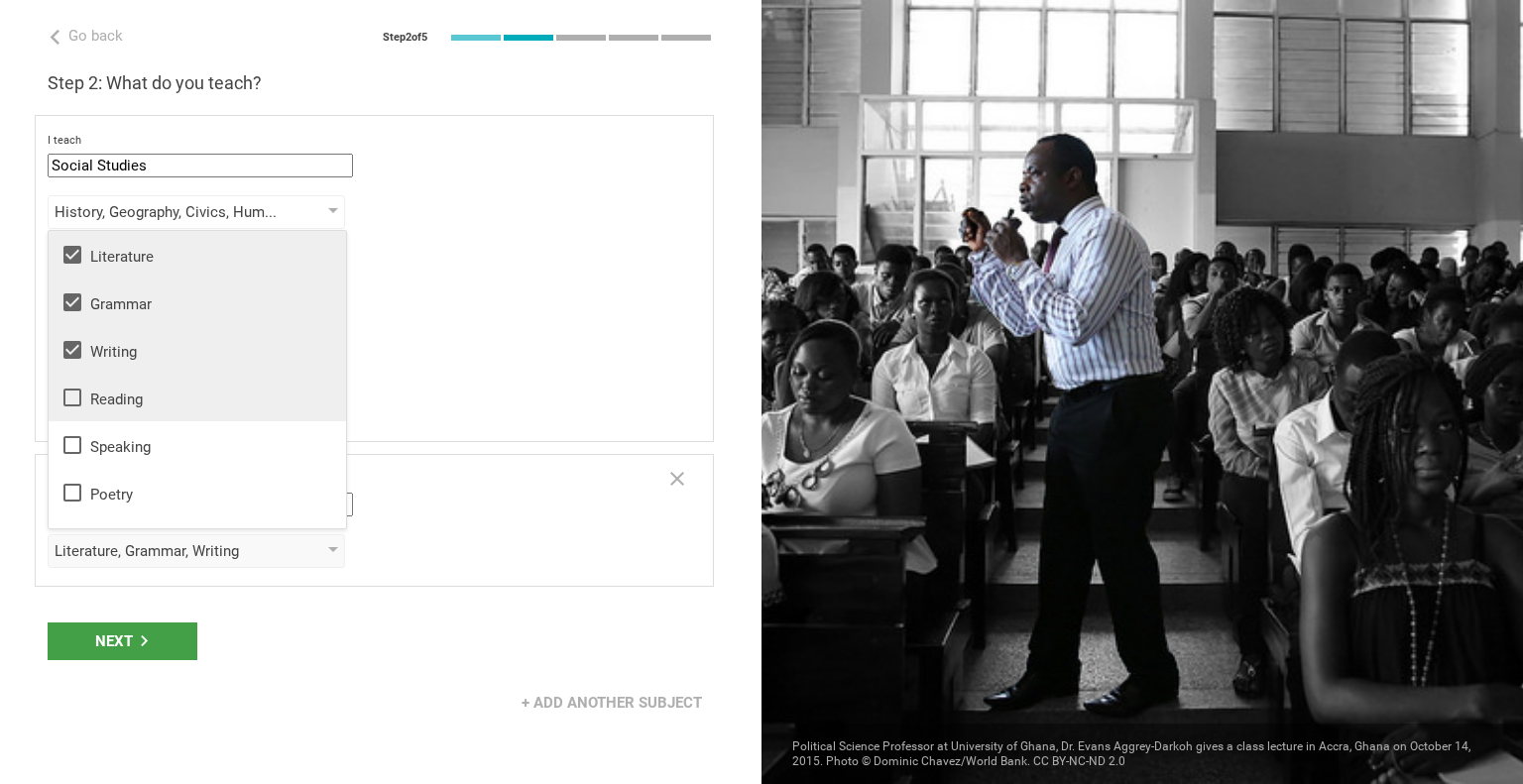 click 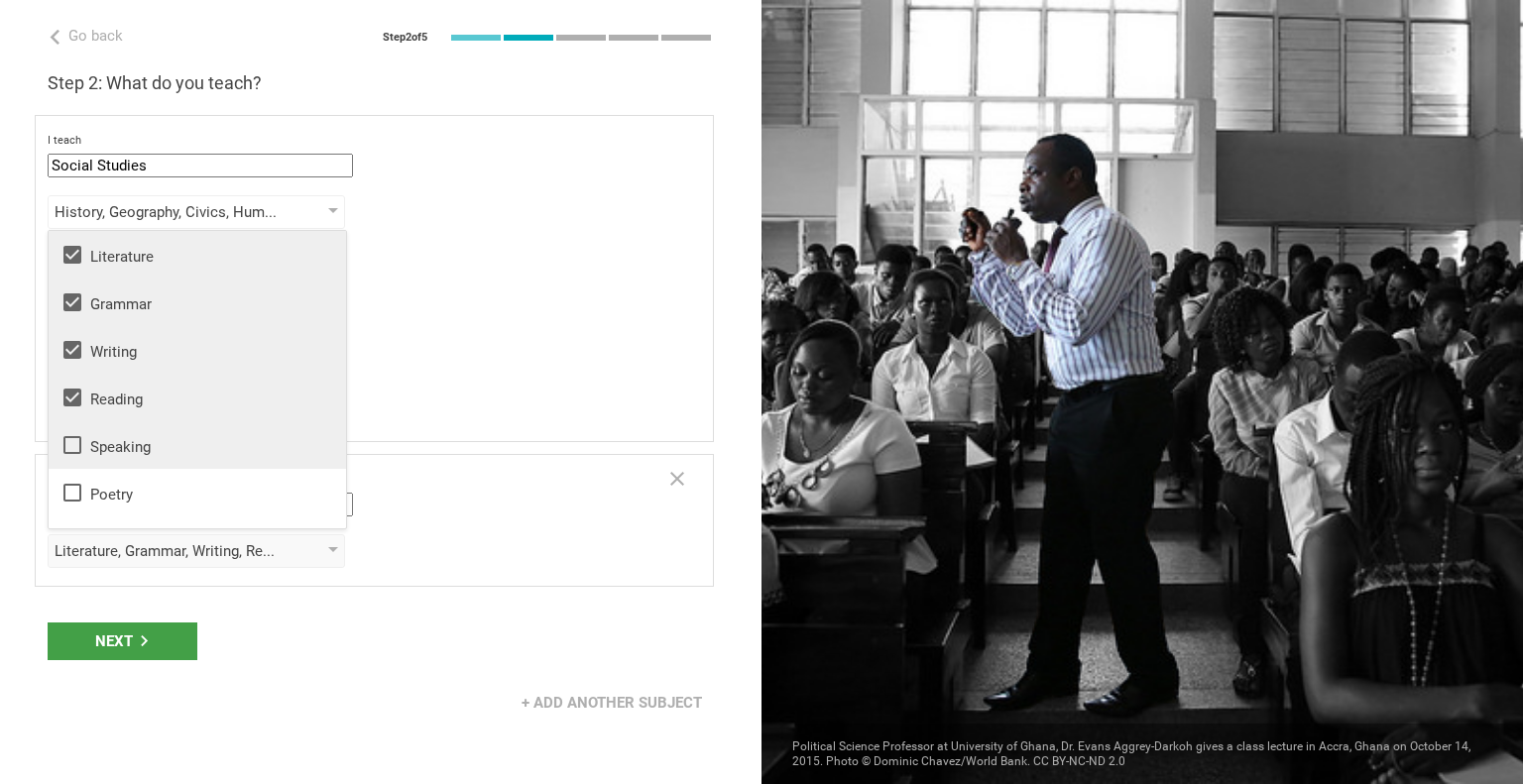 click 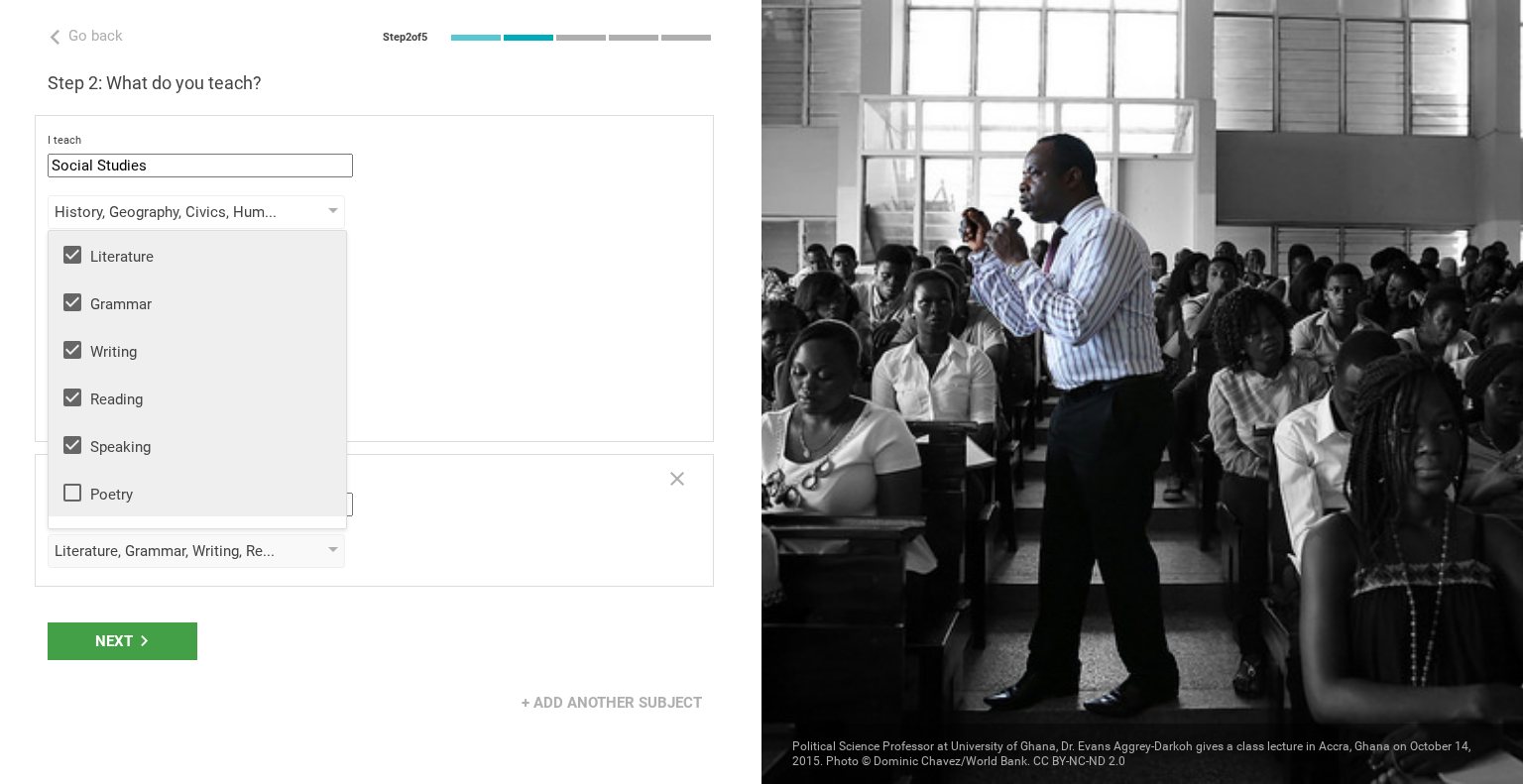 click 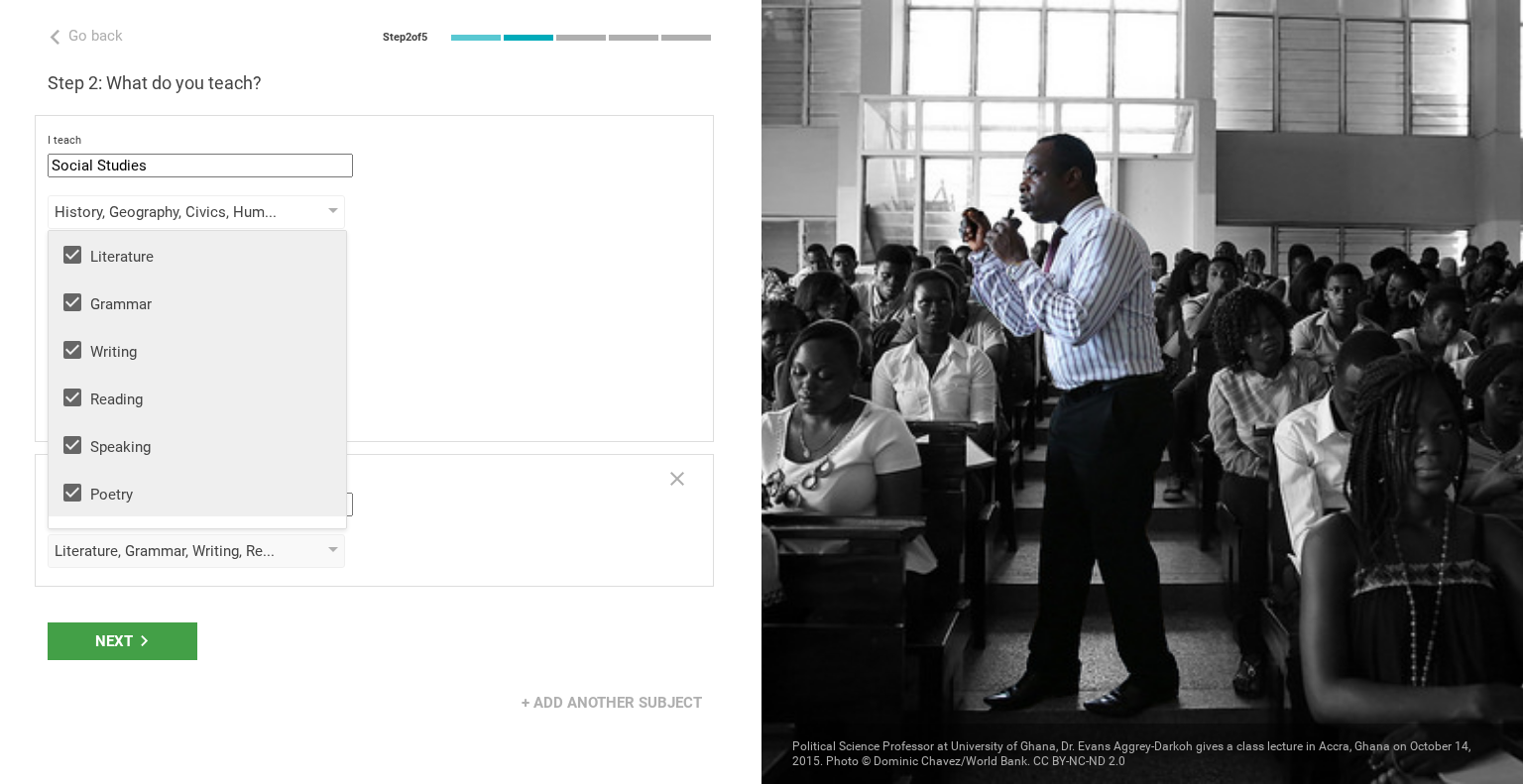 scroll, scrollTop: 36, scrollLeft: 0, axis: vertical 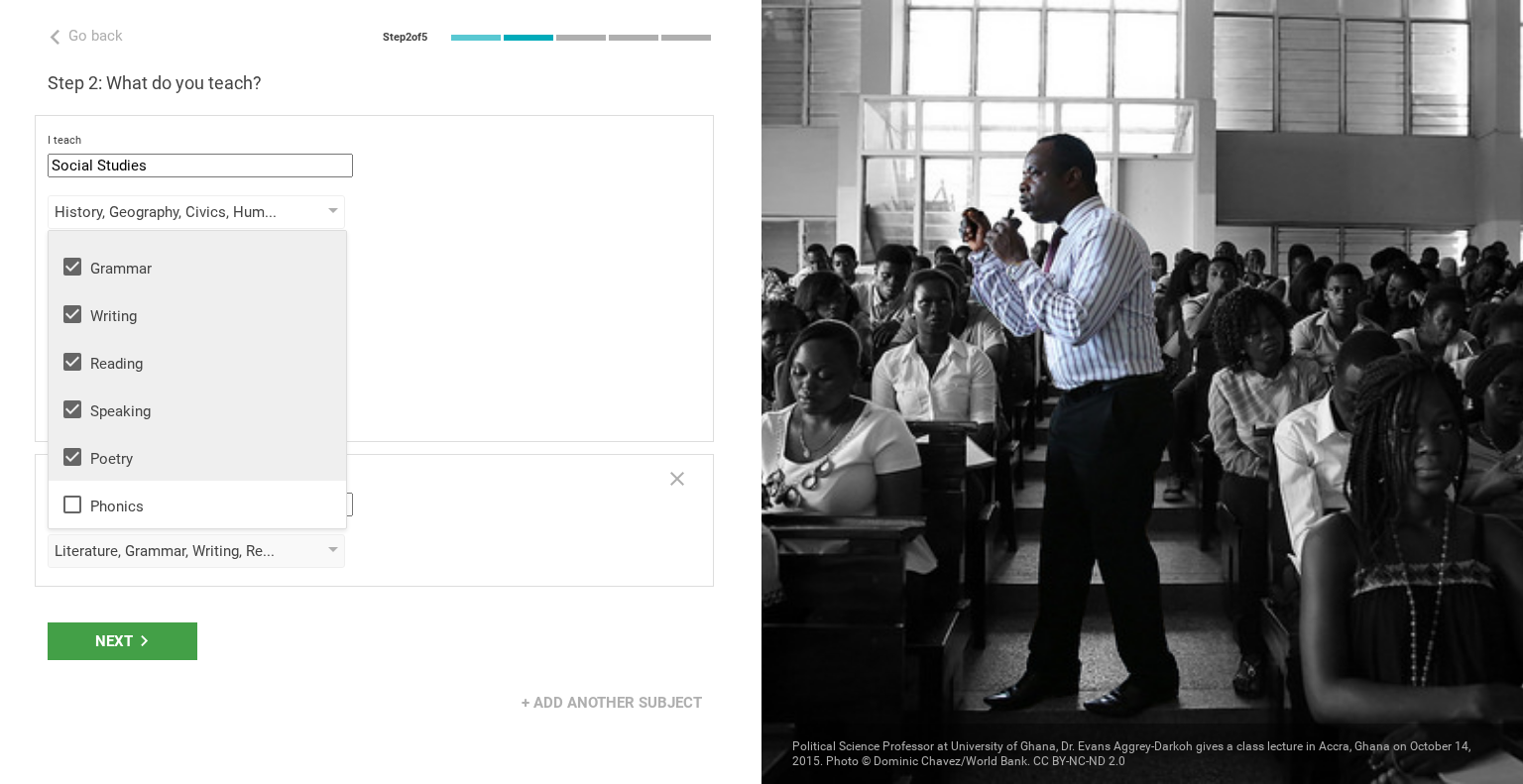 click on "Step 4: Make the payment" at bounding box center [381, 392] 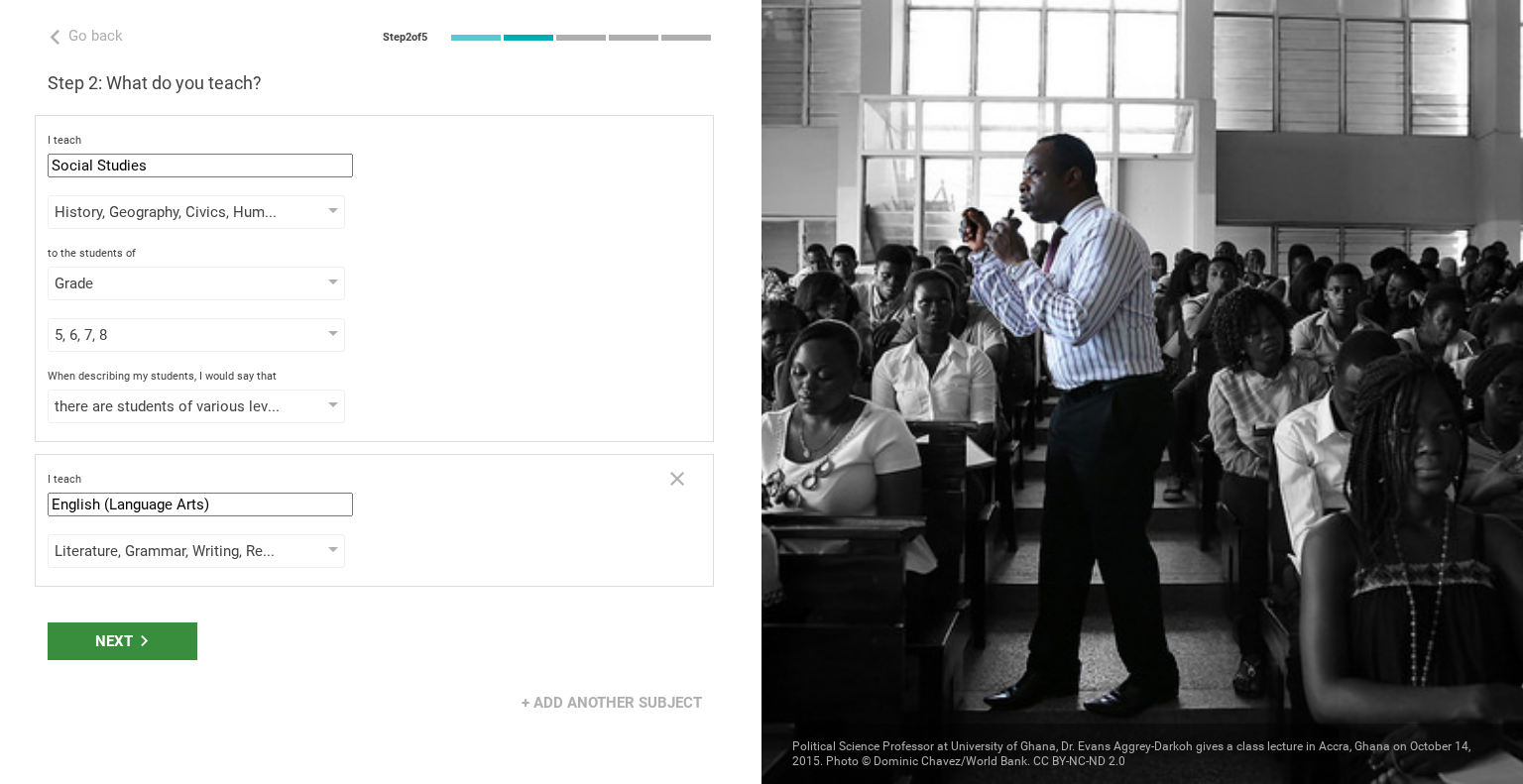 click on "Next" at bounding box center (122, 641) 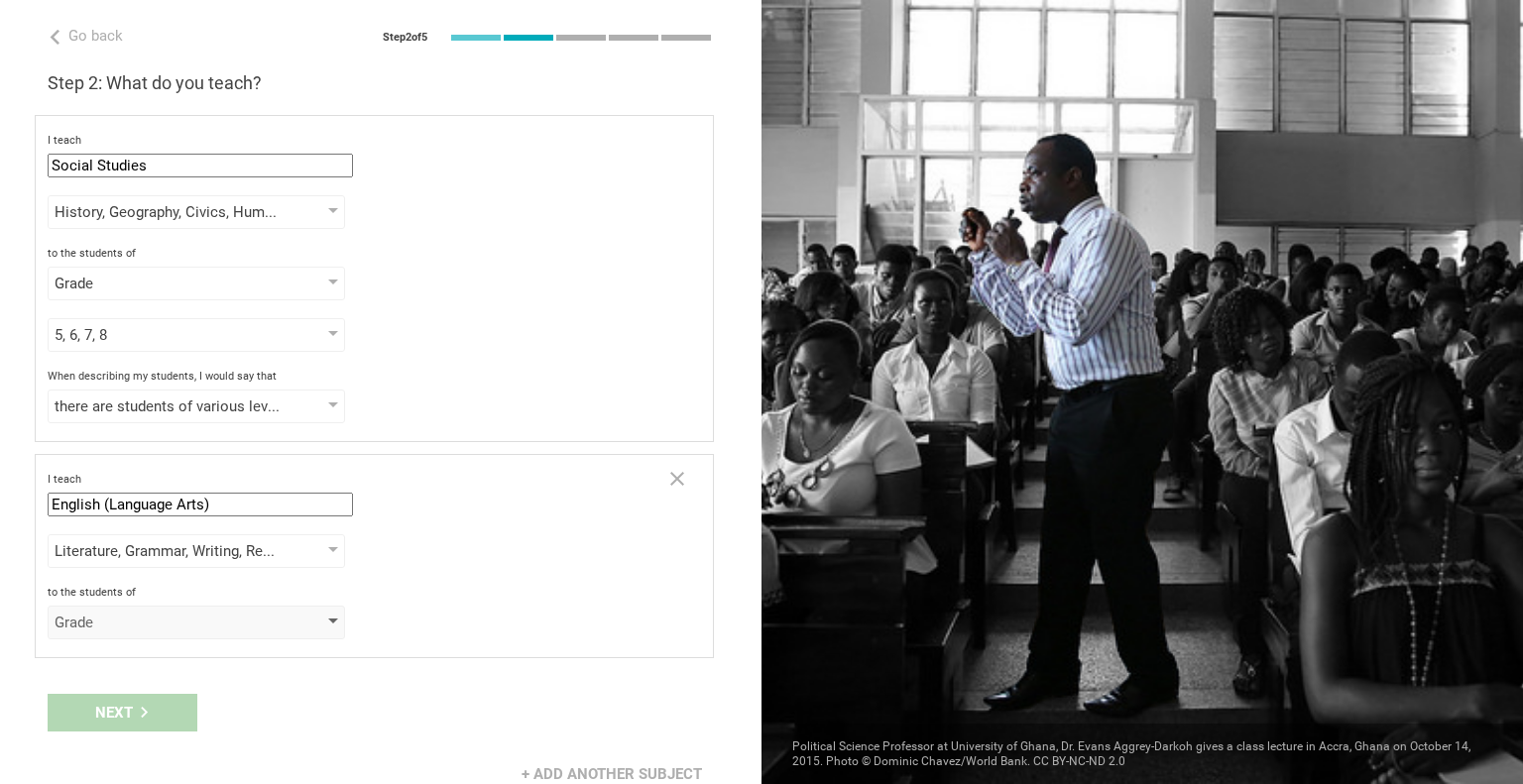 click on "Grade" at bounding box center [168, 622] 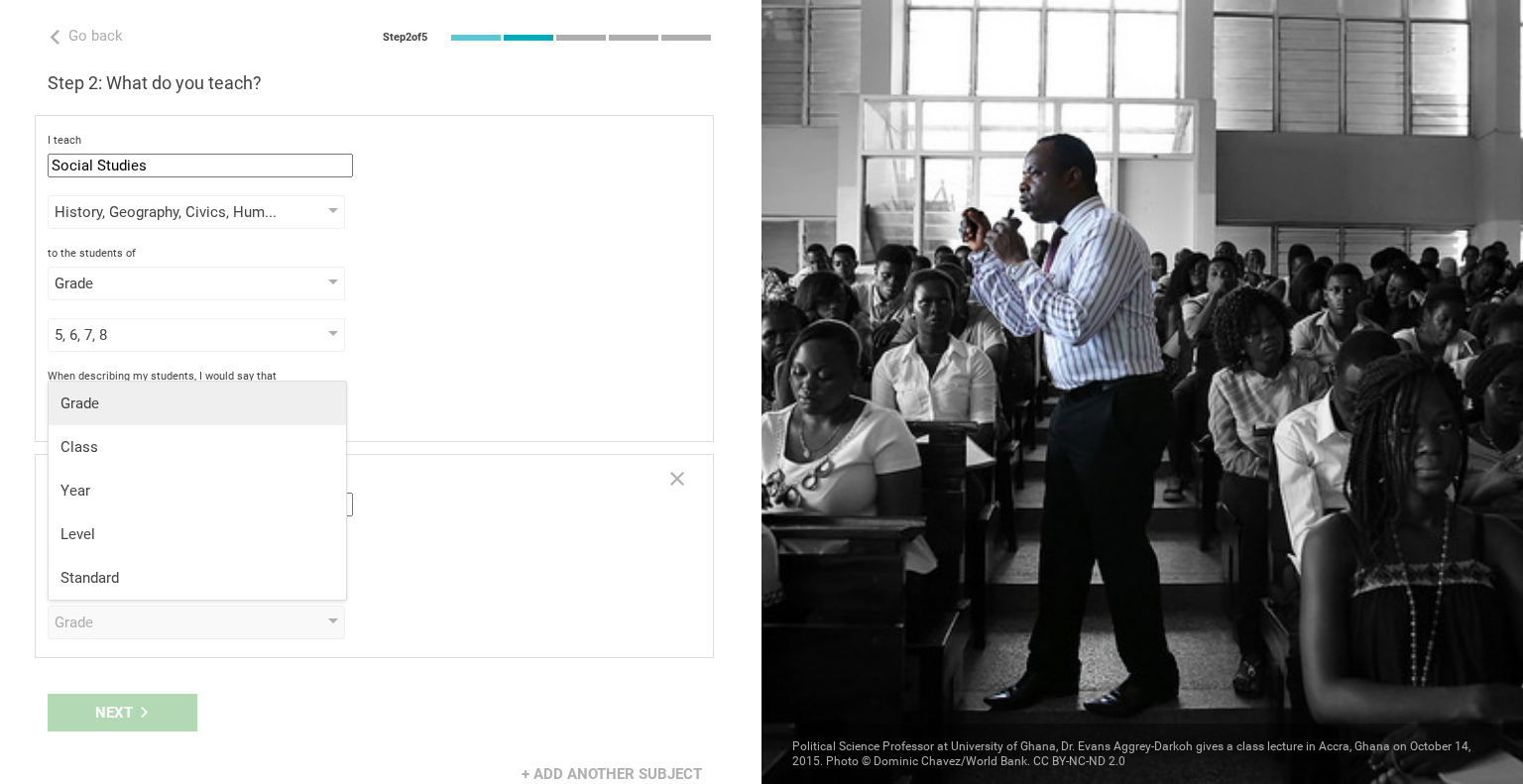 click on "Grade" at bounding box center [197, 403] 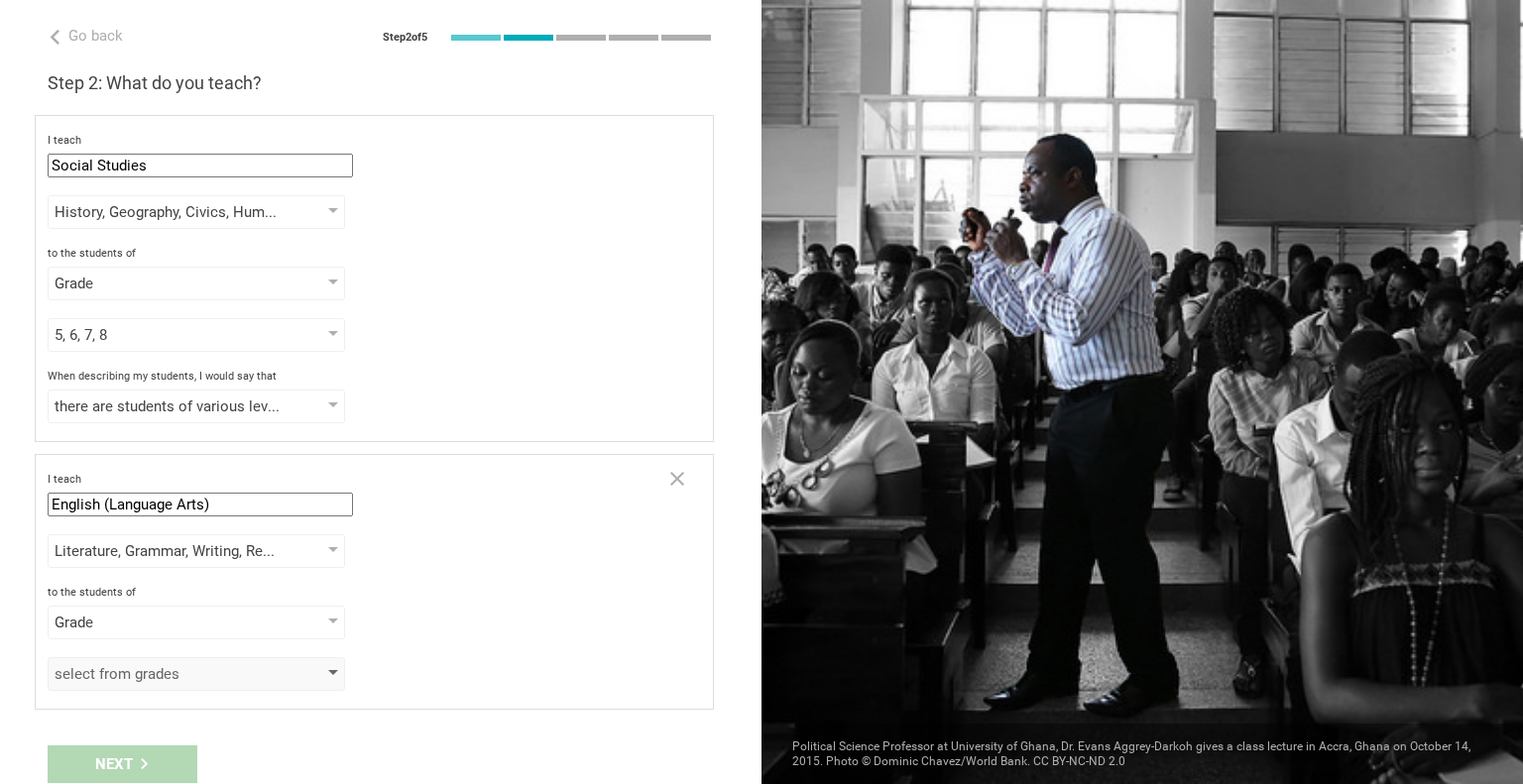 click on "select from grades" at bounding box center [168, 674] 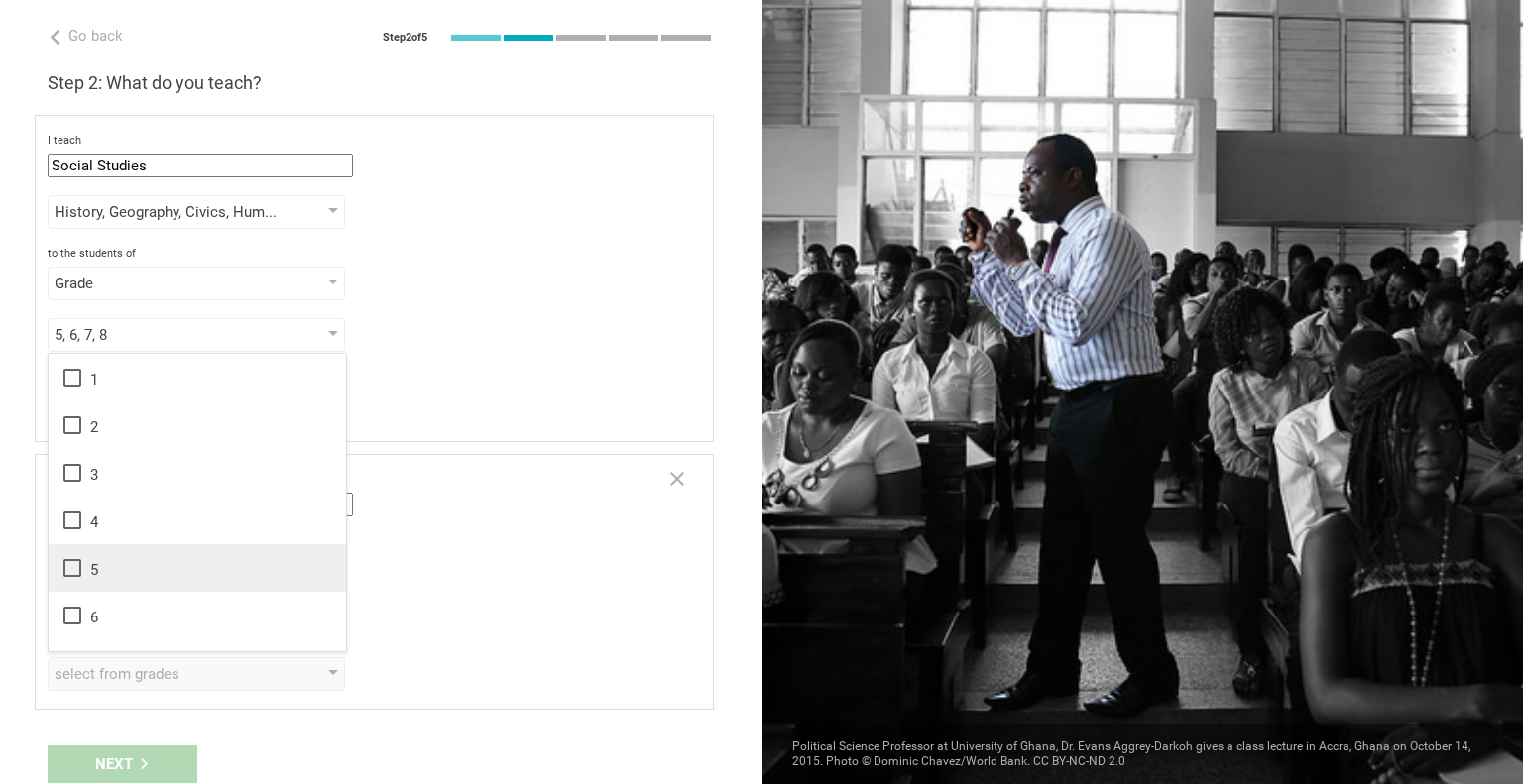 click 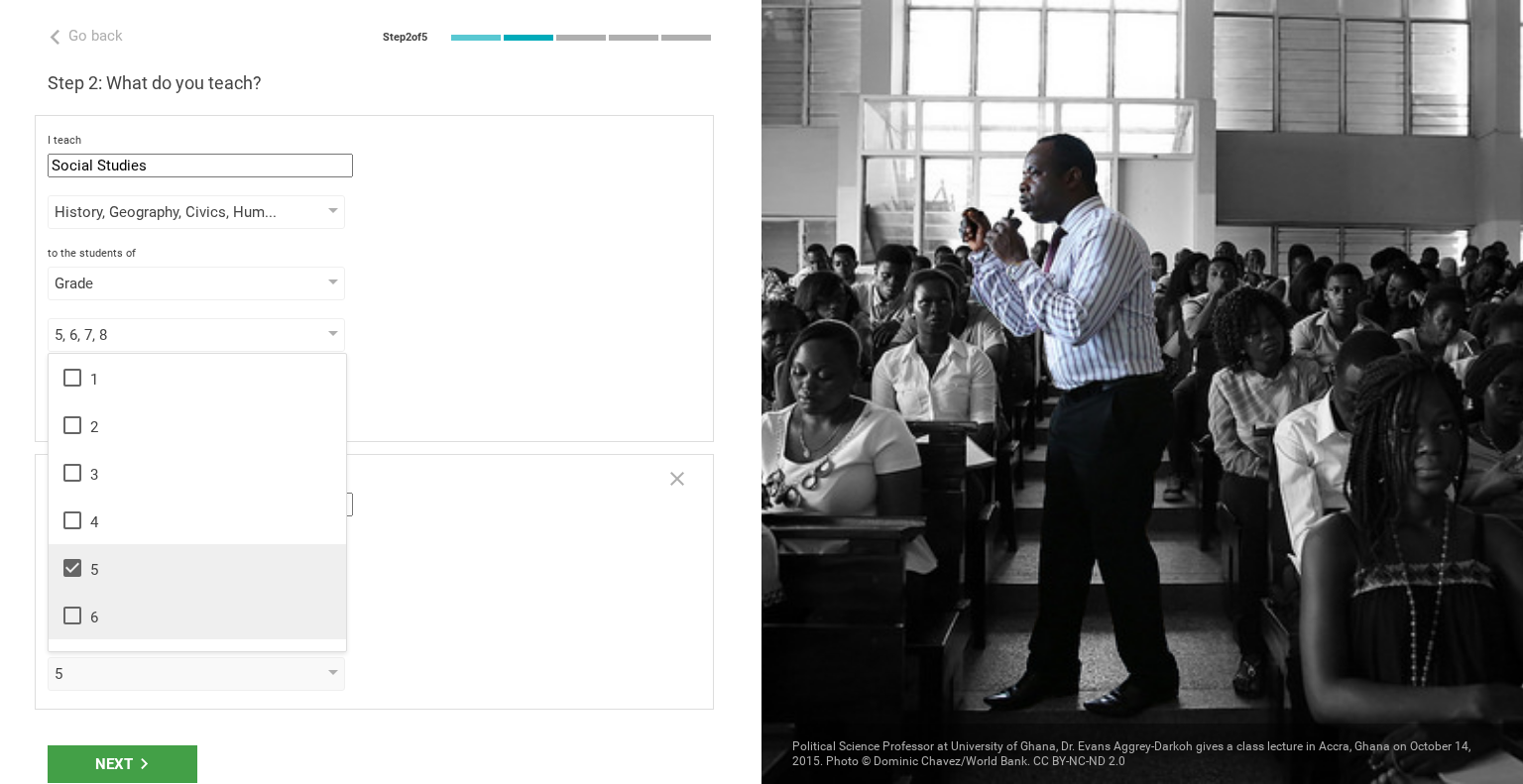 click 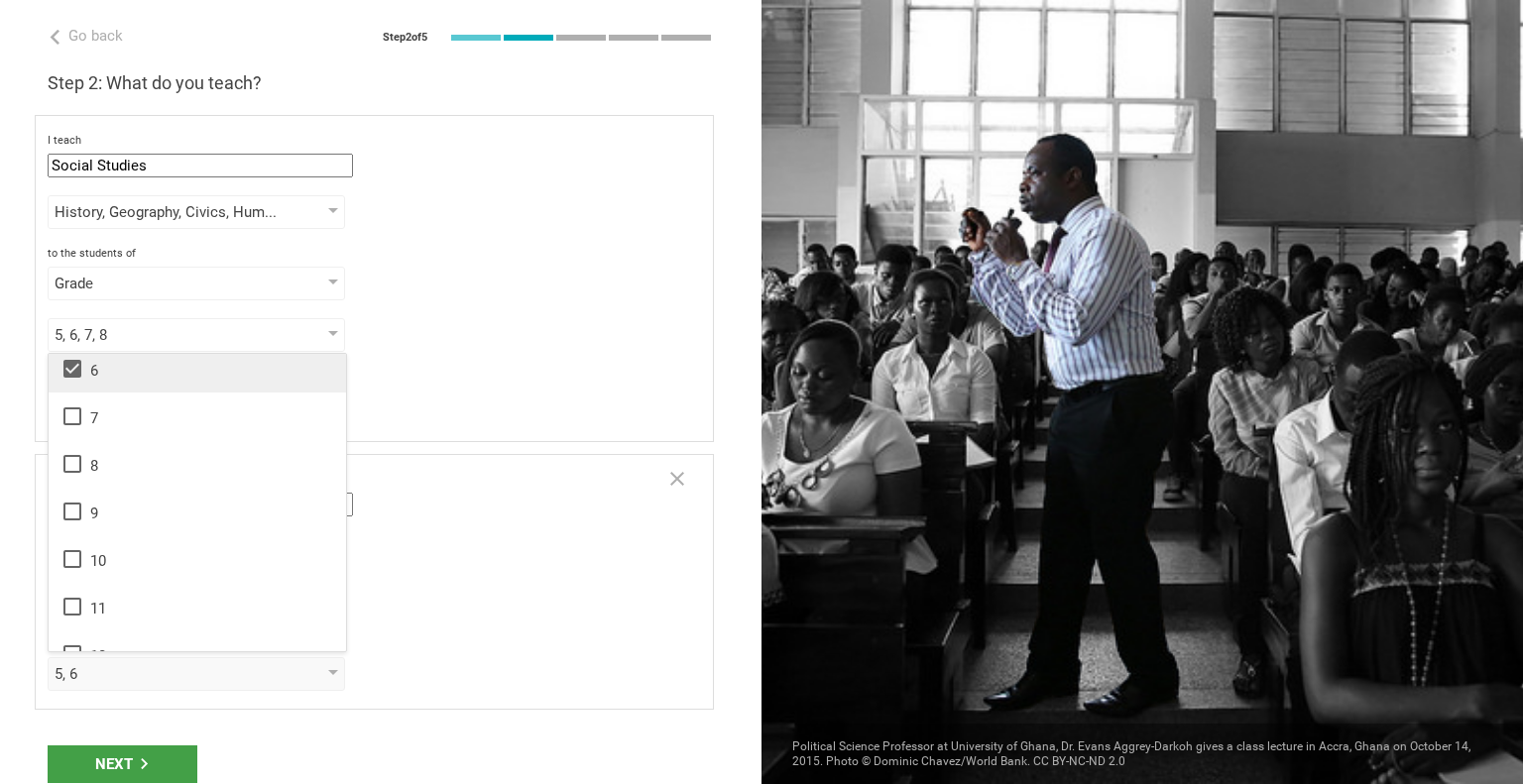 scroll, scrollTop: 253, scrollLeft: 0, axis: vertical 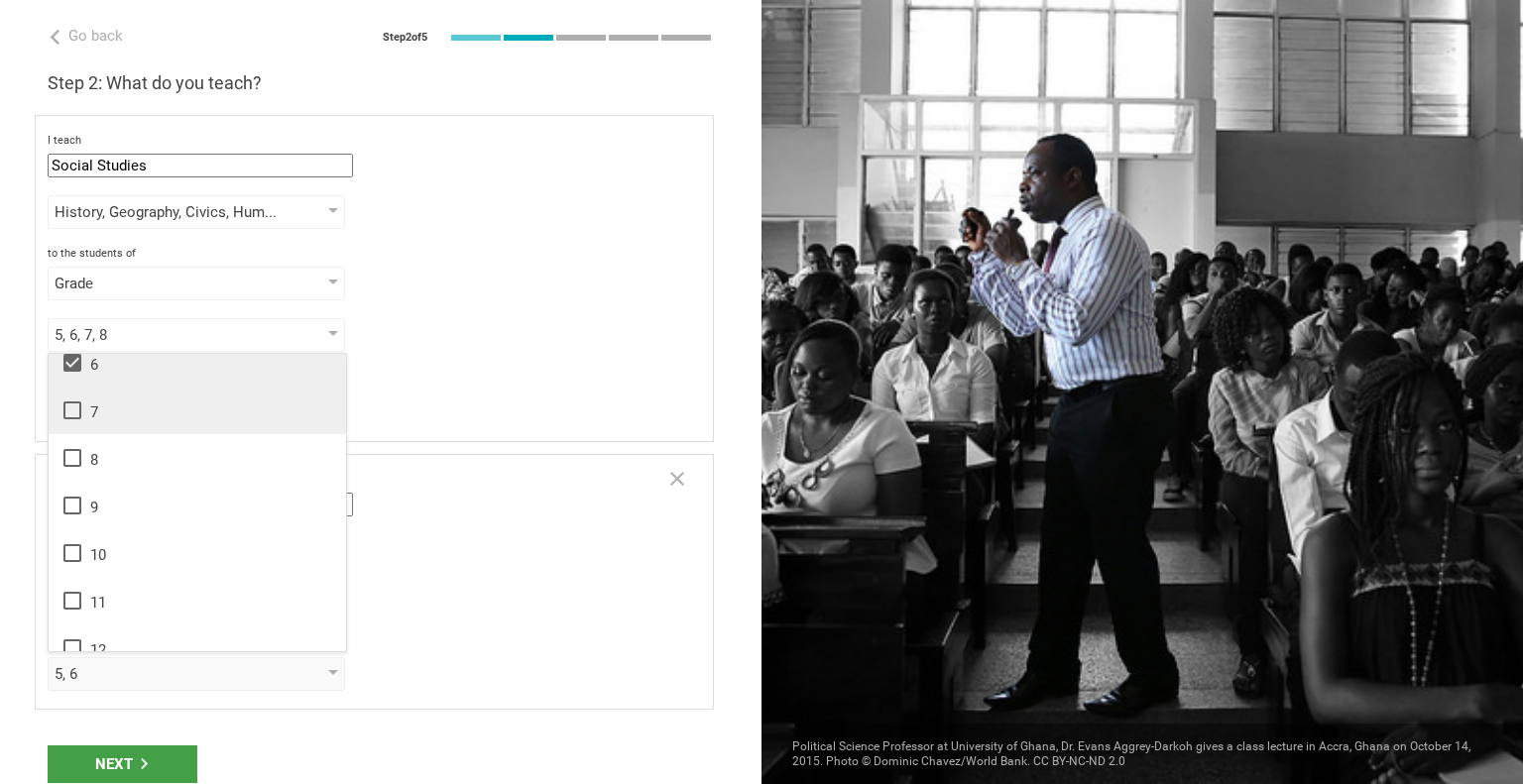 click 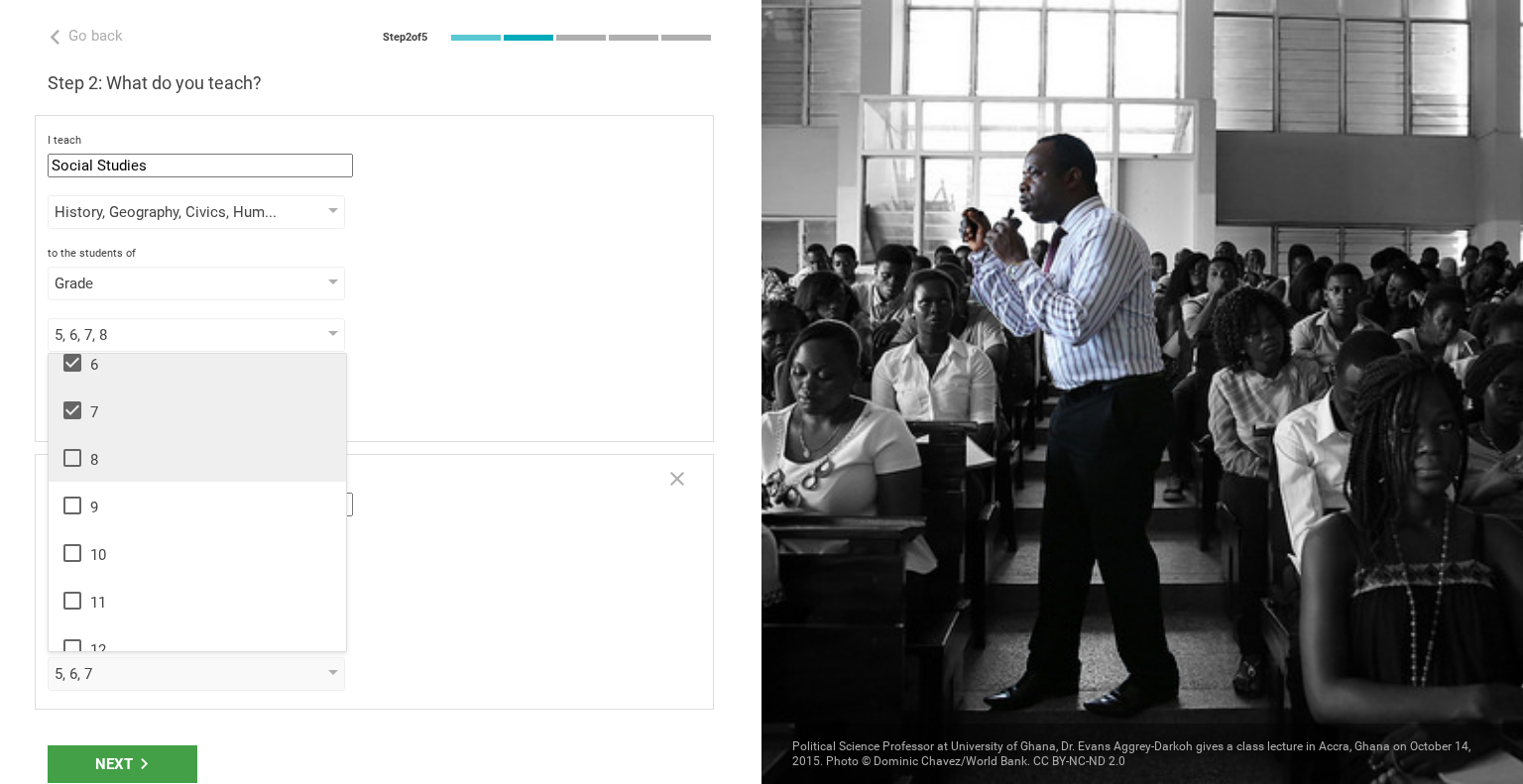 click 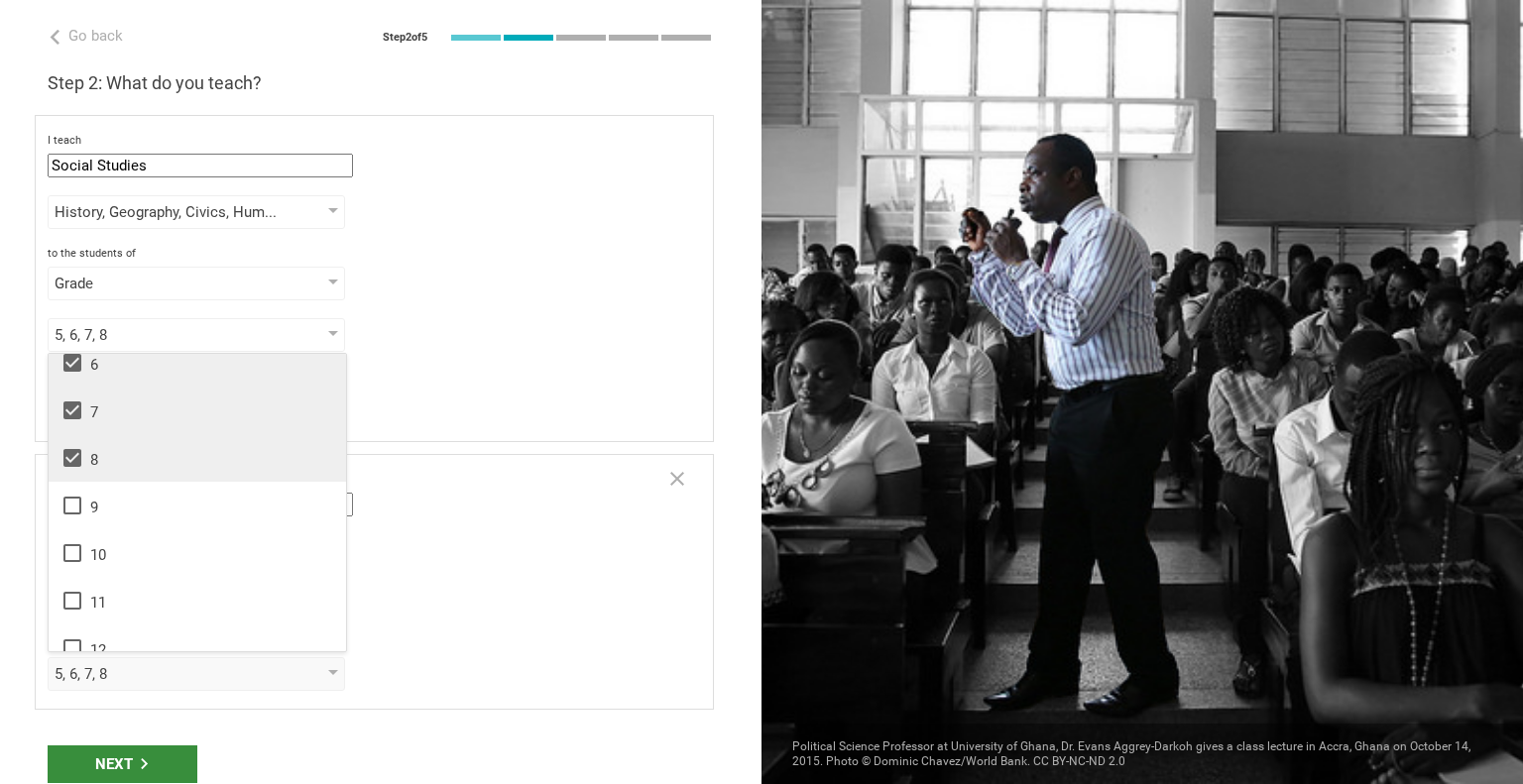 click on "Next" at bounding box center (122, 764) 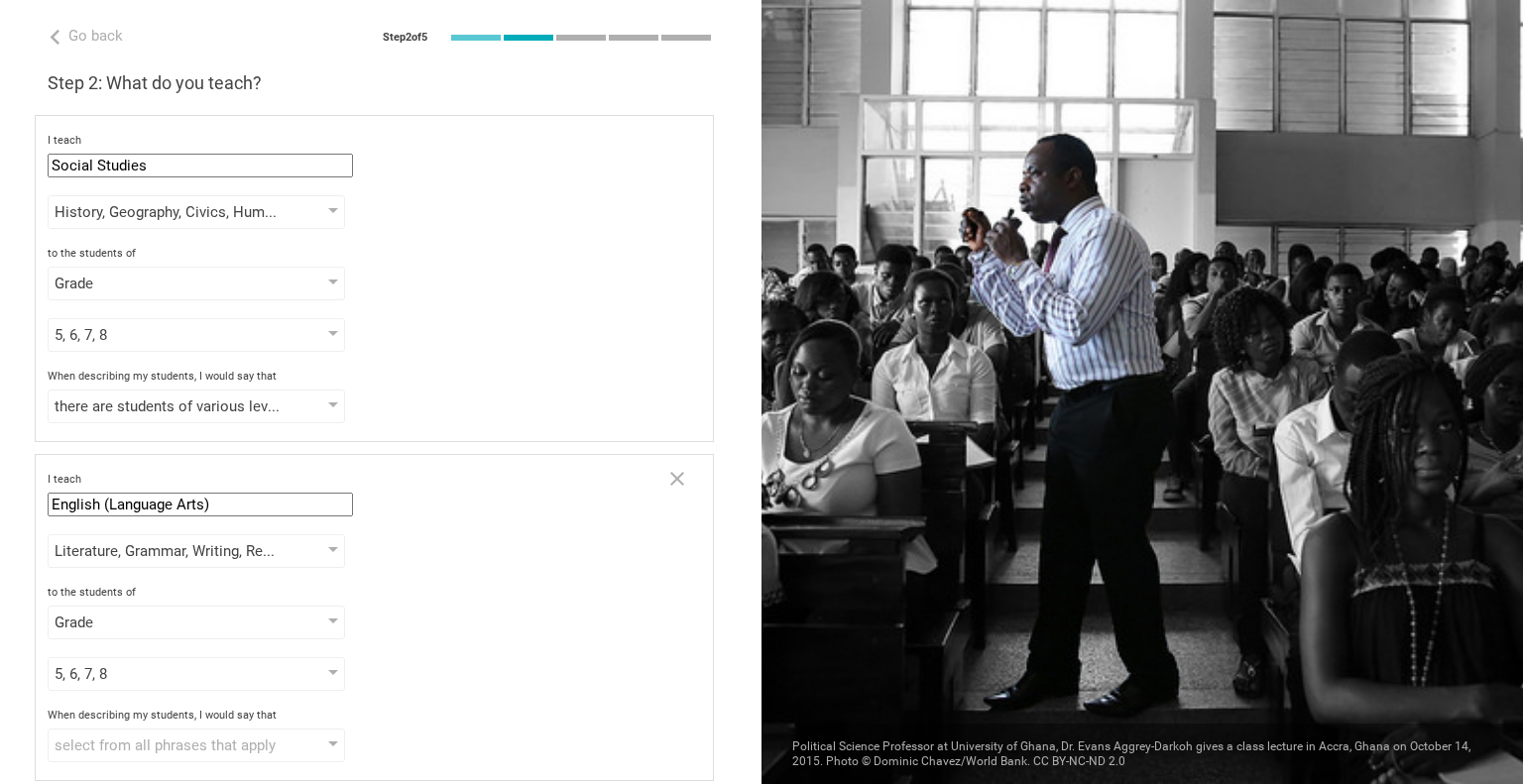 scroll, scrollTop: 137, scrollLeft: 0, axis: vertical 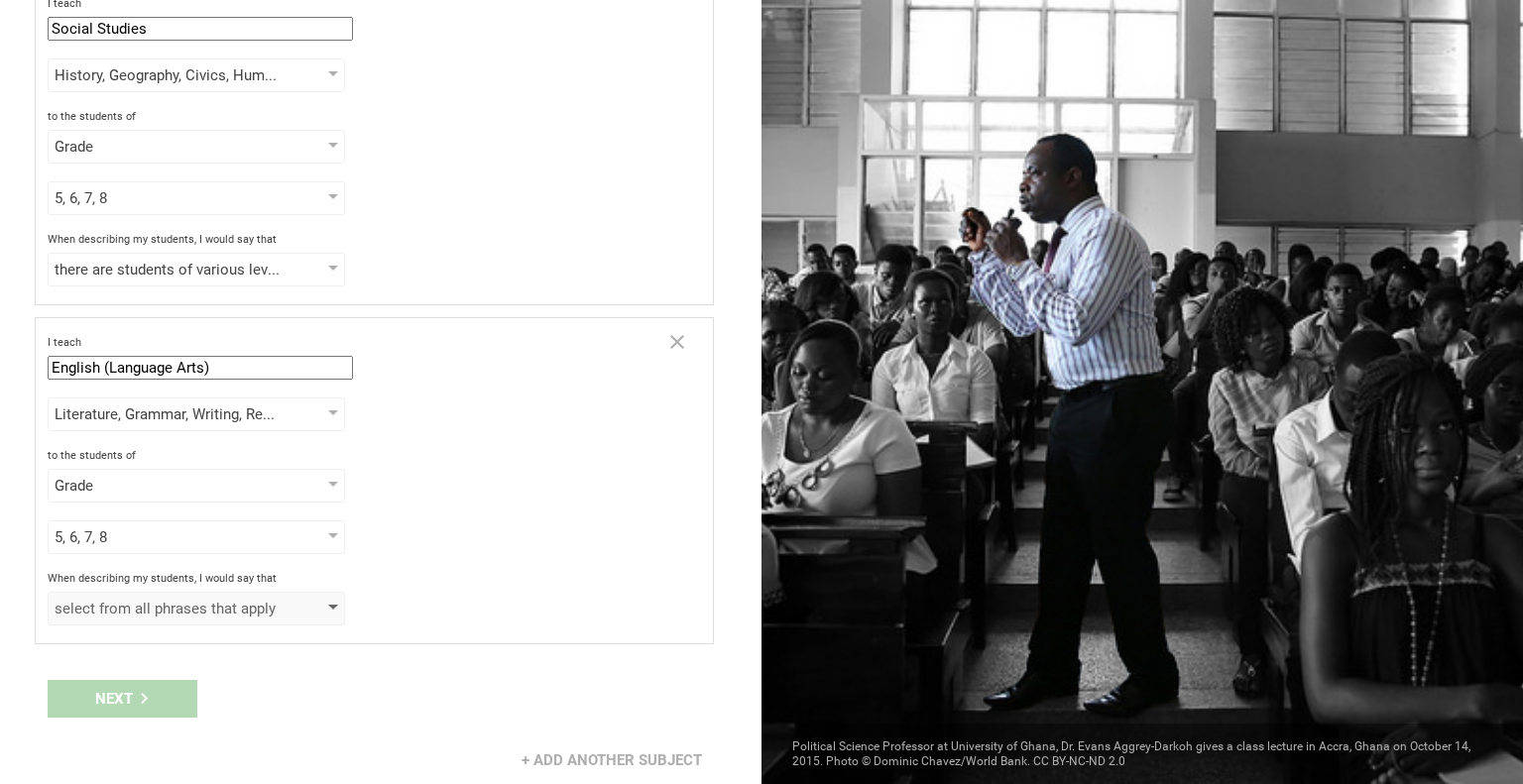 click on "select from all phrases that apply" at bounding box center (196, 609) 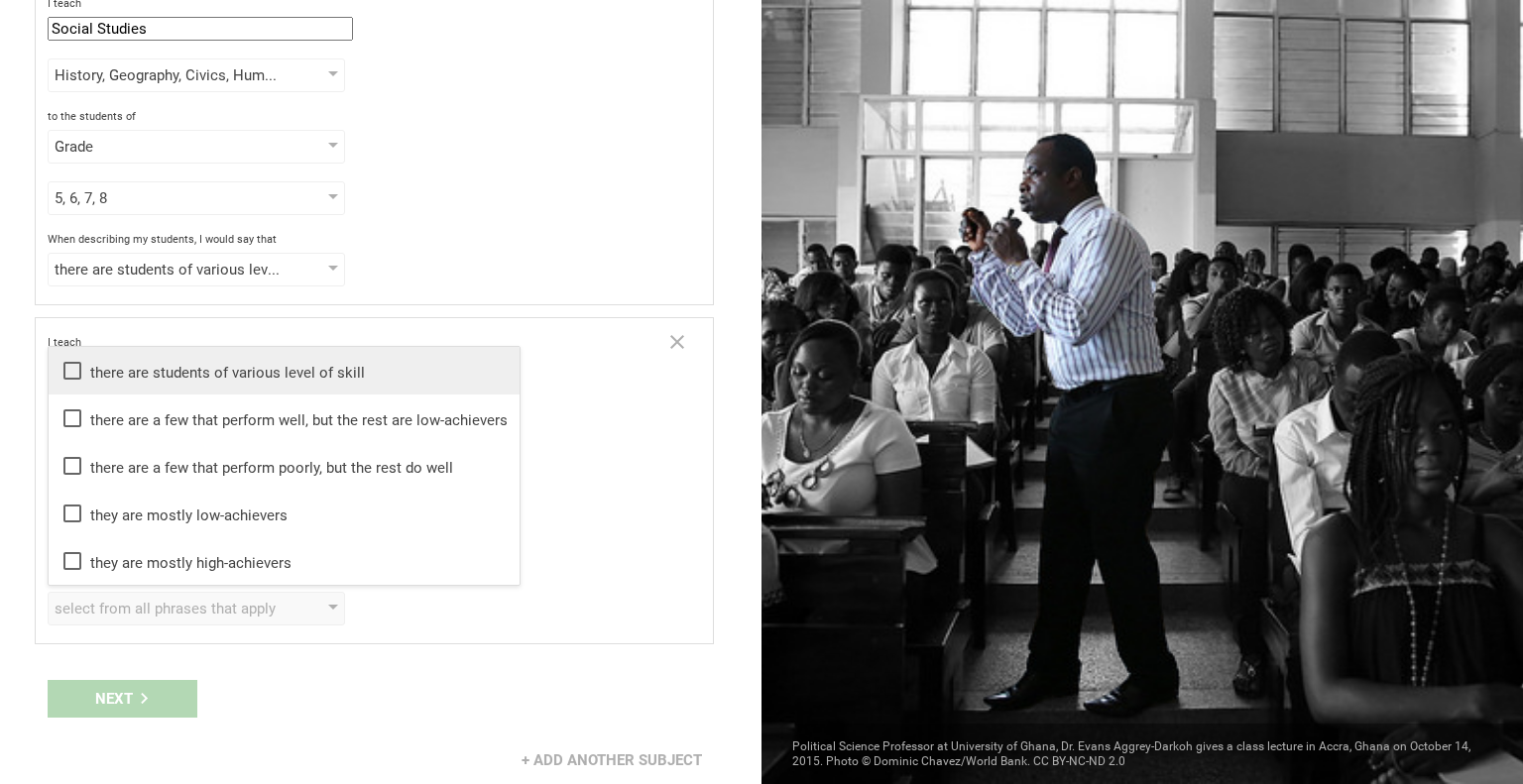 click on "there are students of various level of skill" at bounding box center (284, 371) 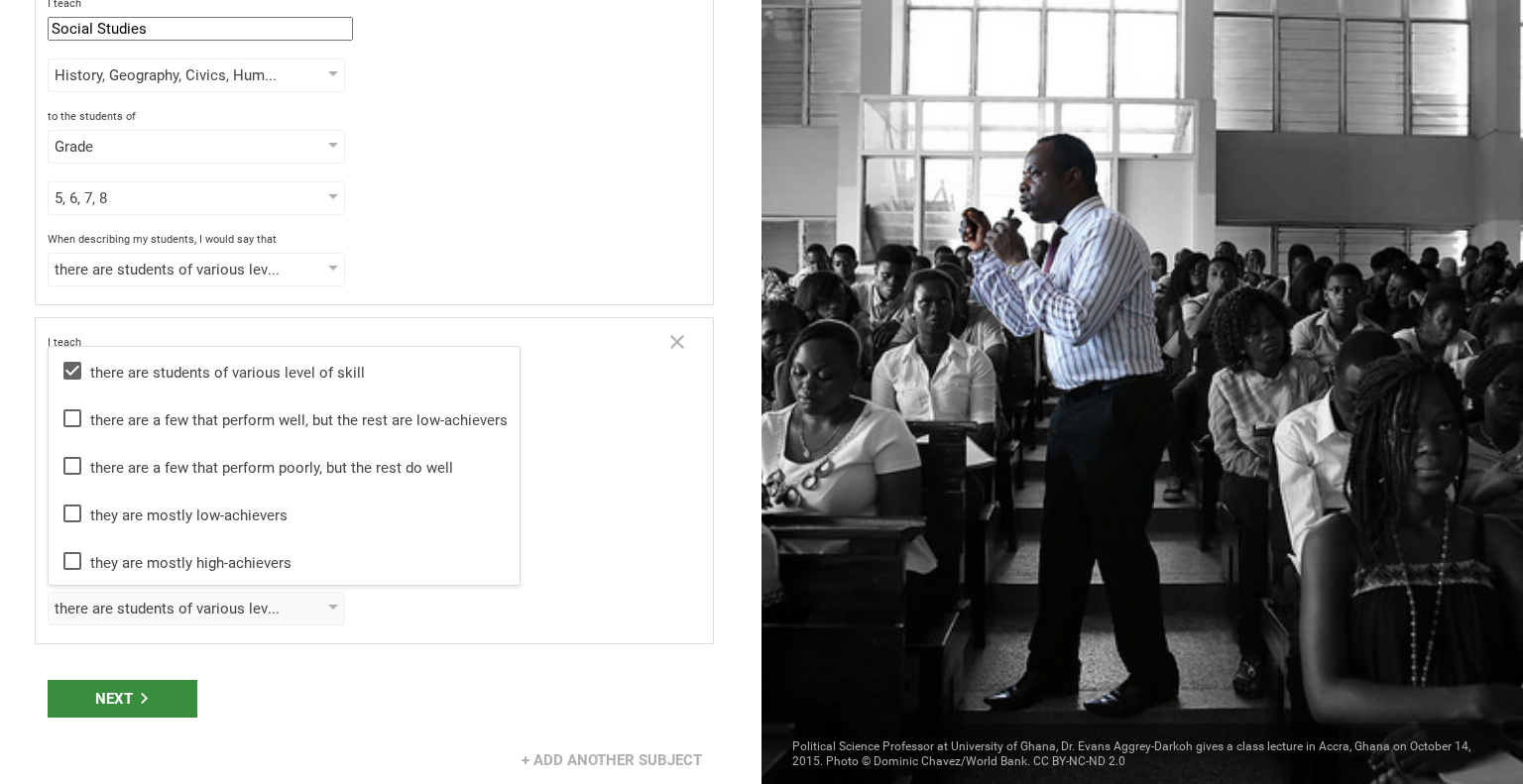 click on "Next" at bounding box center [122, 699] 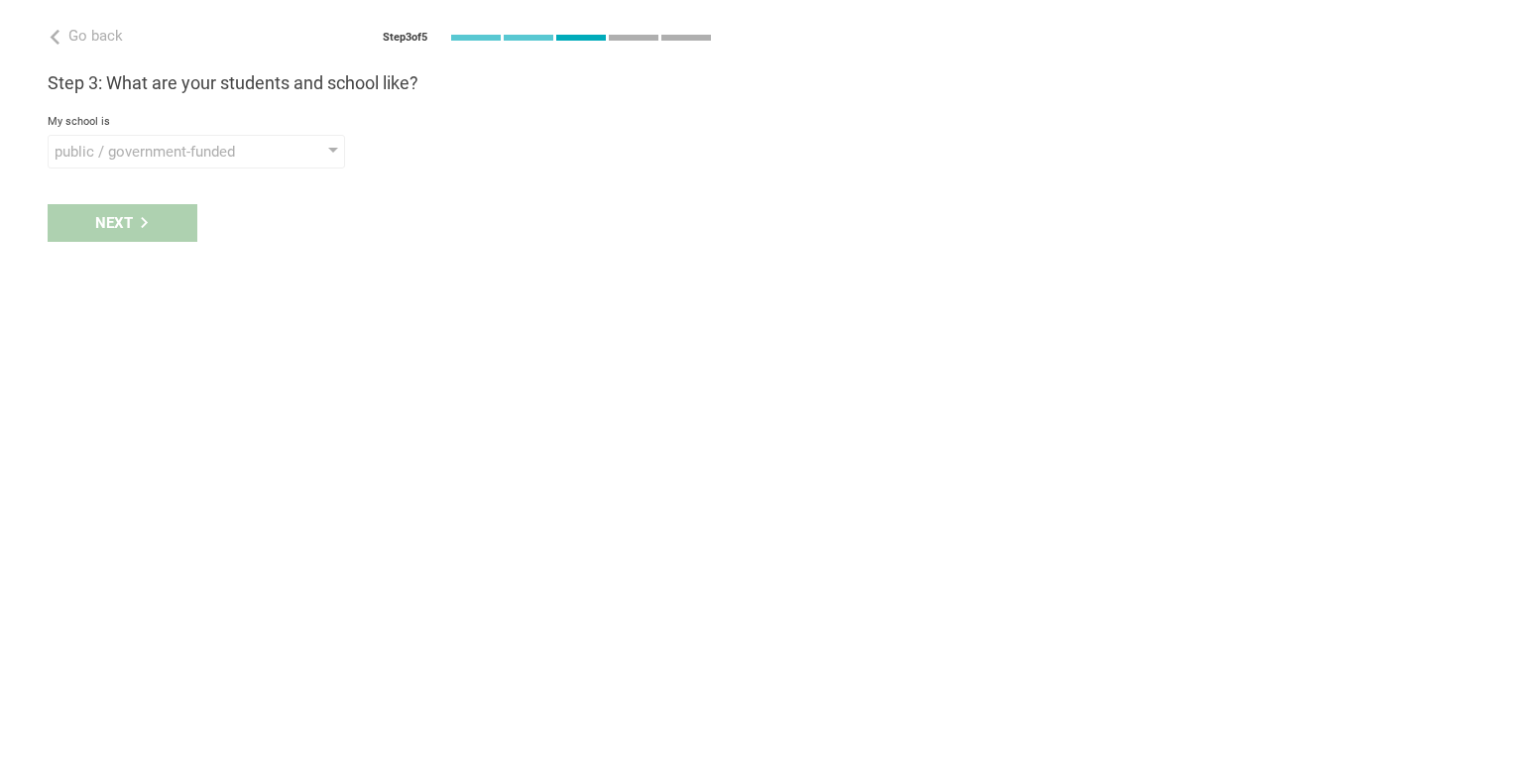 scroll, scrollTop: 0, scrollLeft: 0, axis: both 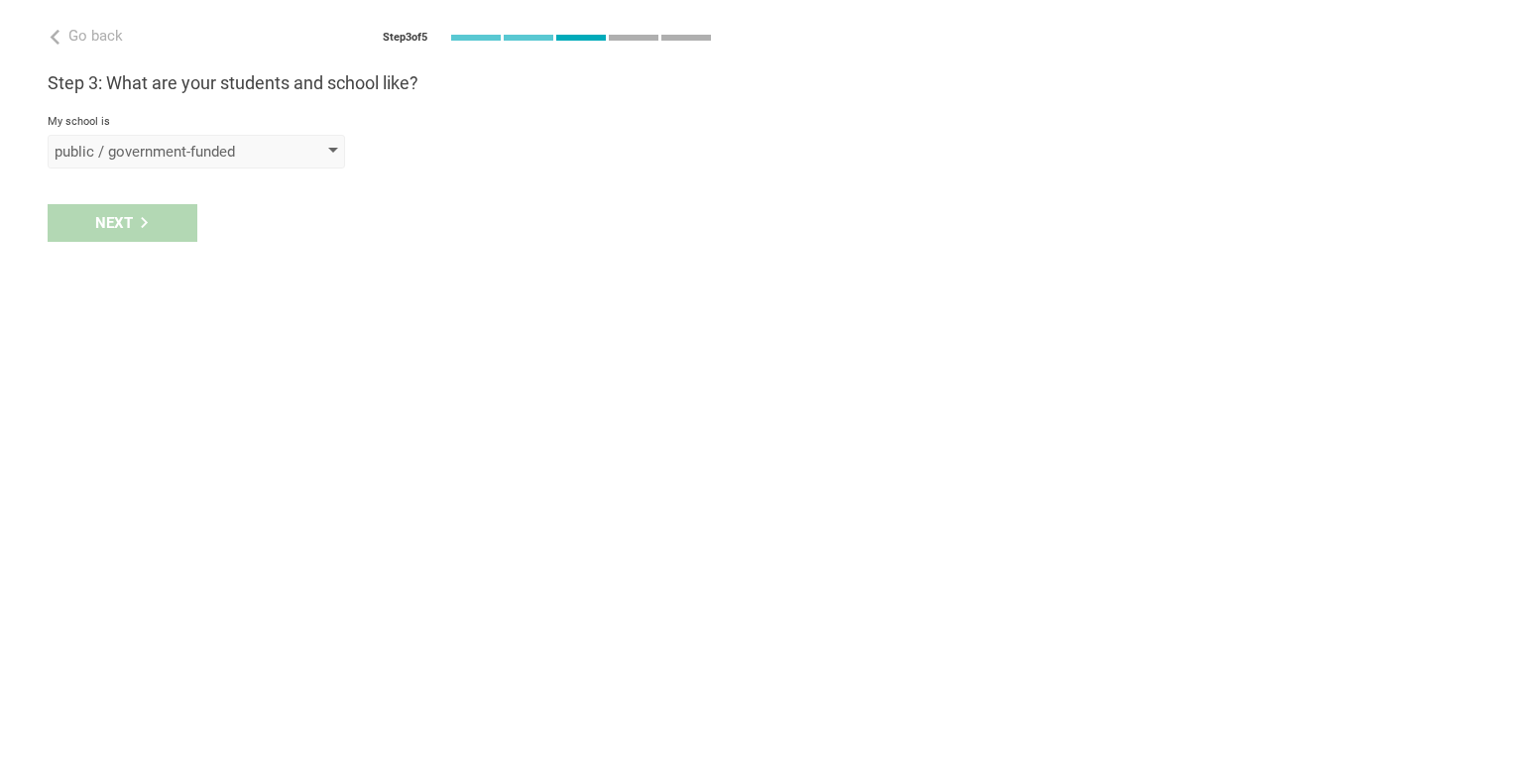 click on "public / government-funded" at bounding box center [196, 152] 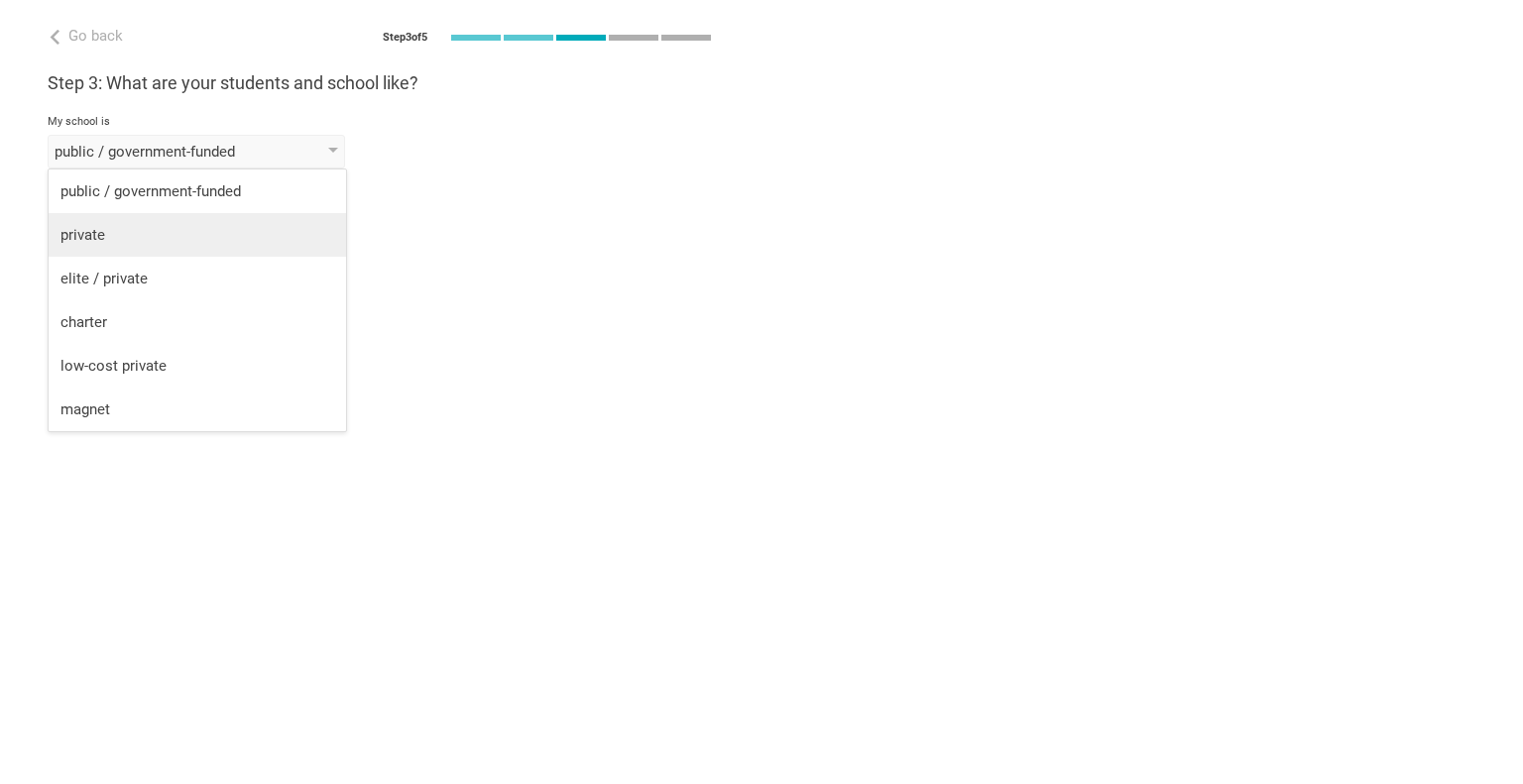 click on "private" at bounding box center (197, 235) 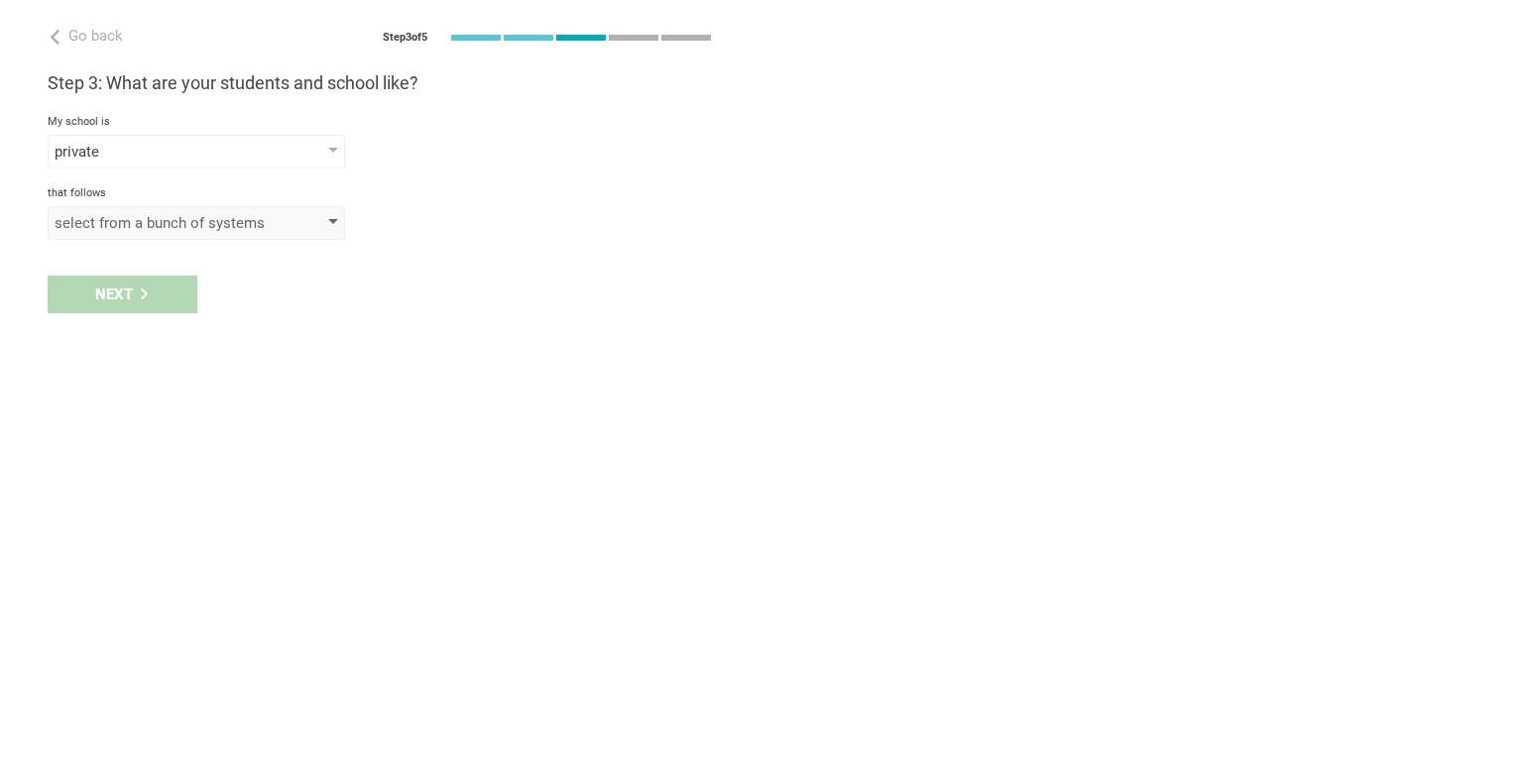 click on "select from a bunch of systems" at bounding box center (168, 223) 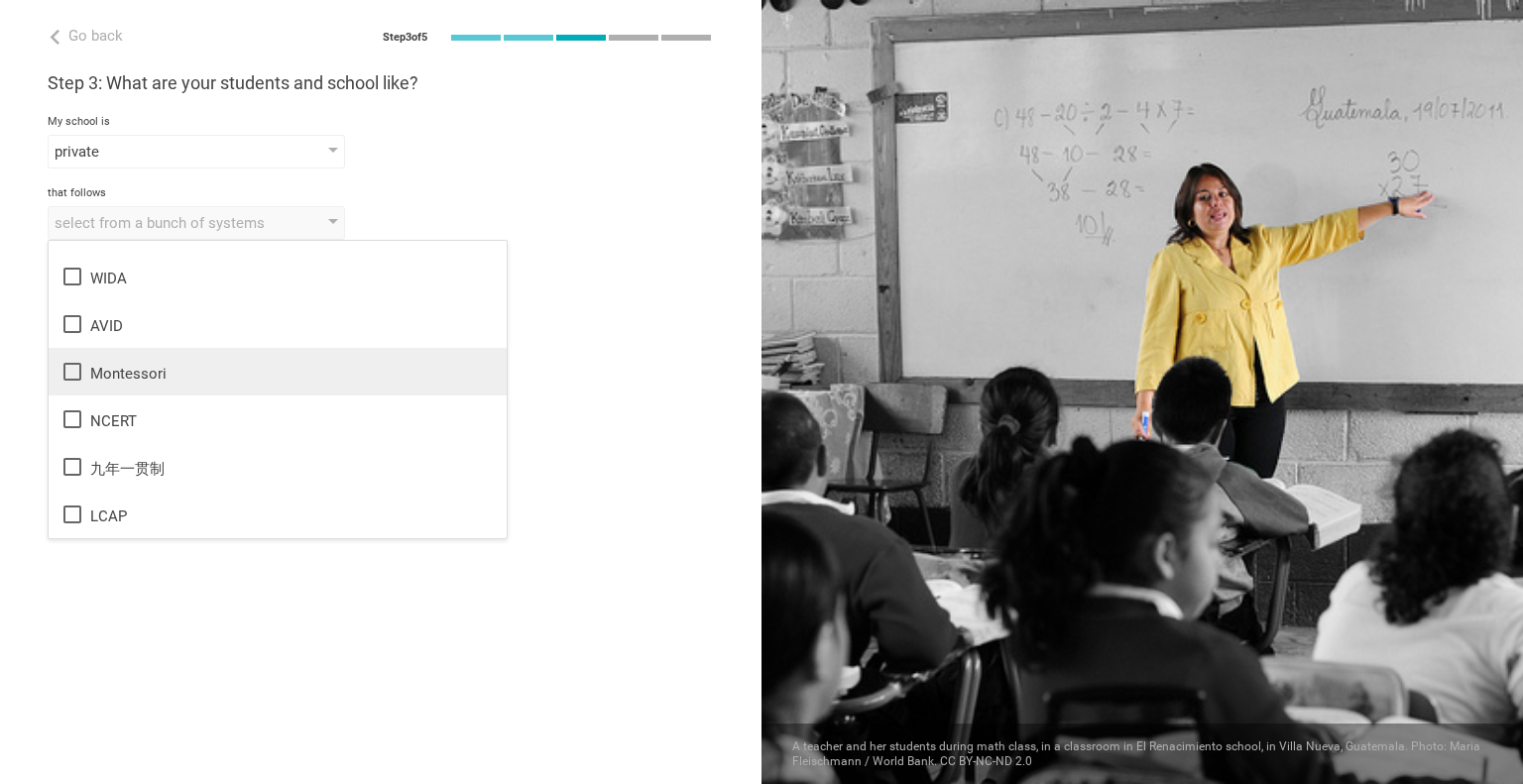 scroll, scrollTop: 0, scrollLeft: 0, axis: both 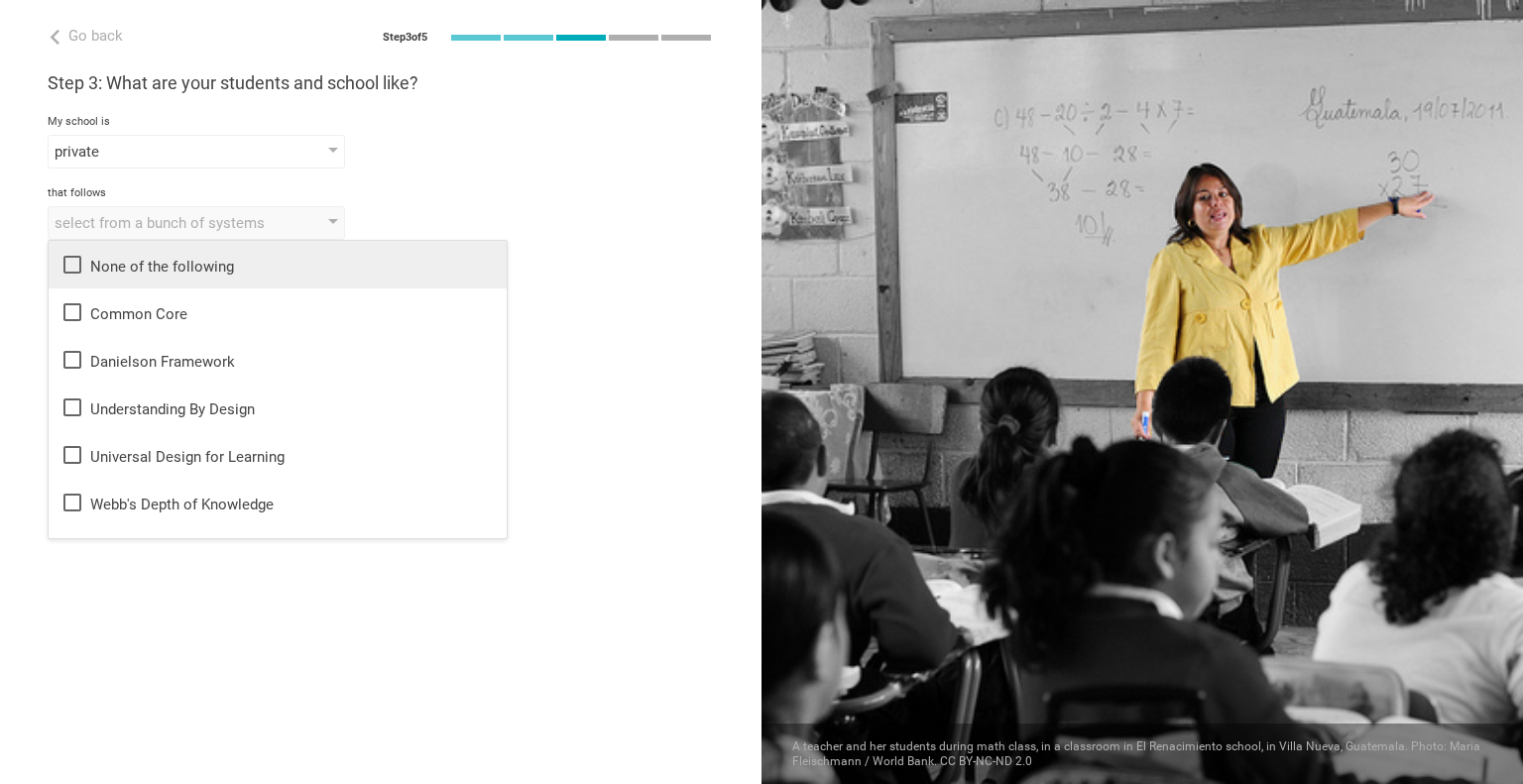 click on "None of the following" at bounding box center [278, 265] 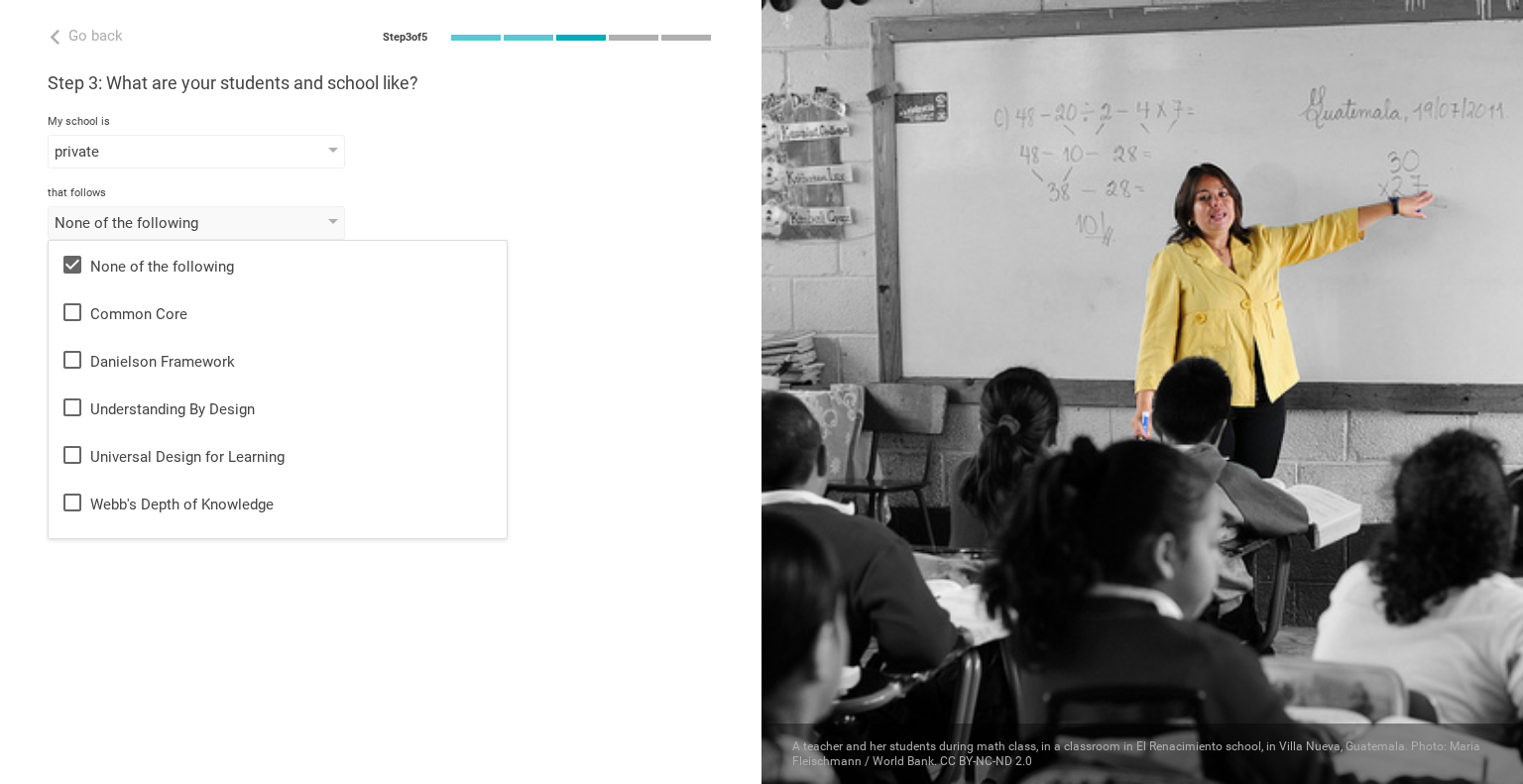 click on "that follows" at bounding box center (381, 193) 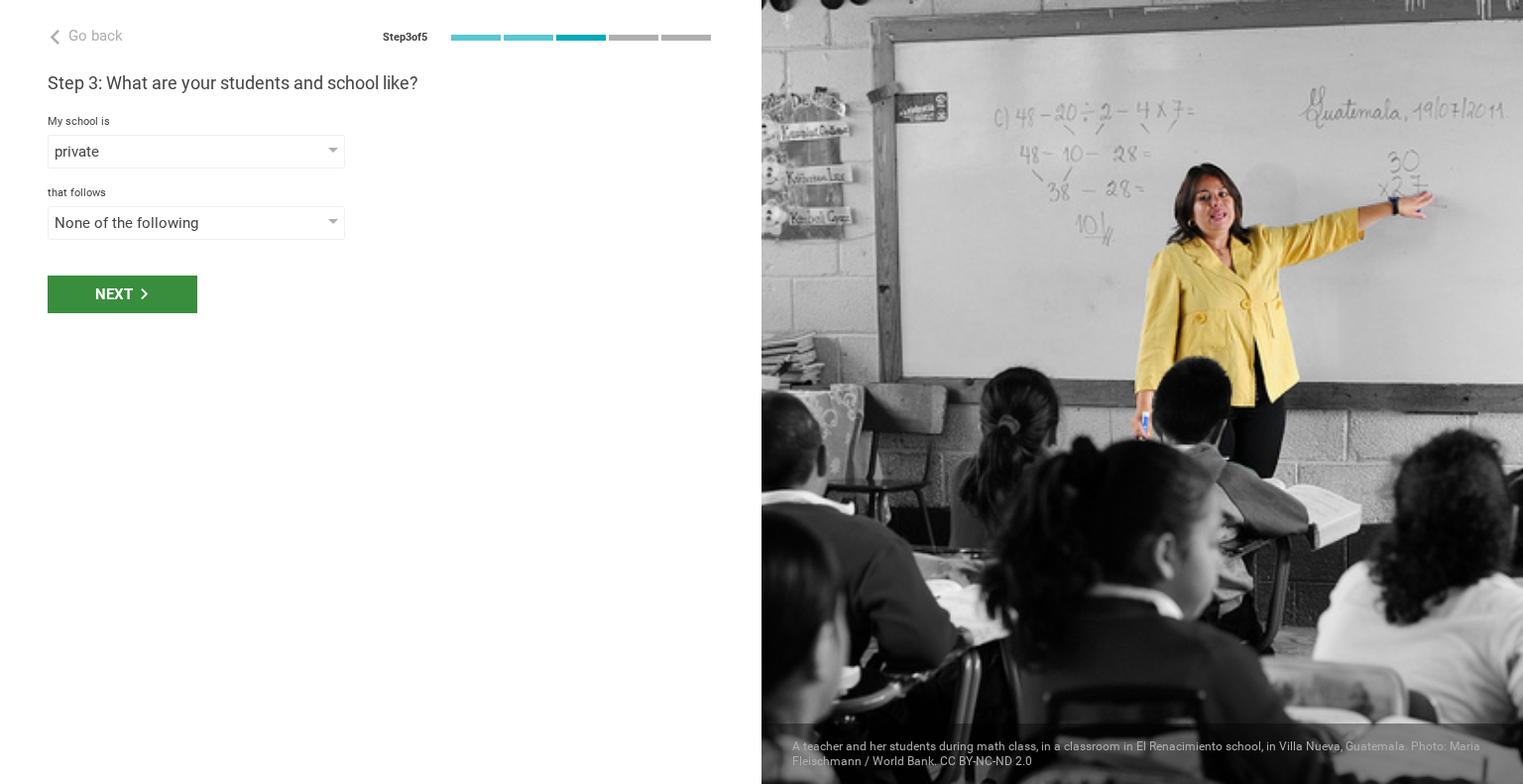 click on "Next" at bounding box center [122, 294] 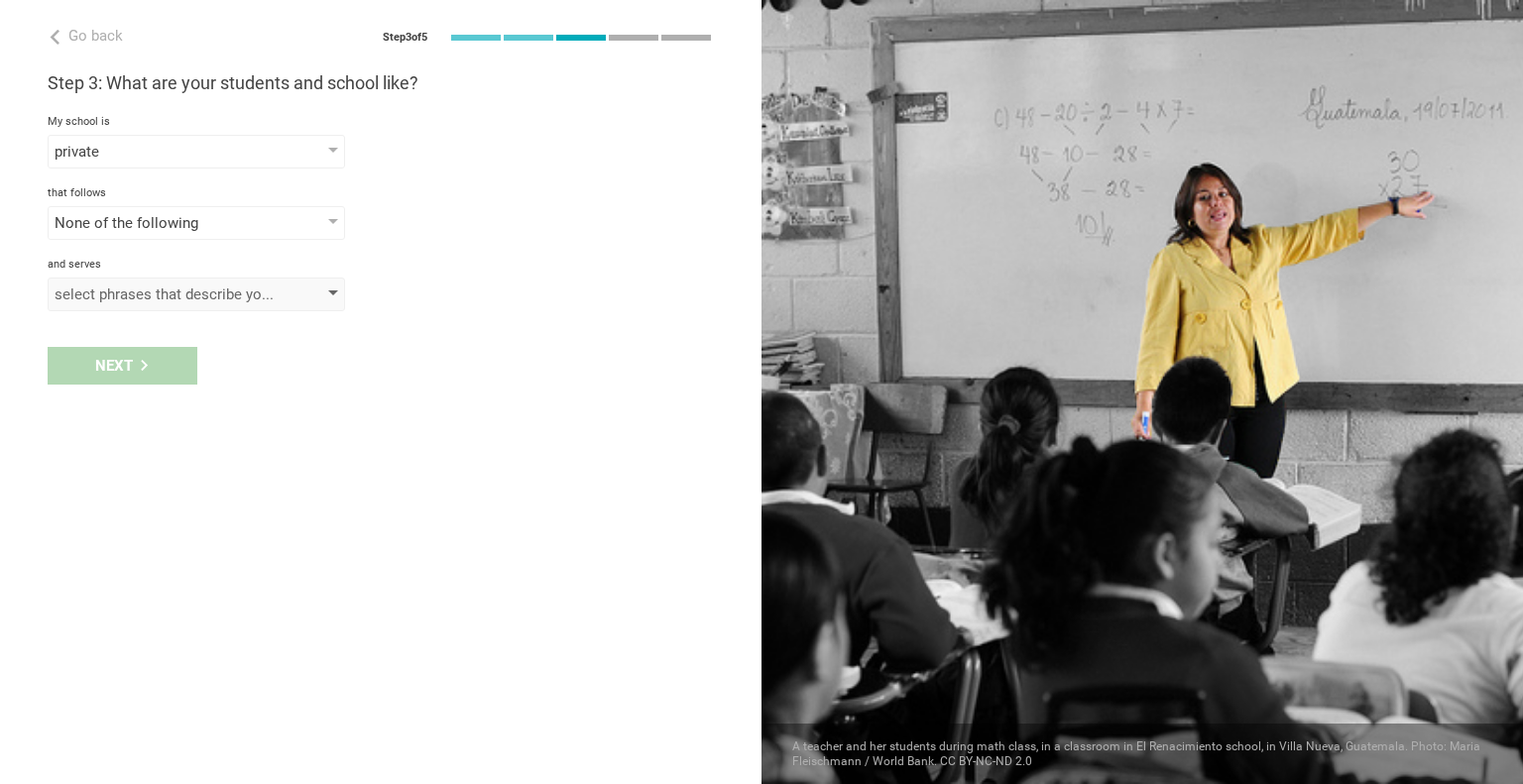 click on "select phrases that describe your student population" at bounding box center (168, 294) 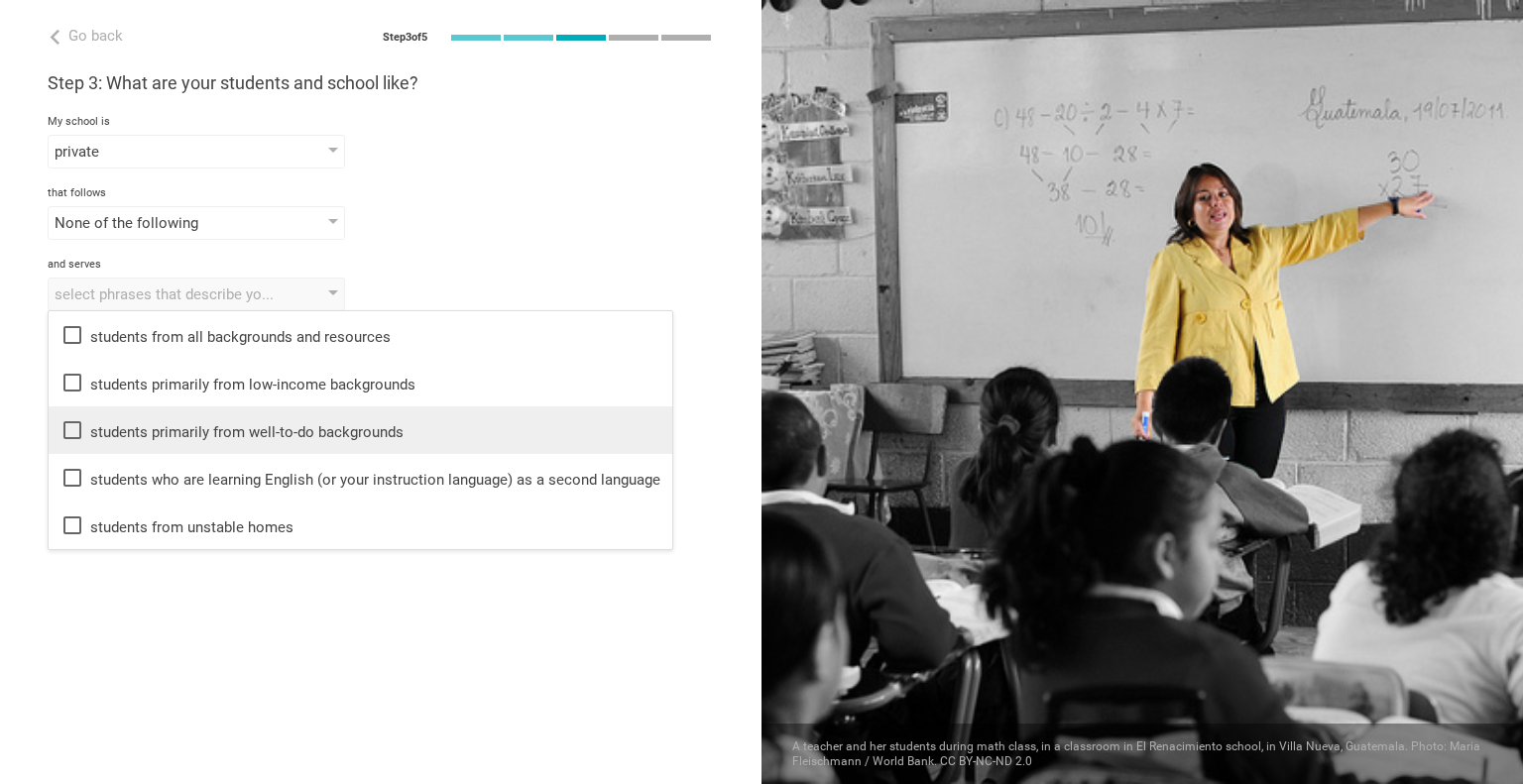 click on "students primarily from well-to-do backgrounds" at bounding box center [360, 430] 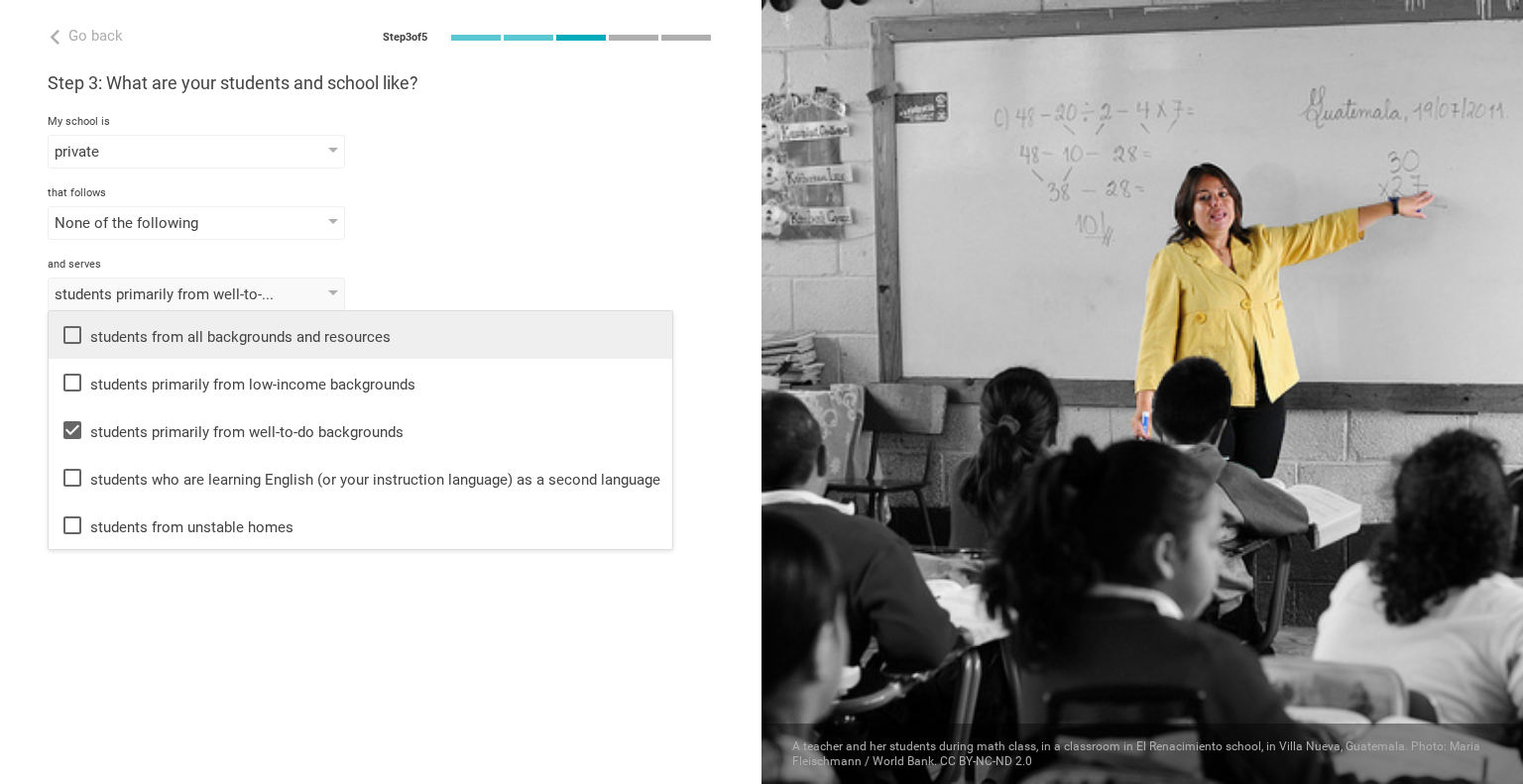 click on "students from all backgrounds and resources" at bounding box center (360, 335) 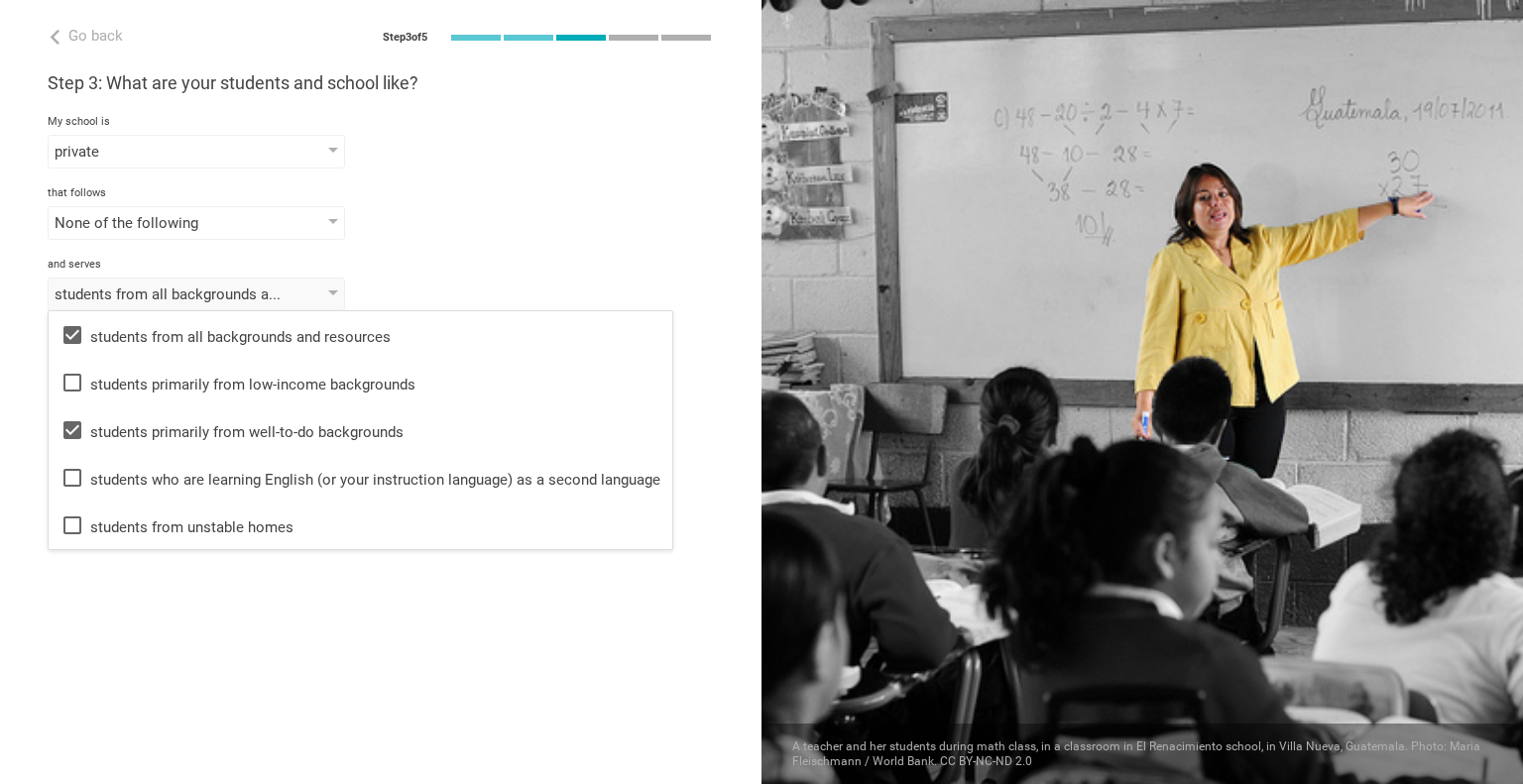 click on "students from all backgrounds and resources, students primarily from well-to-do backgrounds students from all backgrounds and resources students primarily from low-income backgrounds students primarily from well-to-do backgrounds students who are learning English (or your instruction language) as a second language students from unstable homes" at bounding box center (381, 294) 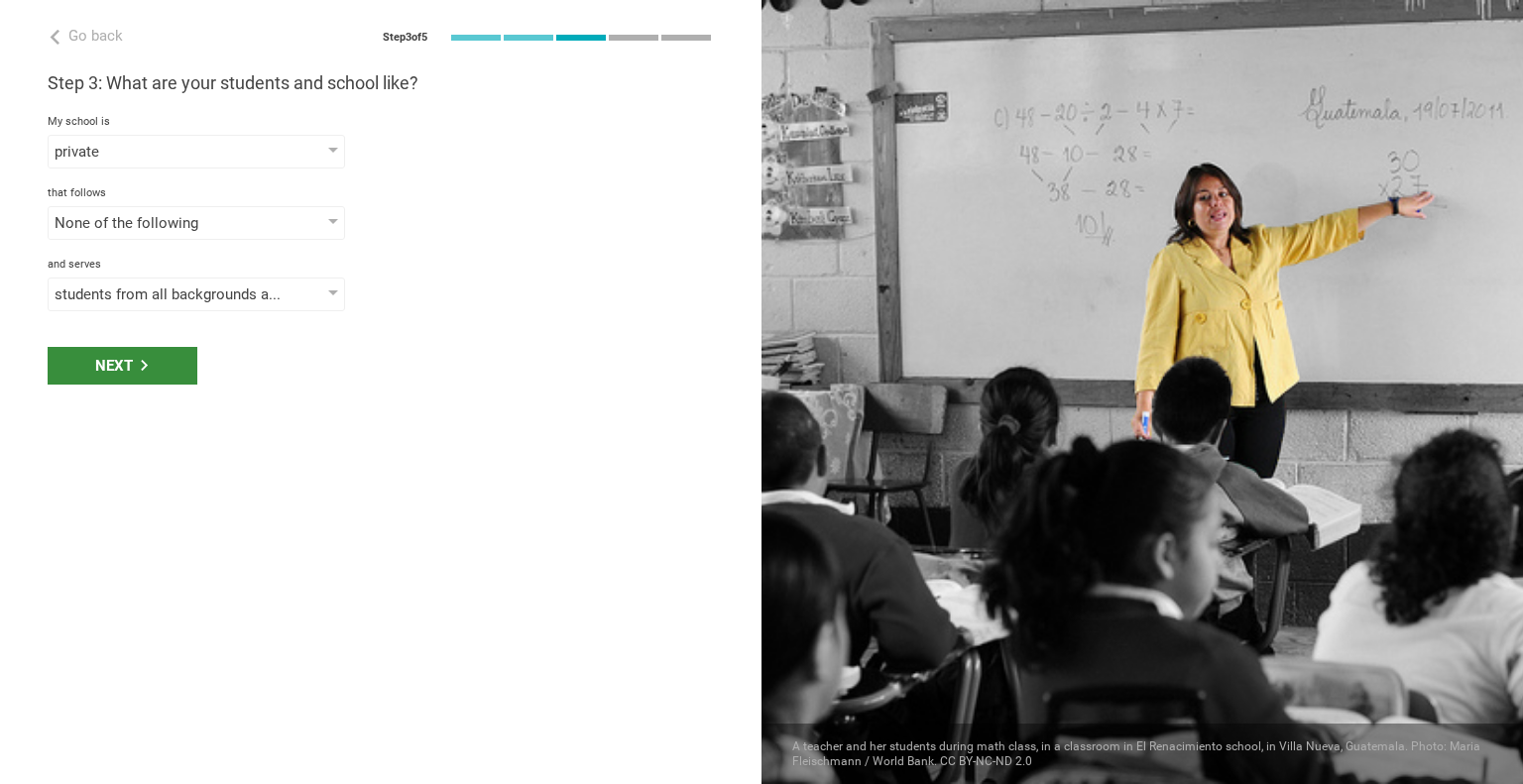 click on "Next" at bounding box center (122, 366) 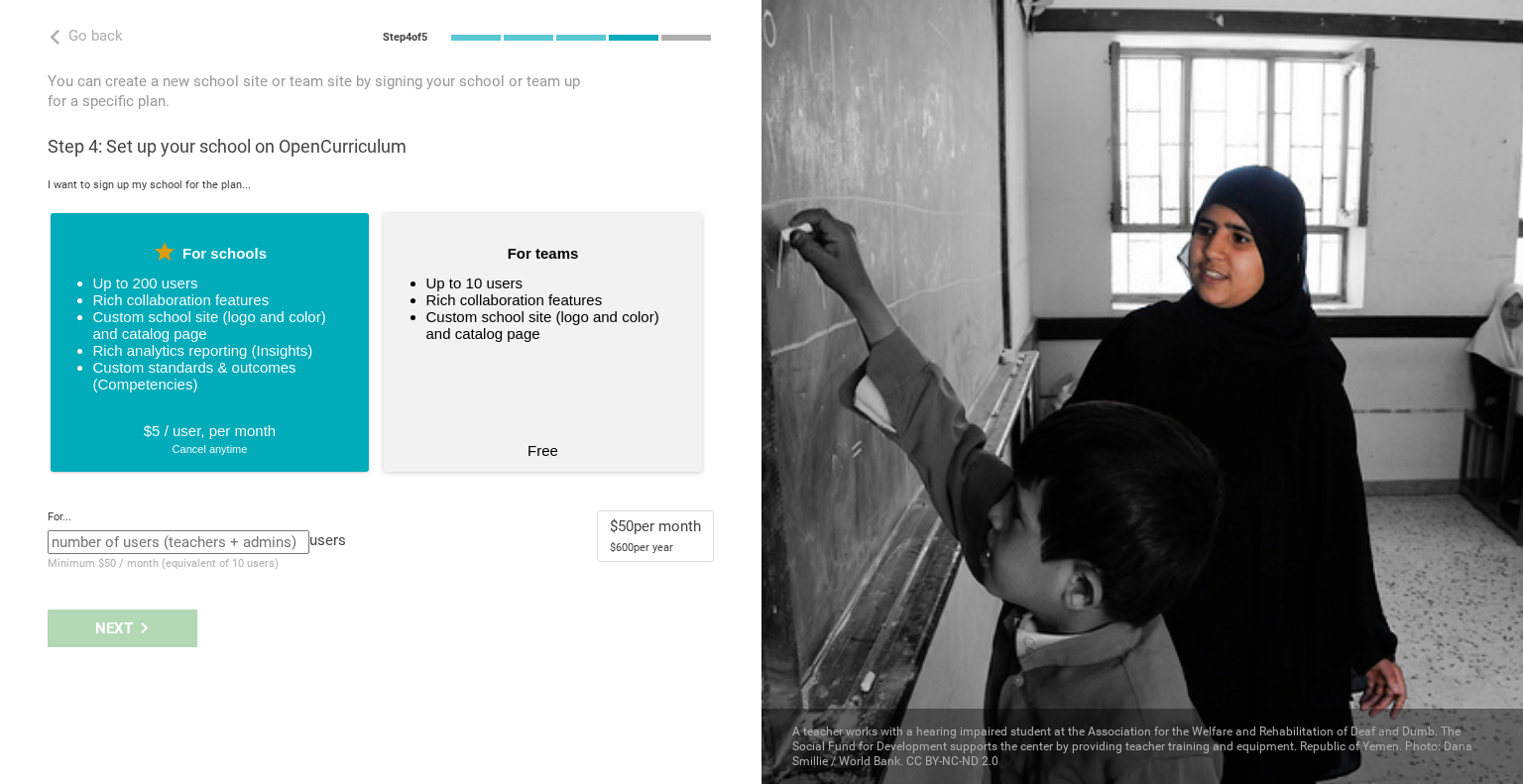 click on "Up to 10 users Rich collaboration features Custom school site (logo and color) and catalog page" at bounding box center [543, 346] 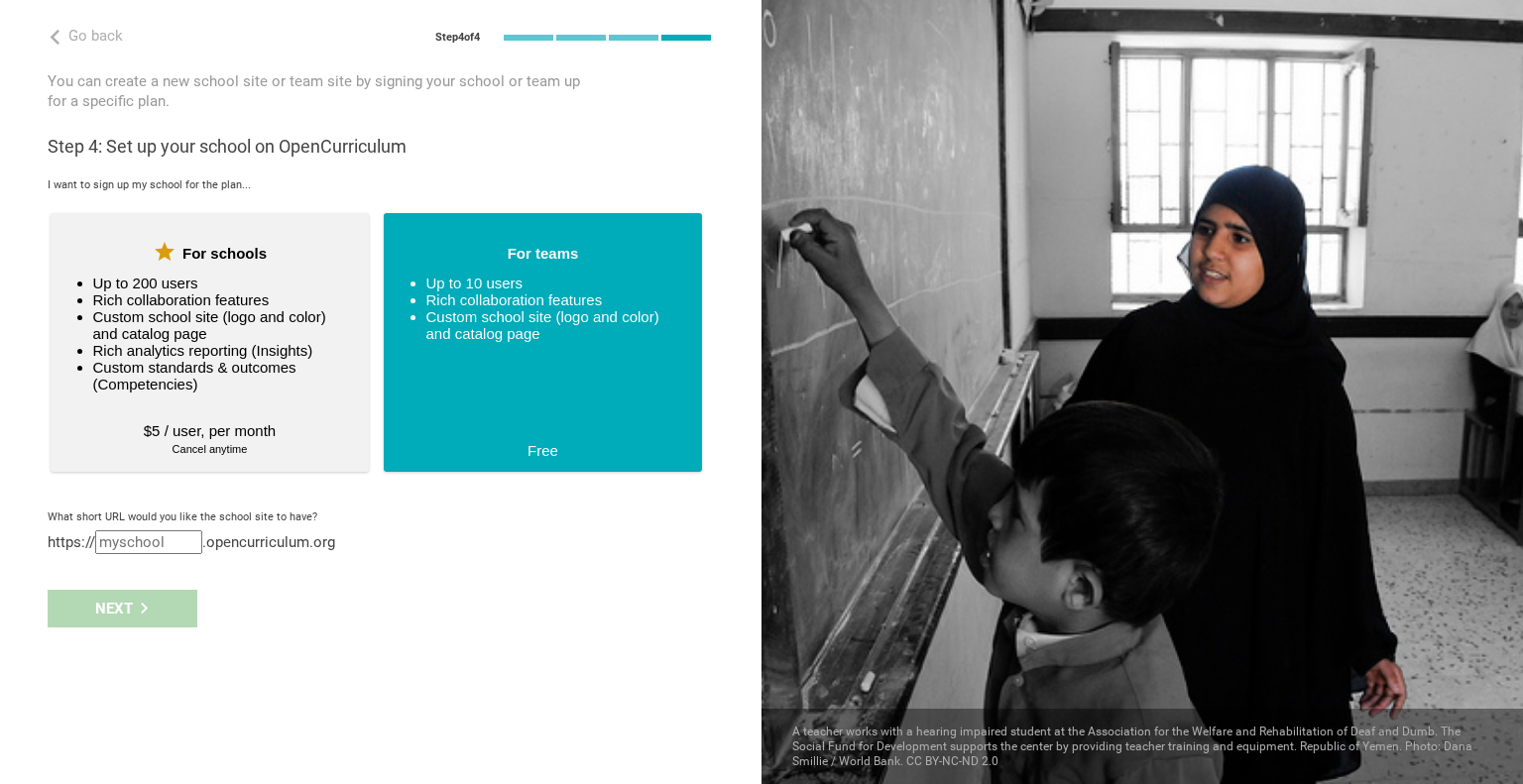 type 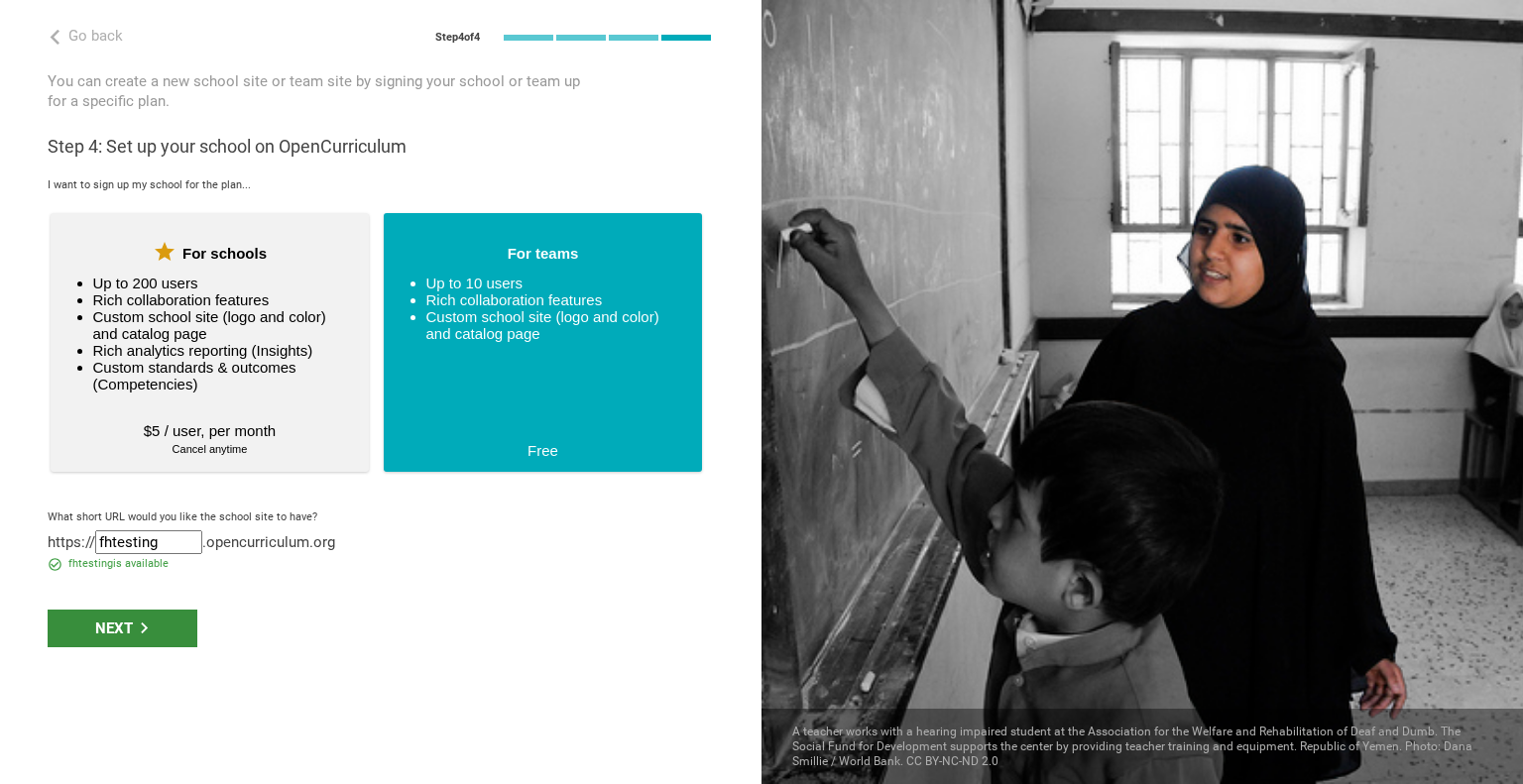 type on "fhtesting" 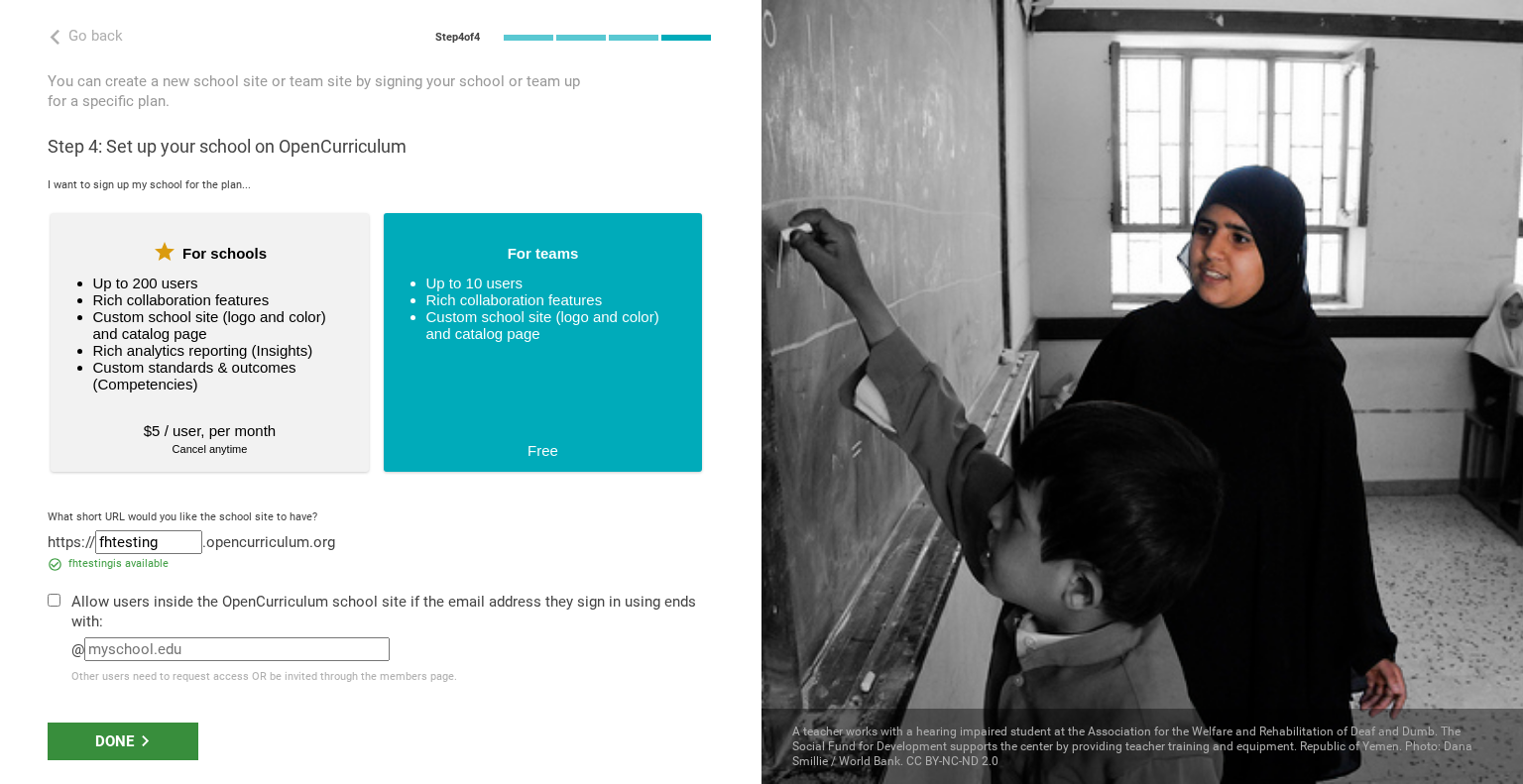 click on "Done" at bounding box center [123, 741] 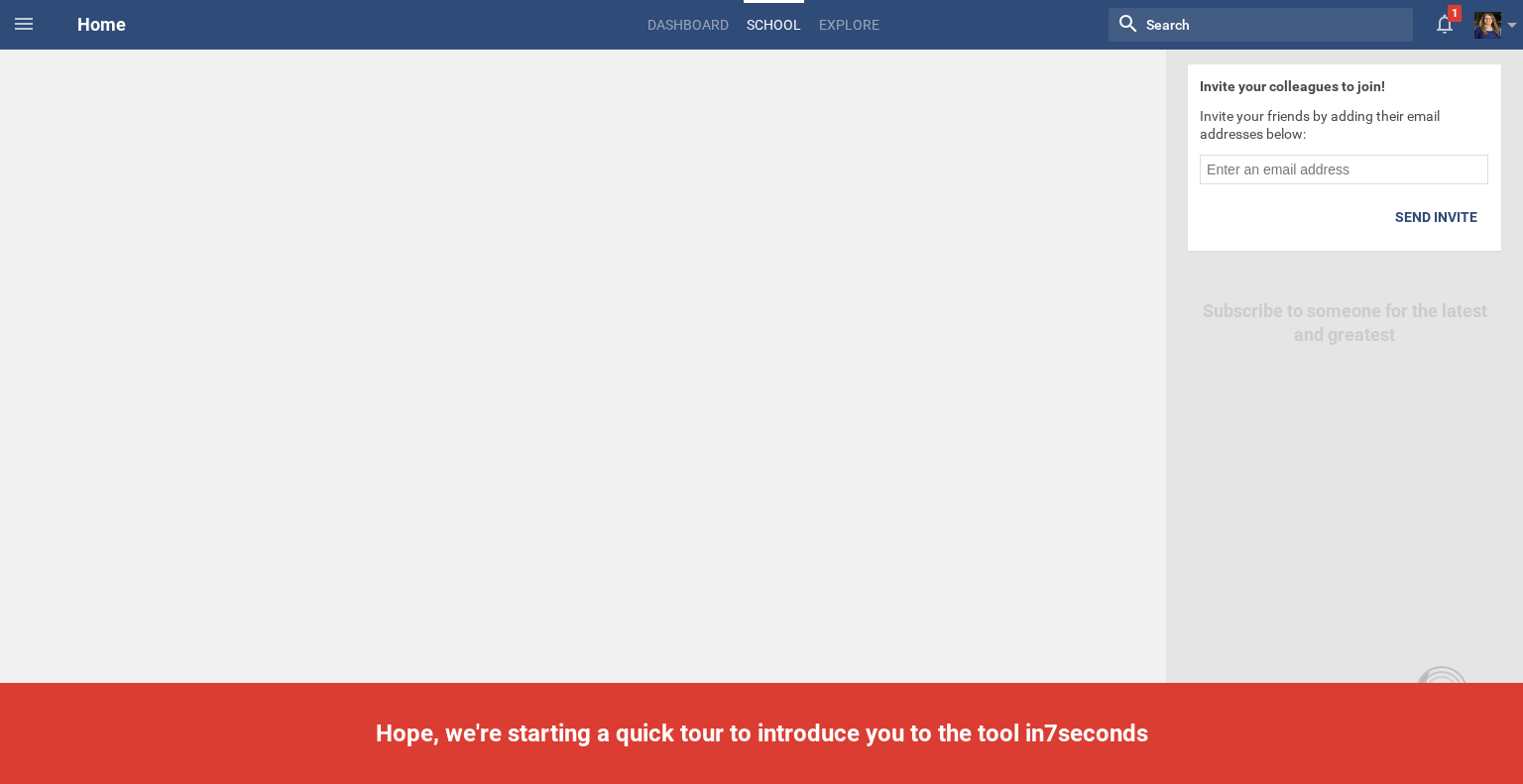 scroll, scrollTop: 0, scrollLeft: 0, axis: both 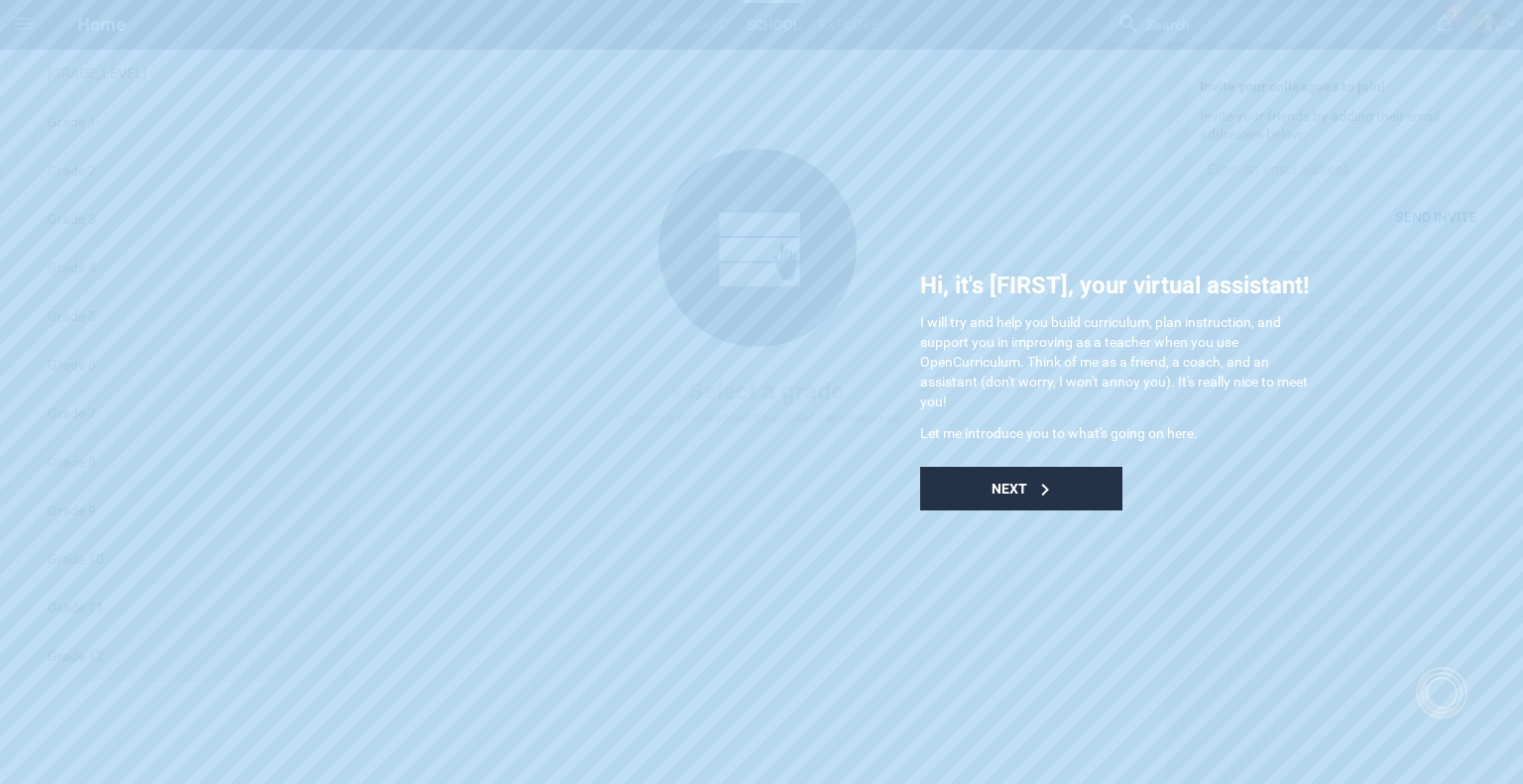 click on "Next" at bounding box center [1009, 489] 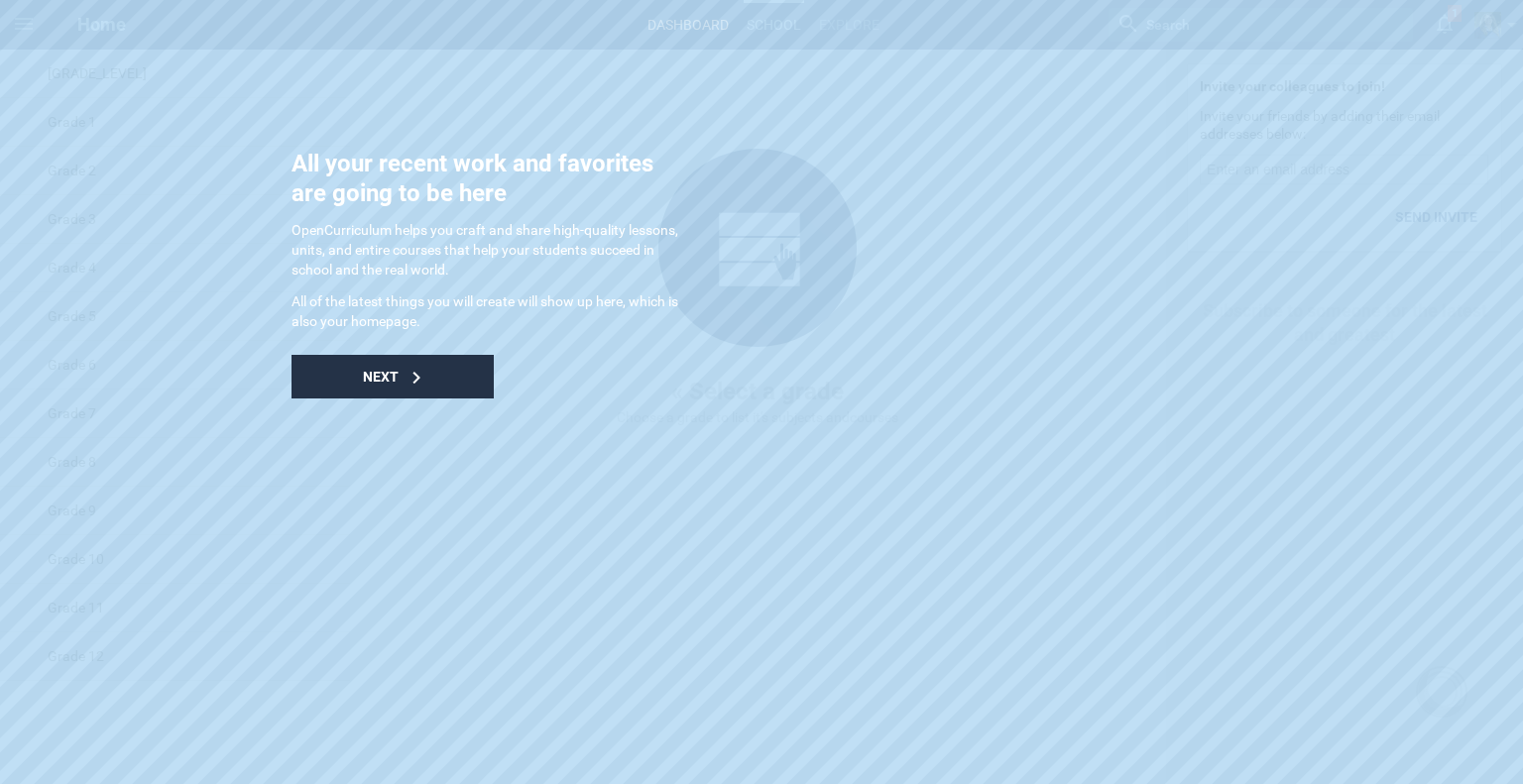 click on "Next" at bounding box center [393, 377] 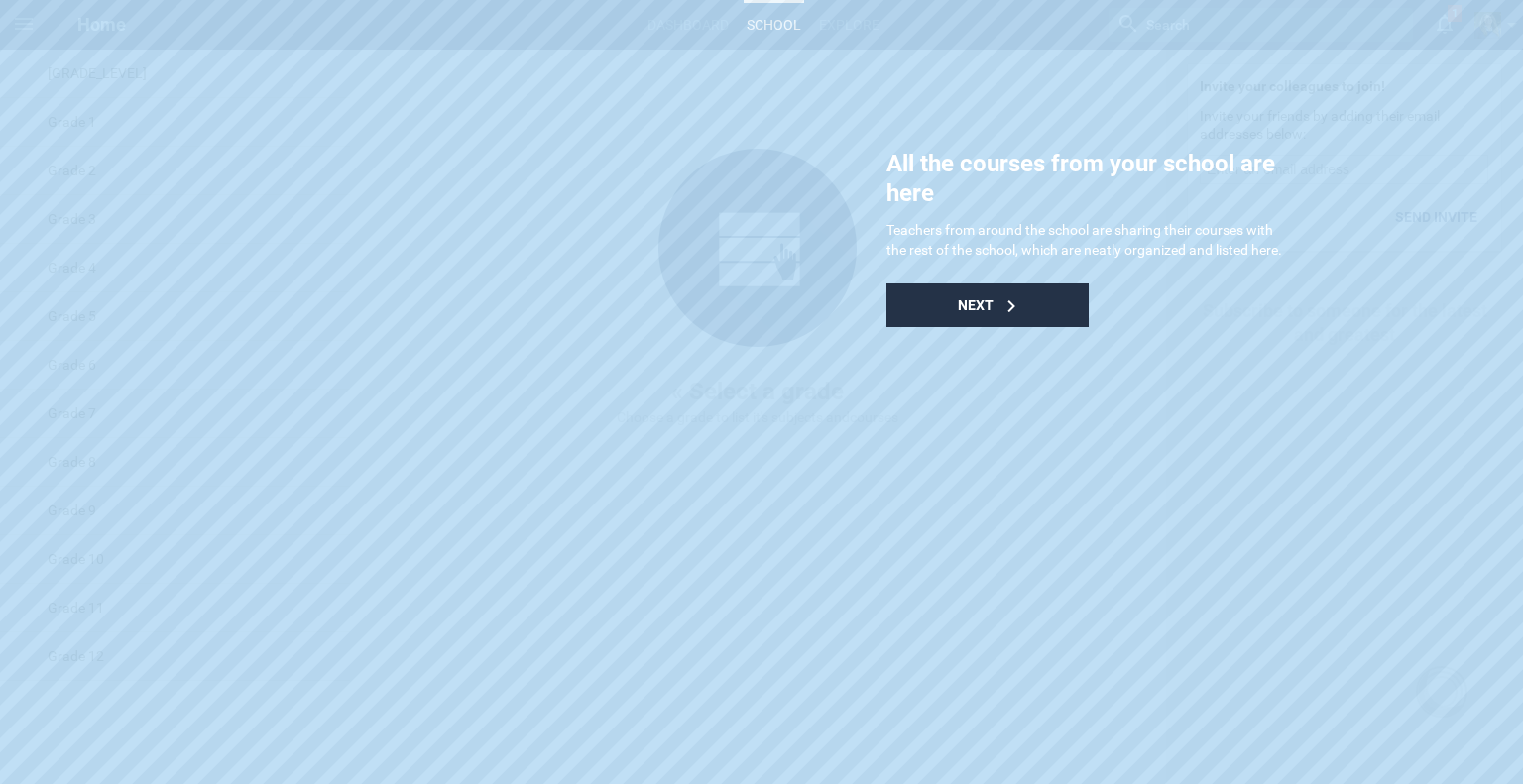 click on "Next" at bounding box center [988, 305] 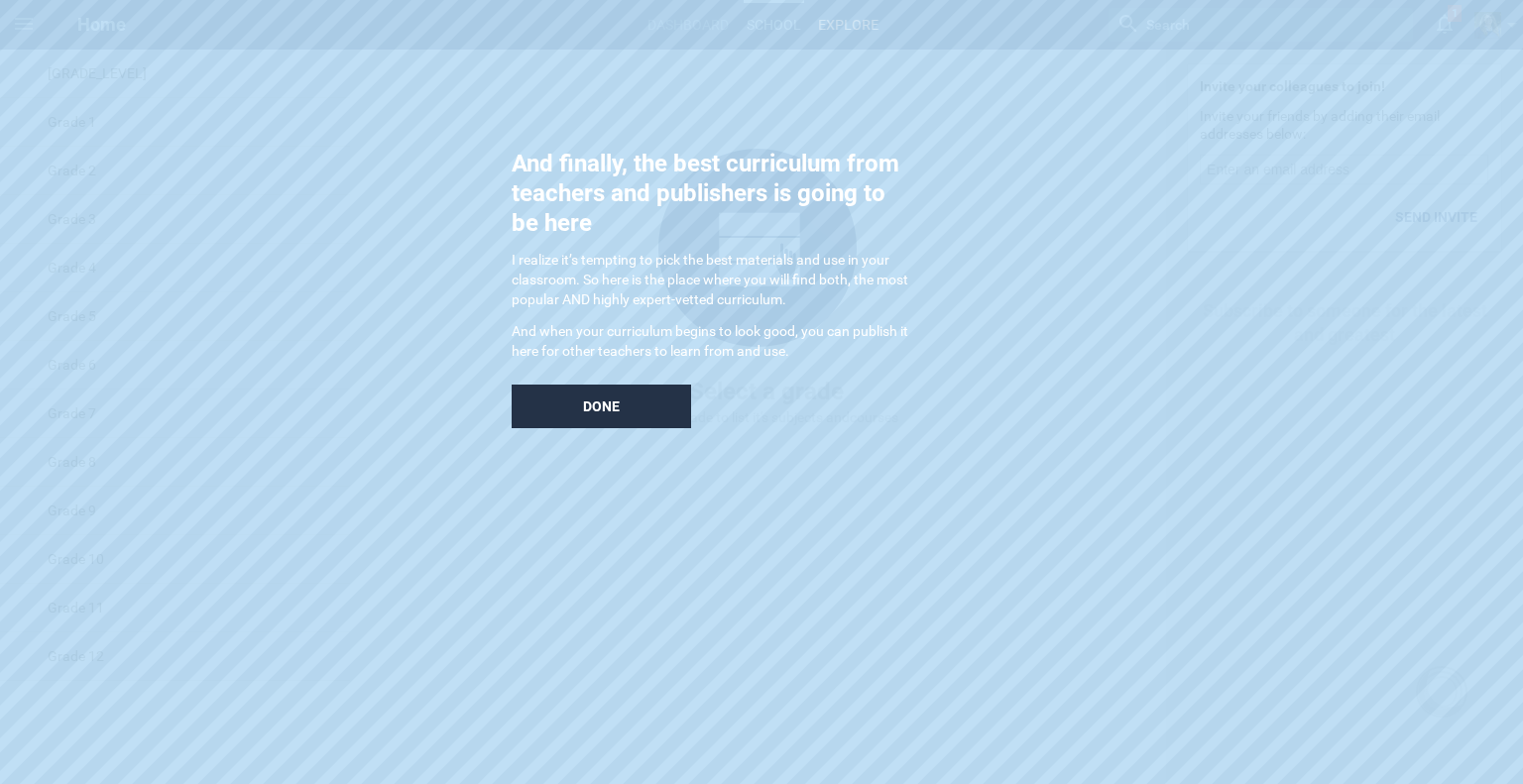 click on "Done" at bounding box center (601, 406) 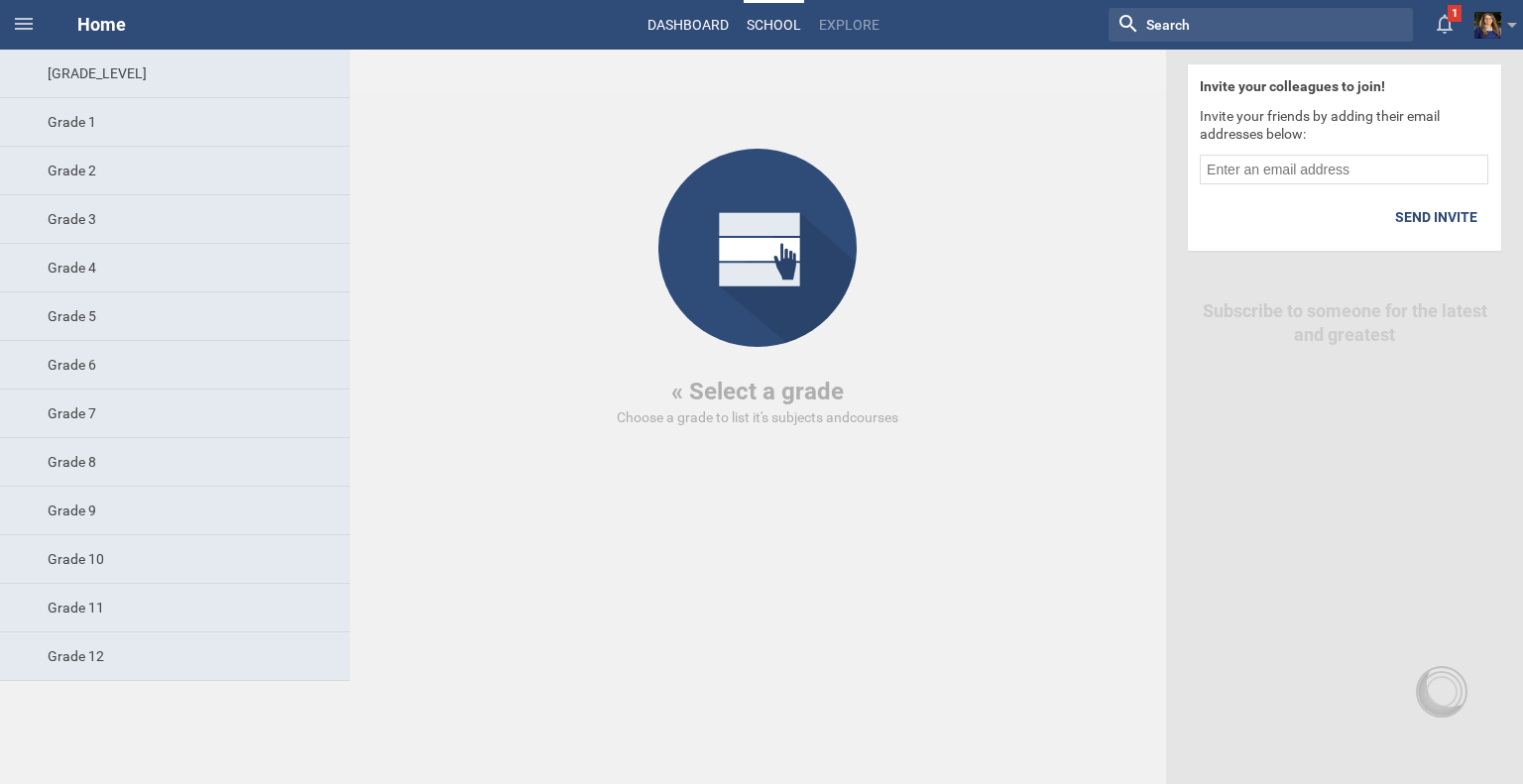 click on "Dashboard" at bounding box center (688, 25) 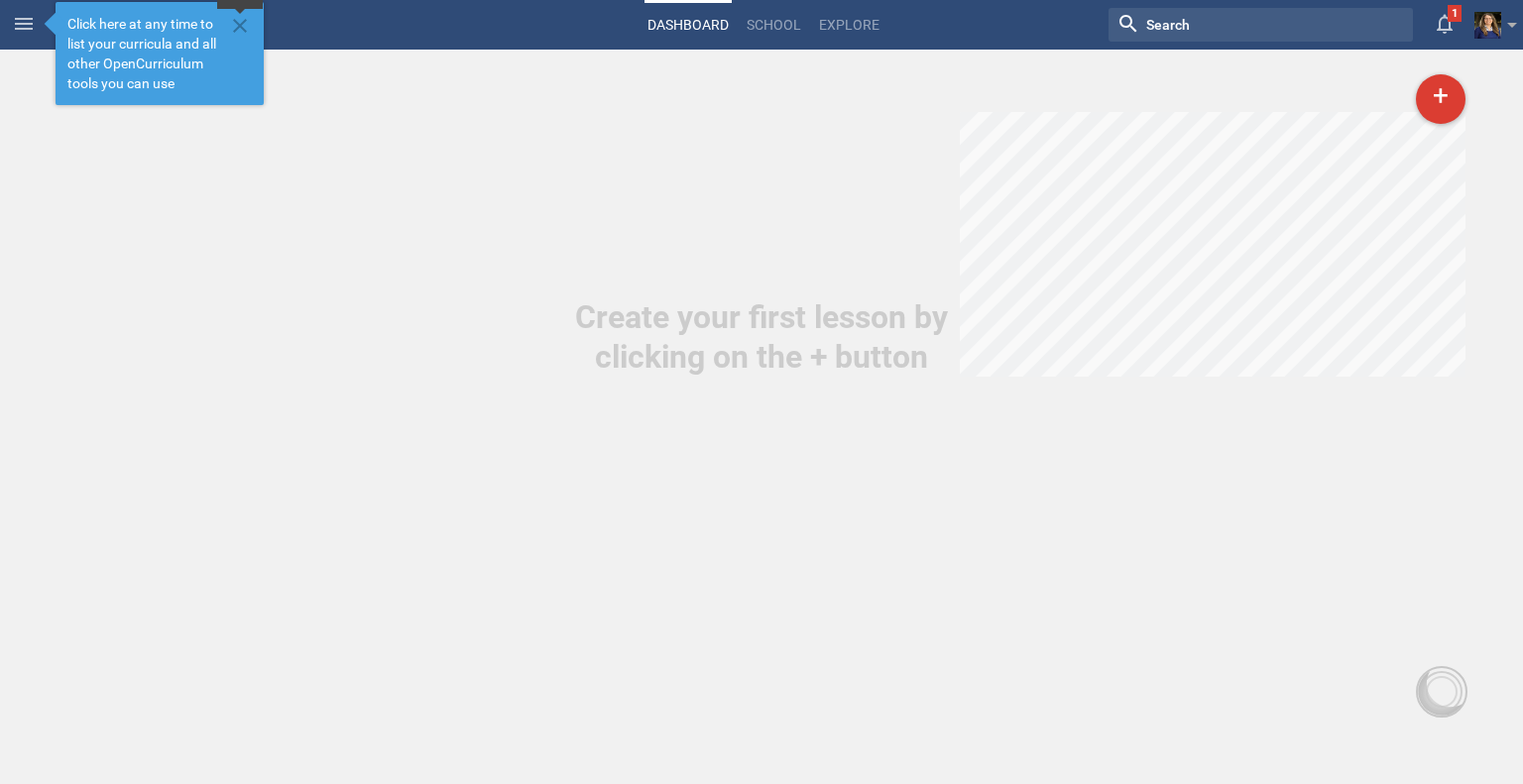 click 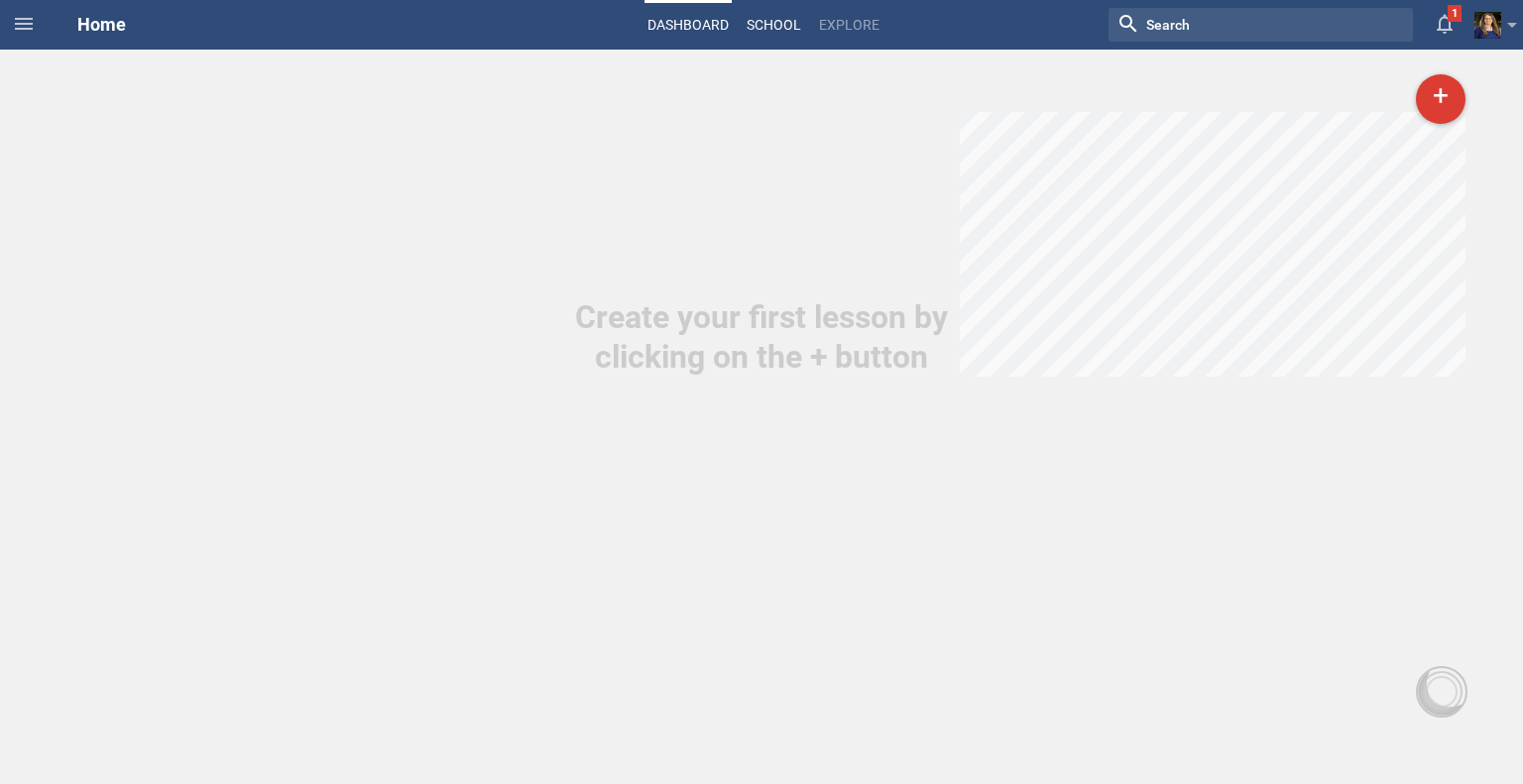 click on "School" at bounding box center [773, 25] 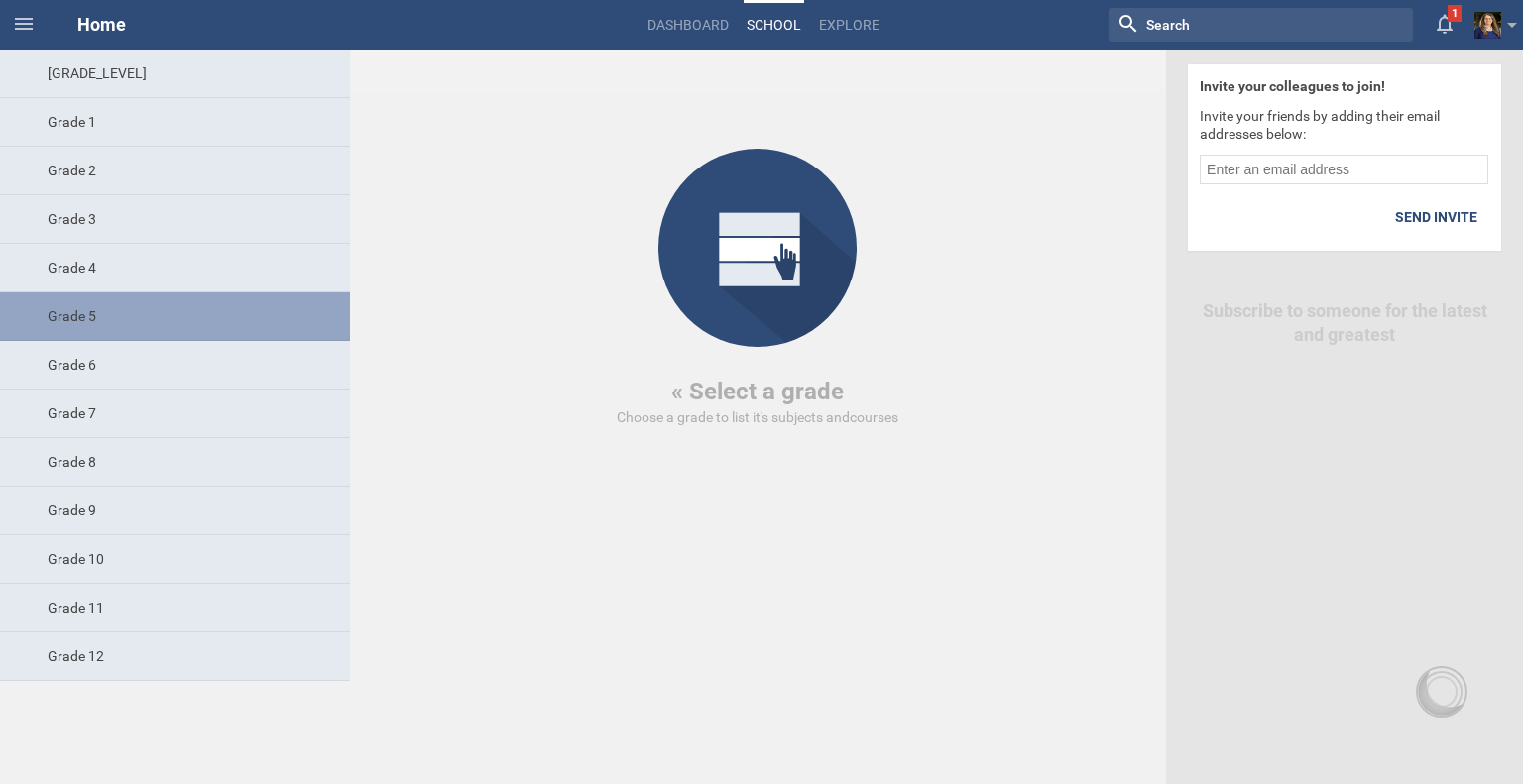 click on "Grade 5" at bounding box center (175, 316) 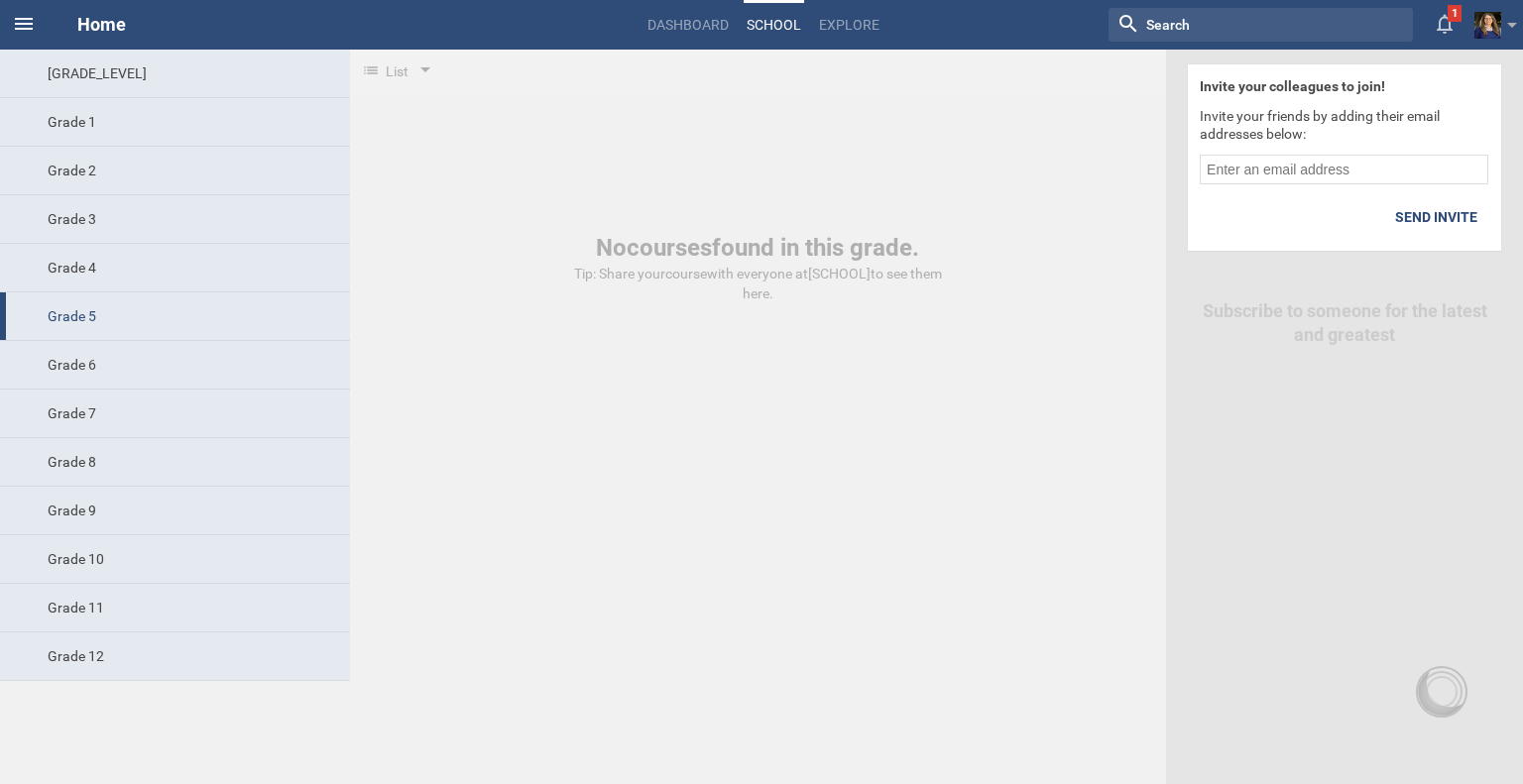 click 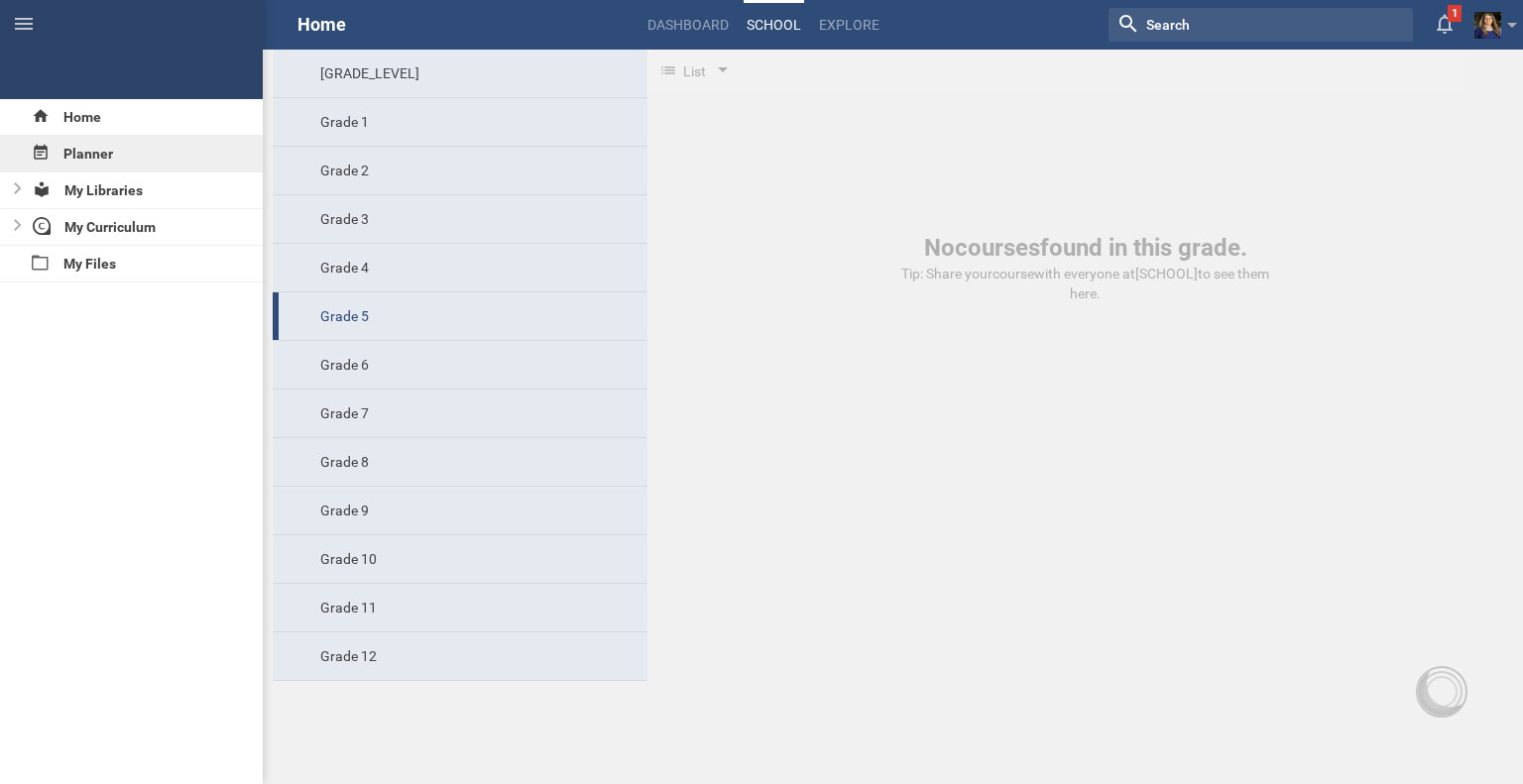 click on "Planner" at bounding box center [131, 154] 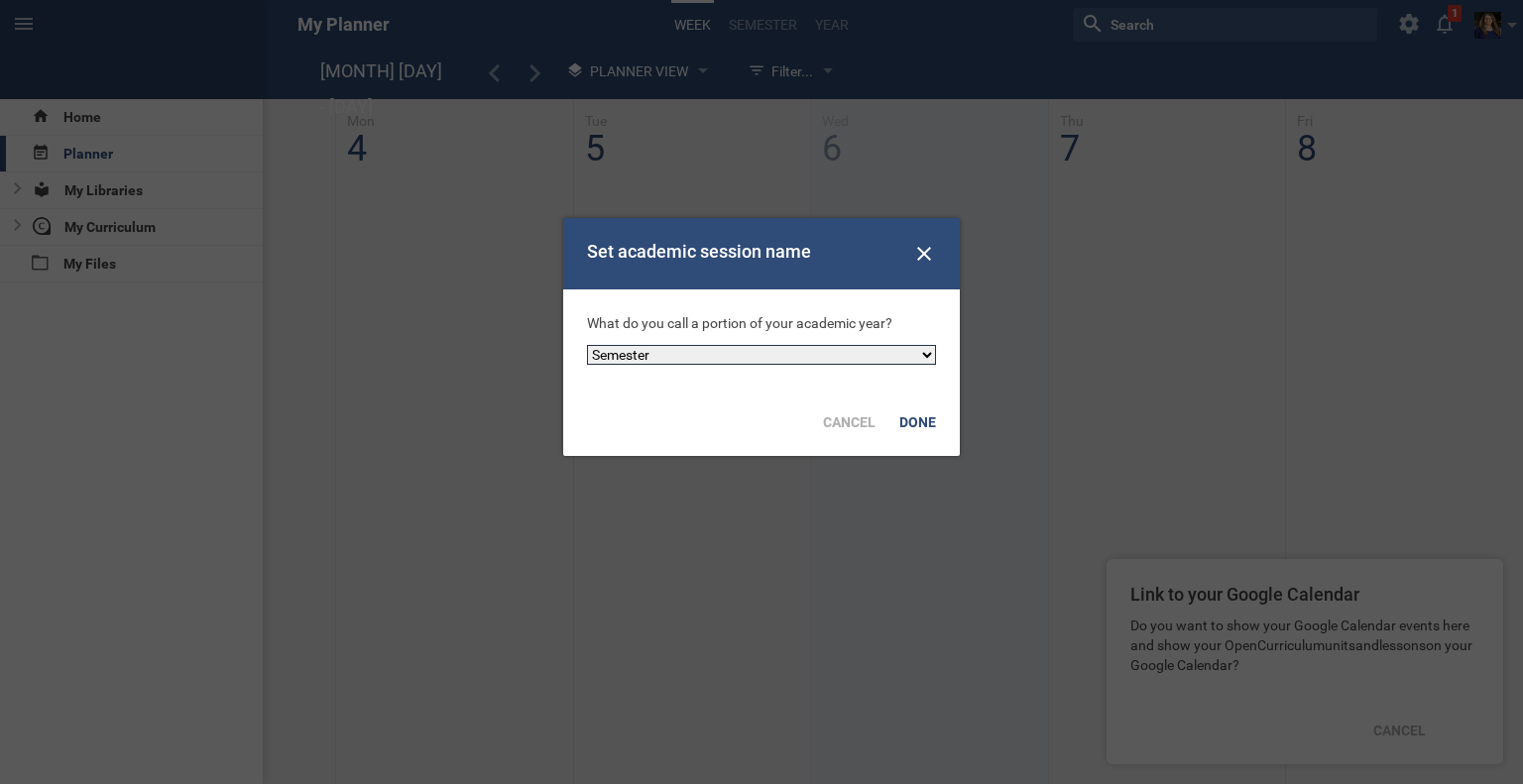 click on "Semester Term Quarter Session Period Trimester Other" at bounding box center (762, 355) 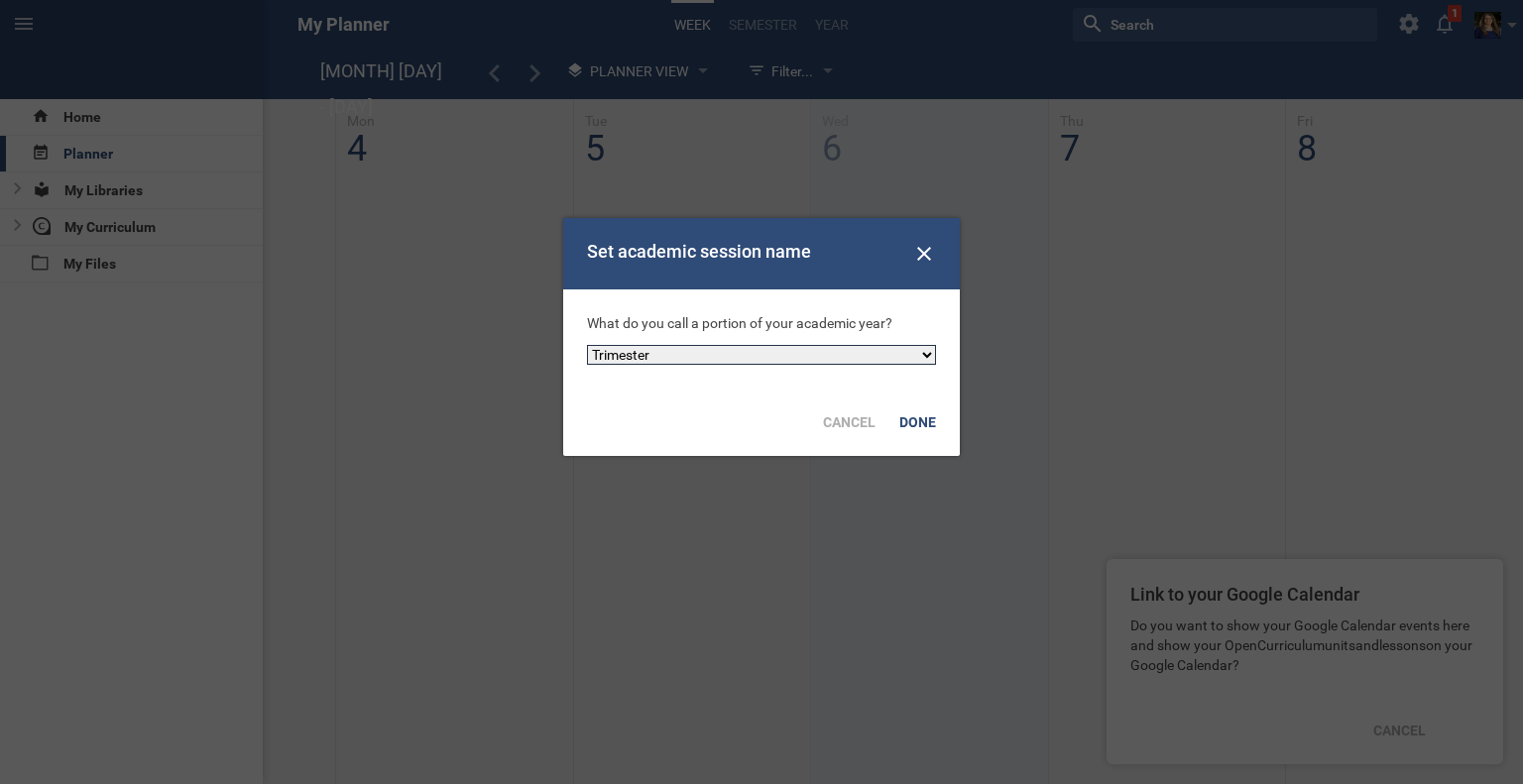 click on "Semester Term Quarter Session Period Trimester Other" at bounding box center (762, 355) 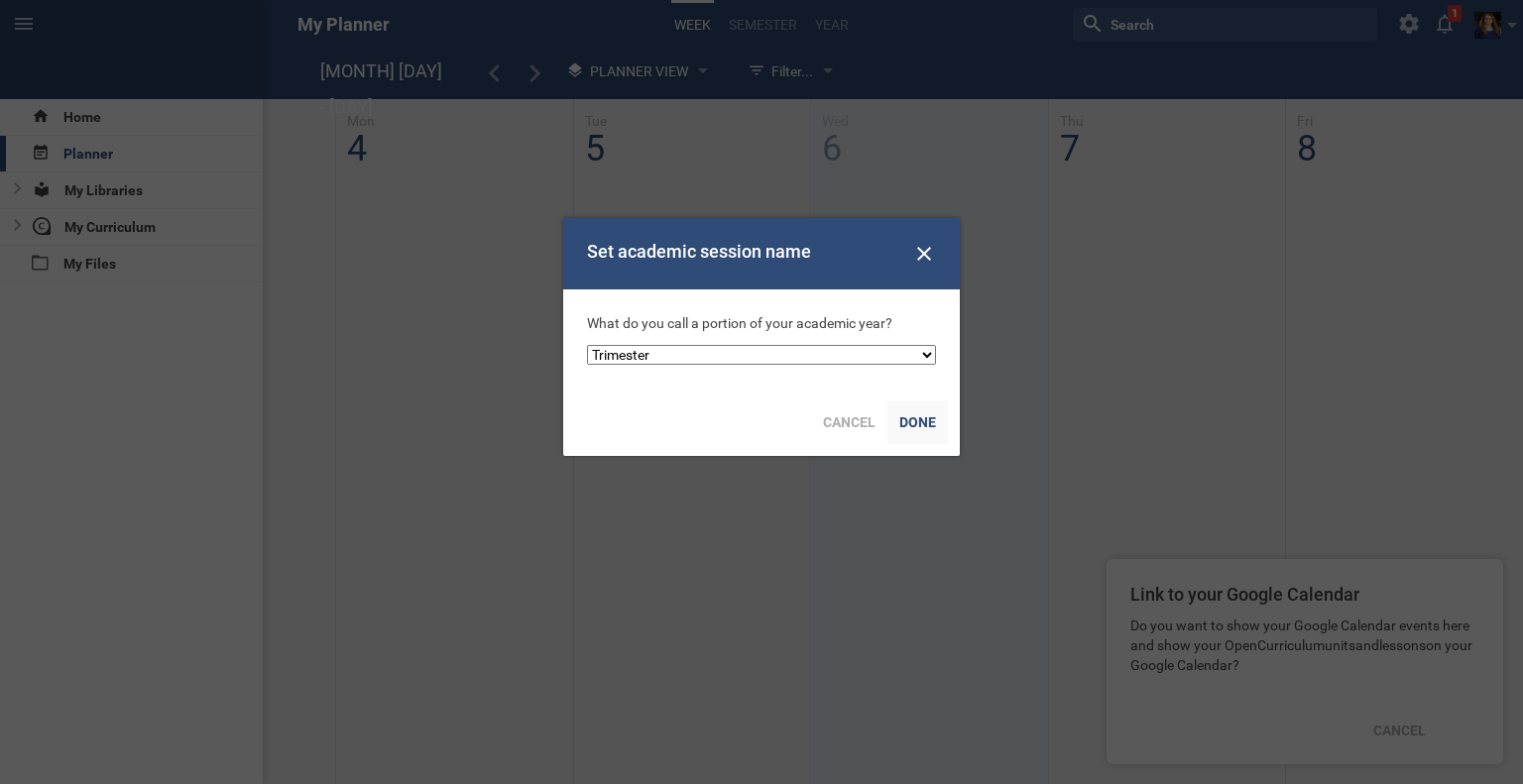 click on "Done" at bounding box center (917, 422) 